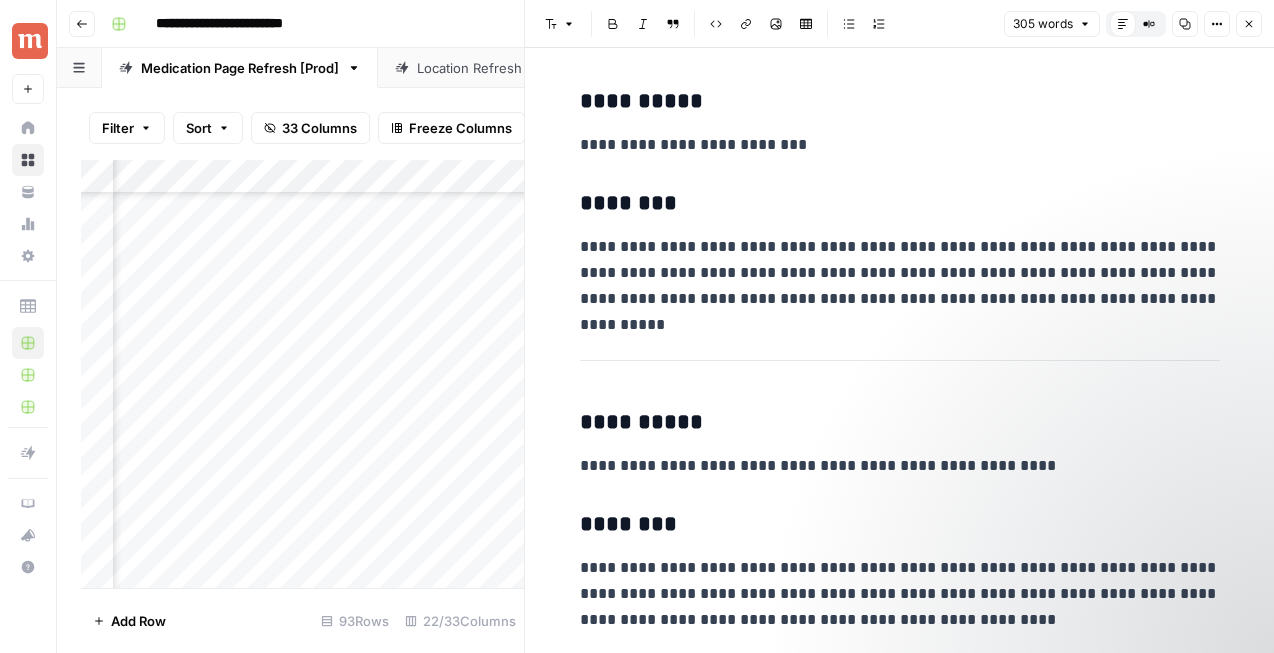scroll, scrollTop: 0, scrollLeft: 0, axis: both 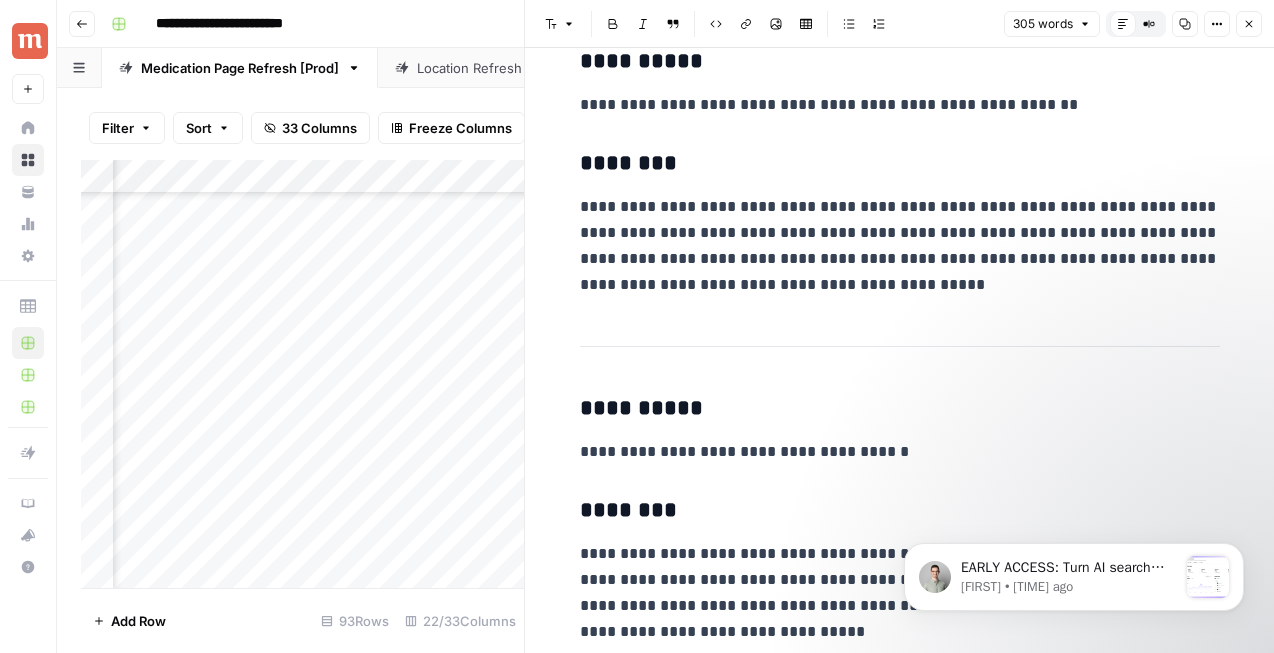 click 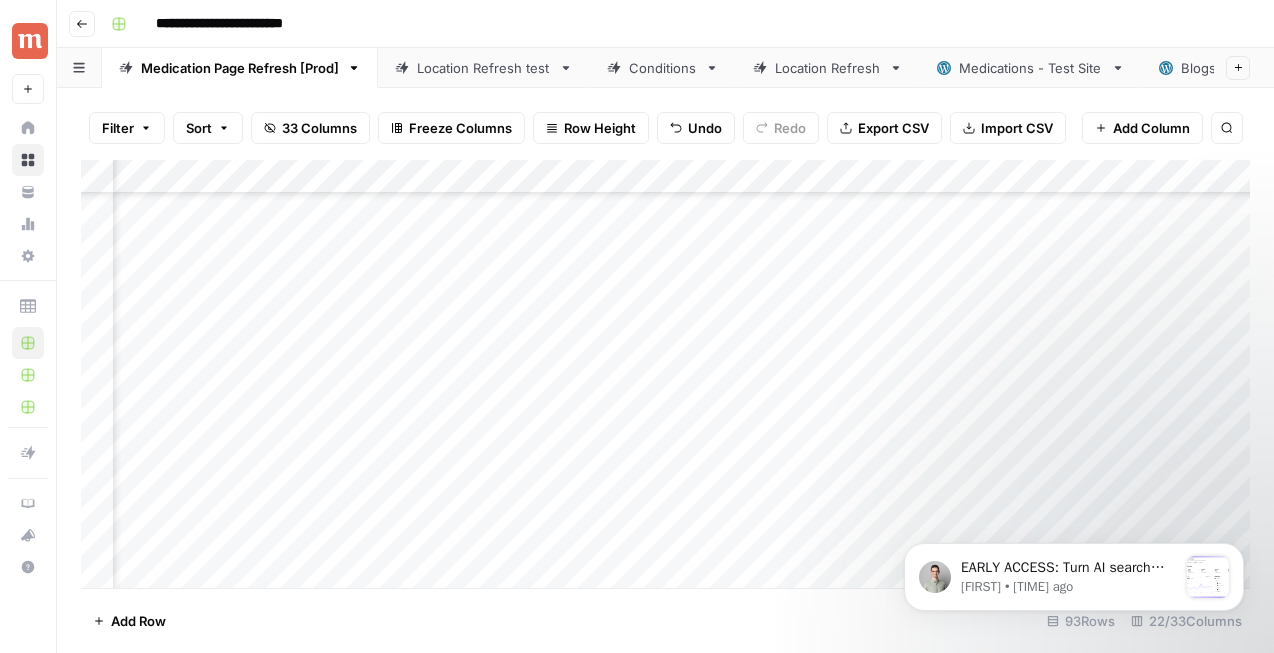 click on "Add Column" at bounding box center (665, 374) 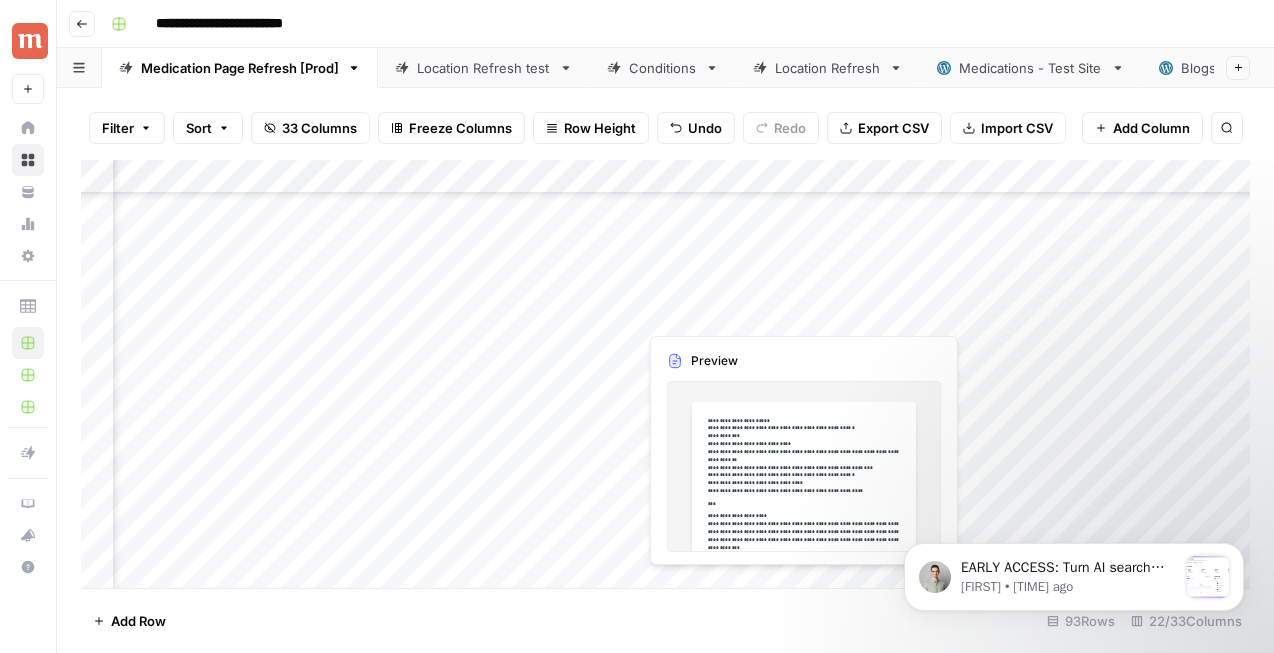 click on "Add Column" at bounding box center [665, 374] 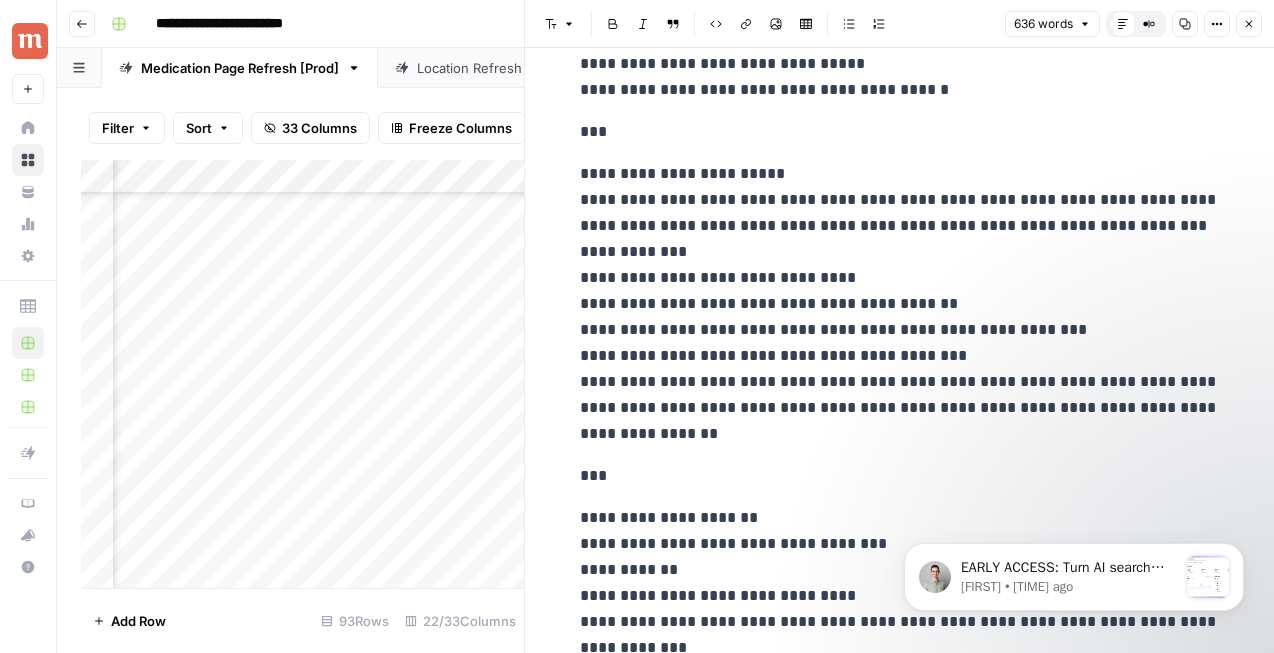 scroll, scrollTop: 2467, scrollLeft: 0, axis: vertical 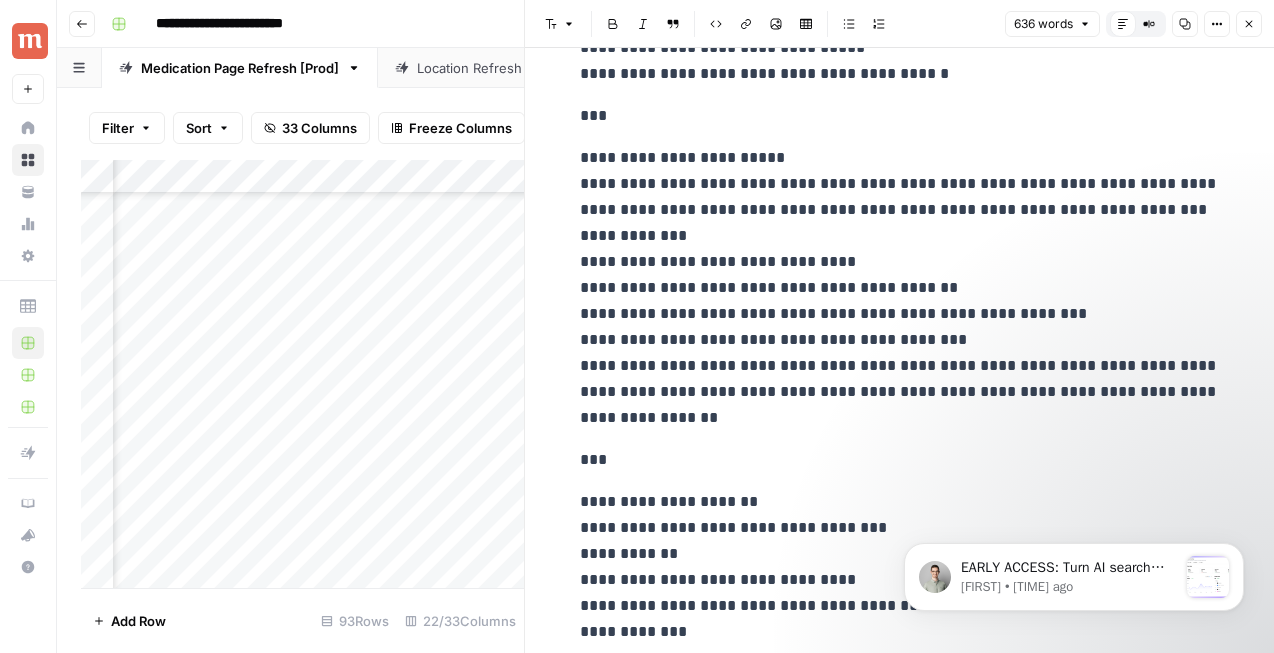 click on "Close" at bounding box center [1249, 24] 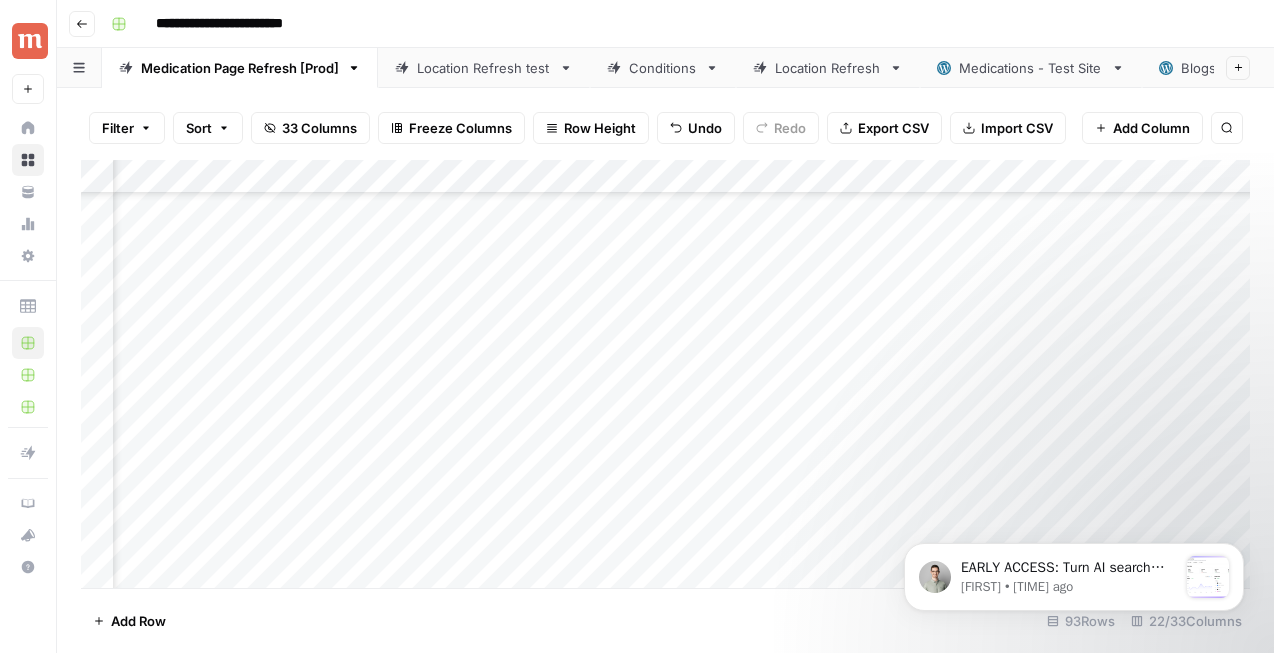 click on "Add Column" at bounding box center (665, 374) 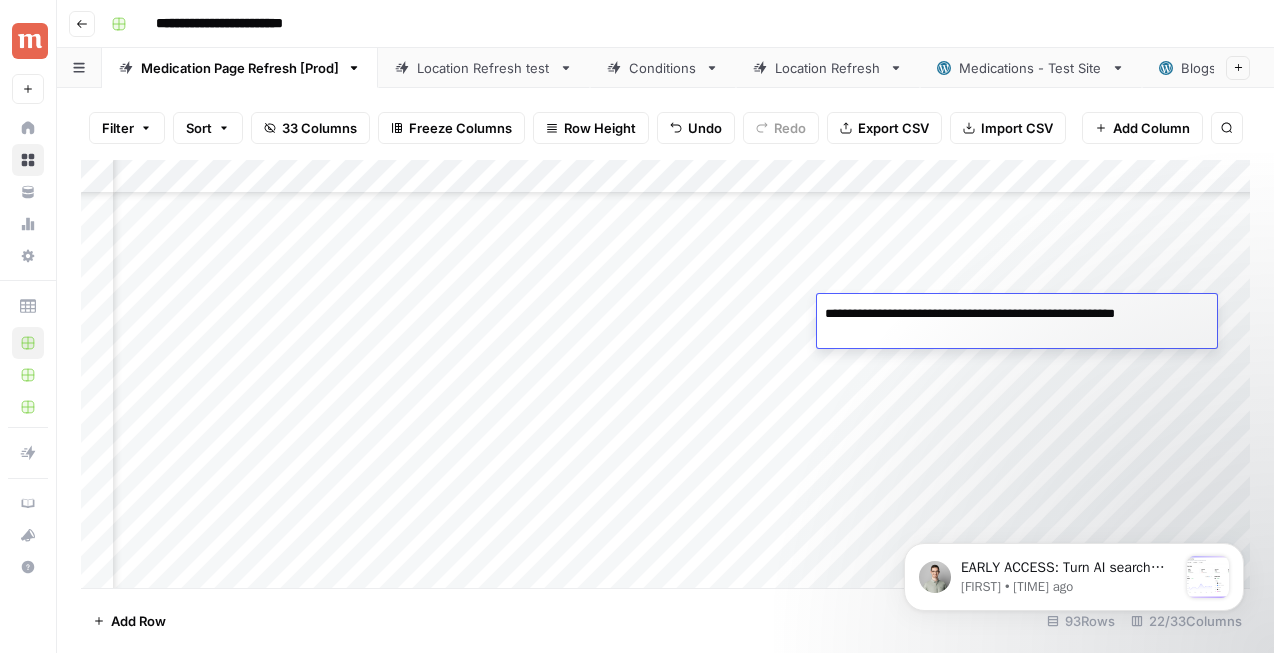 click on "Add Column" at bounding box center [665, 374] 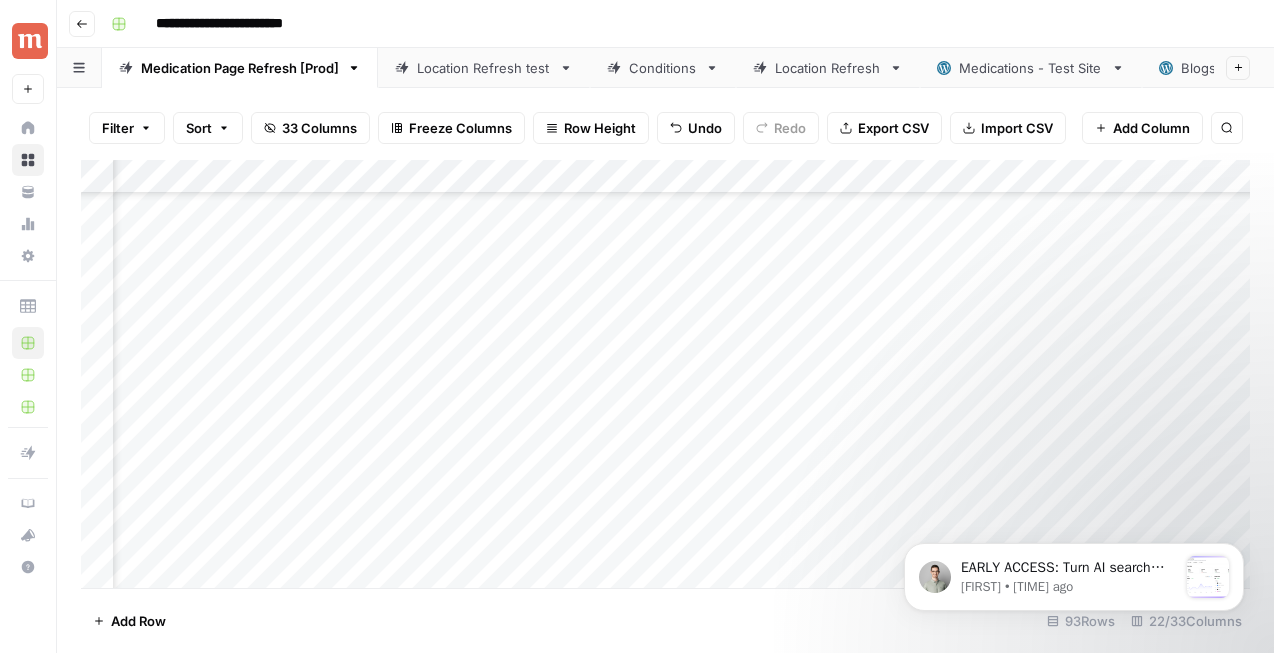 click on "Add Column" at bounding box center [665, 374] 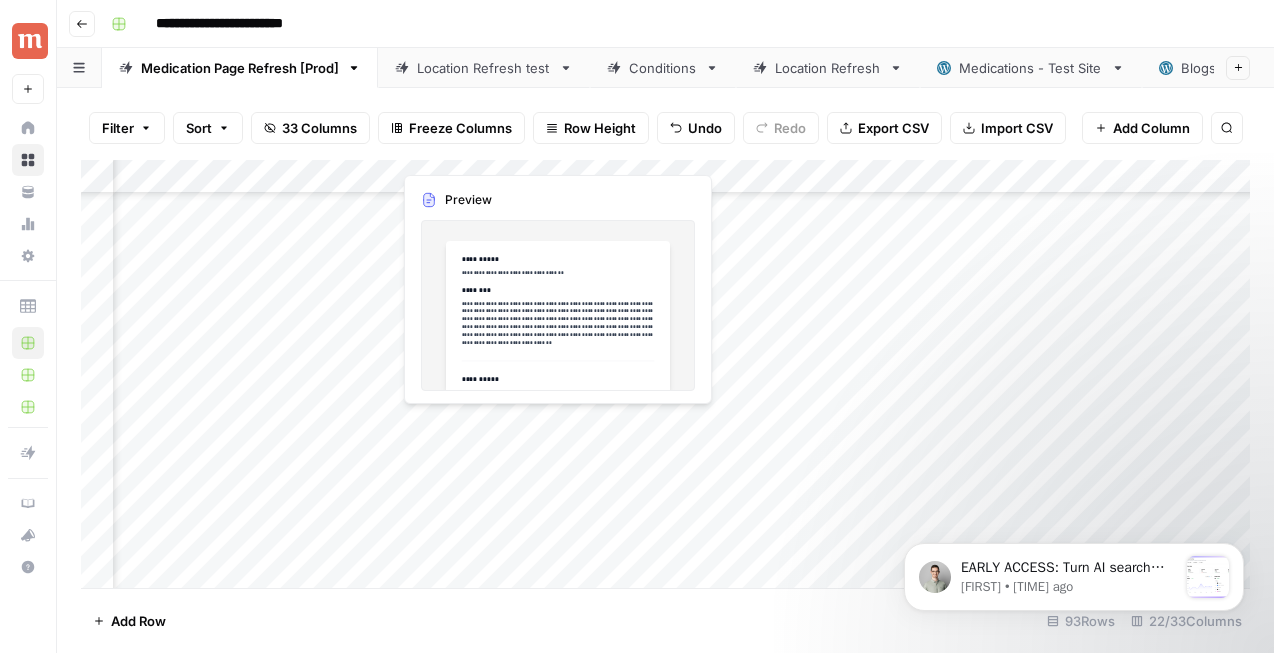 click on "Add Column" at bounding box center [665, 374] 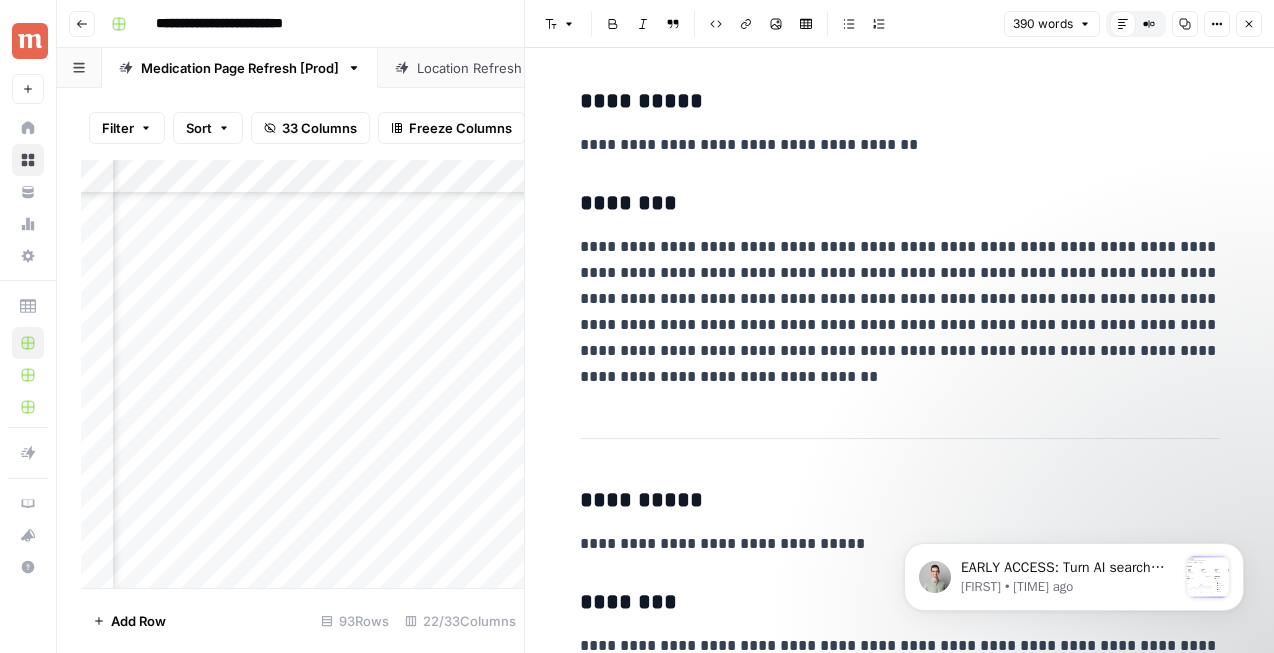 click 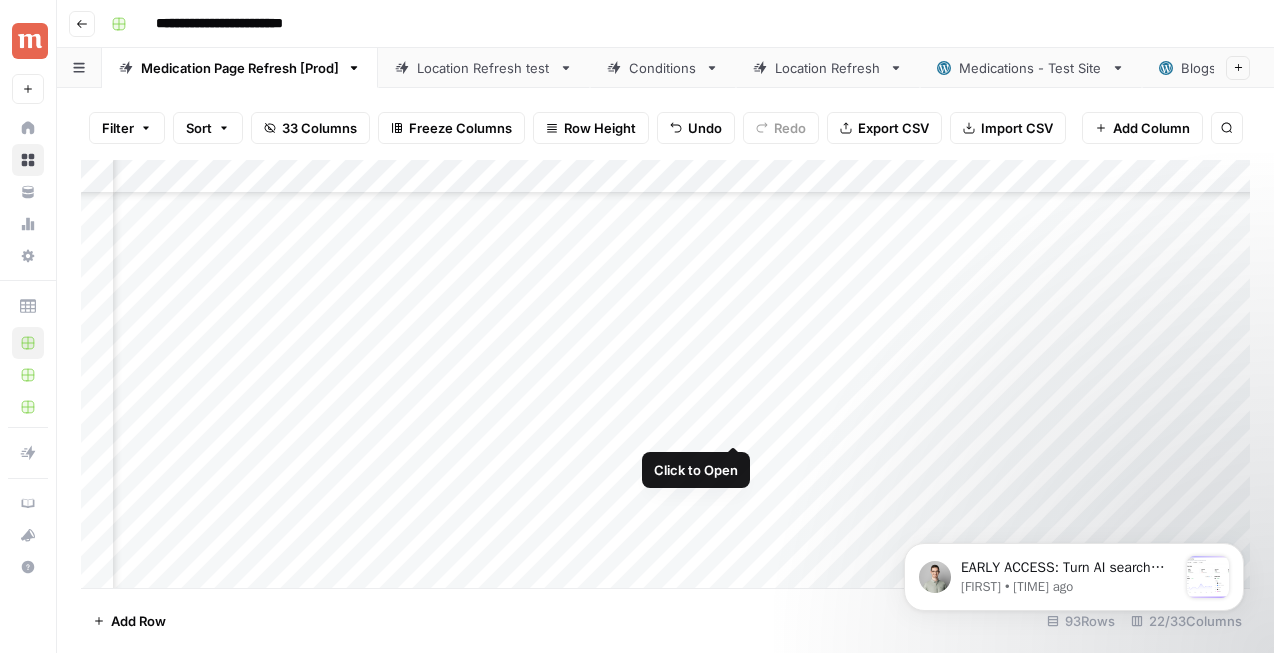click on "Add Column" at bounding box center (665, 374) 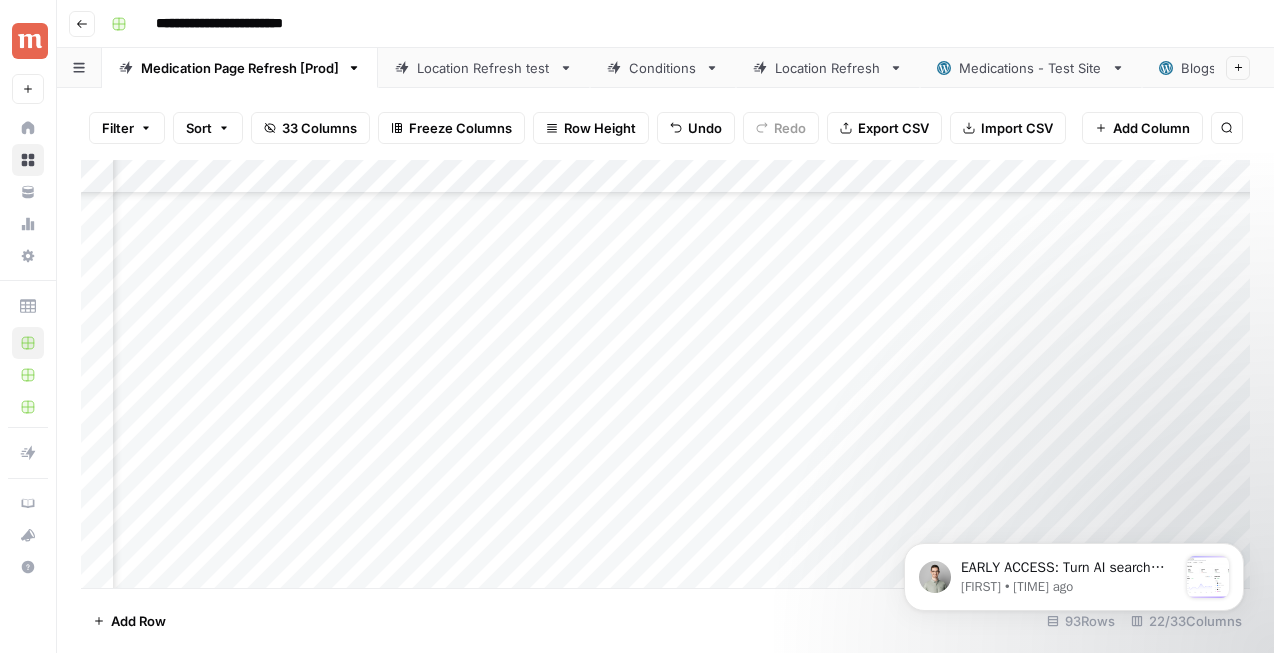 click on "Add Column" at bounding box center [665, 374] 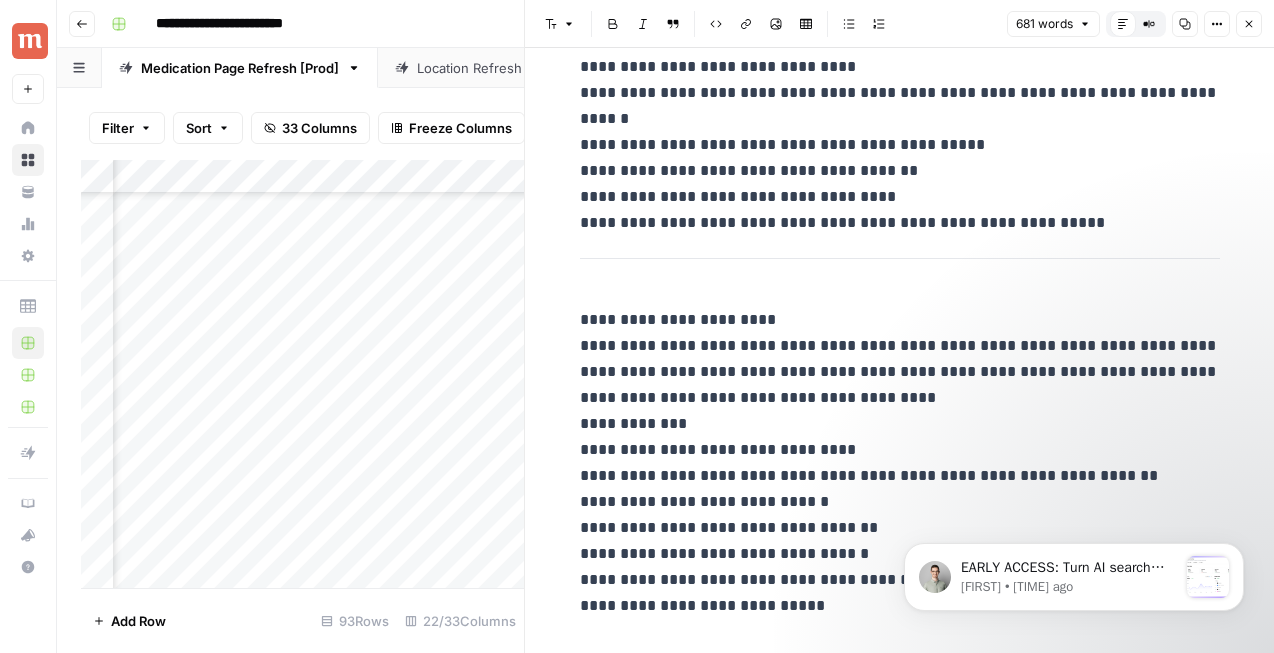 scroll, scrollTop: 116, scrollLeft: 0, axis: vertical 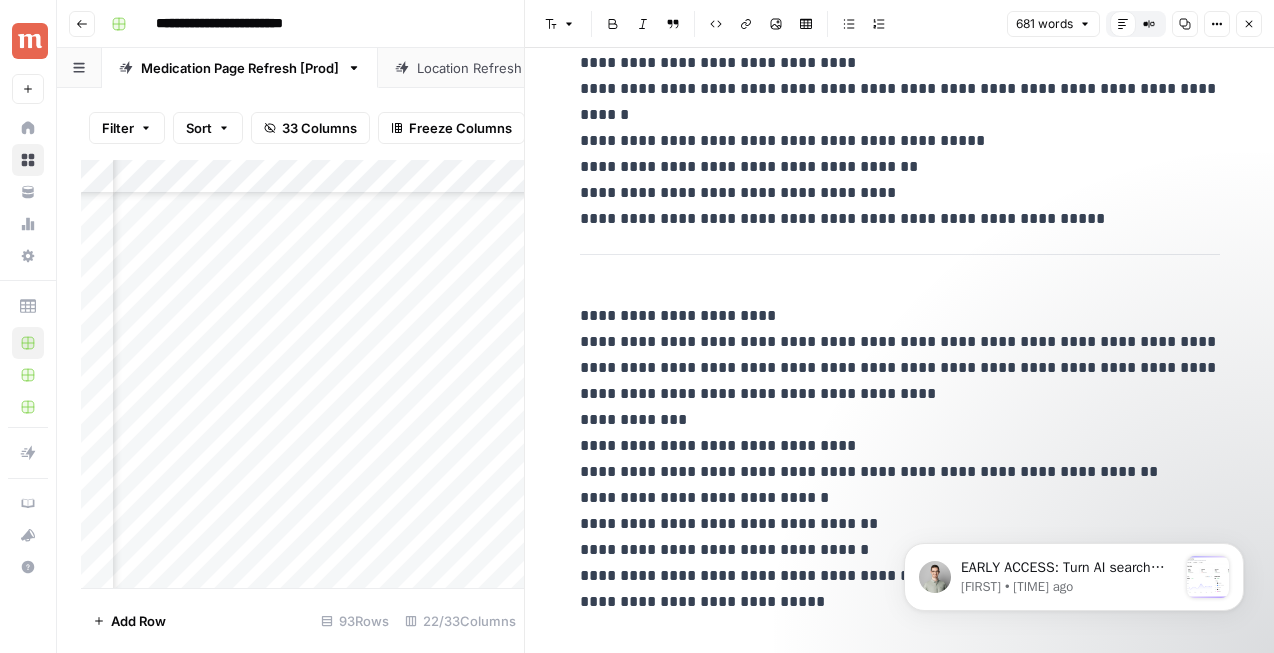 click 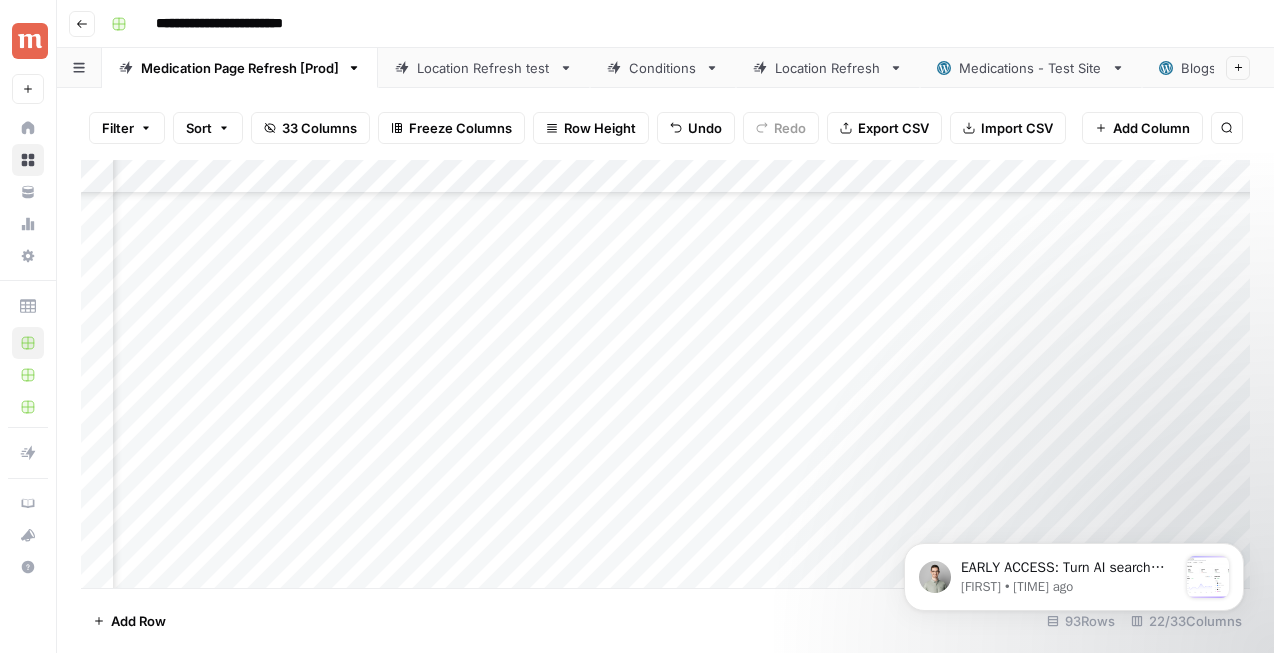 scroll, scrollTop: 2400, scrollLeft: 2733, axis: both 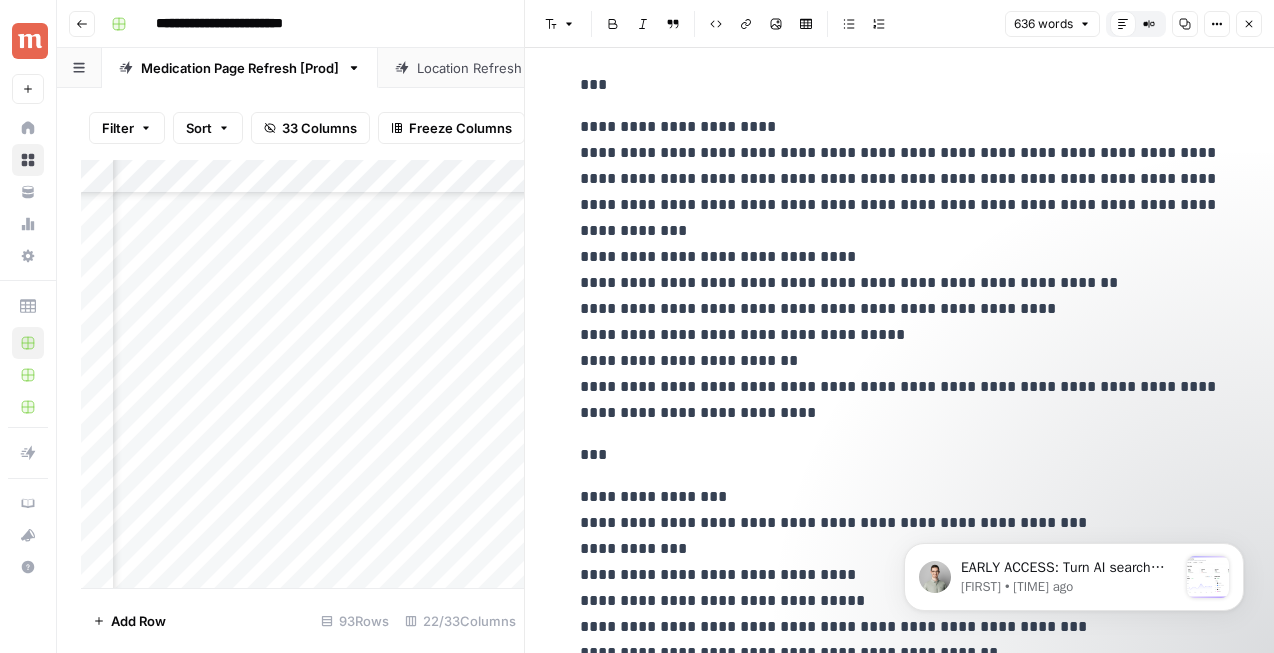 click on "Close" at bounding box center [1249, 24] 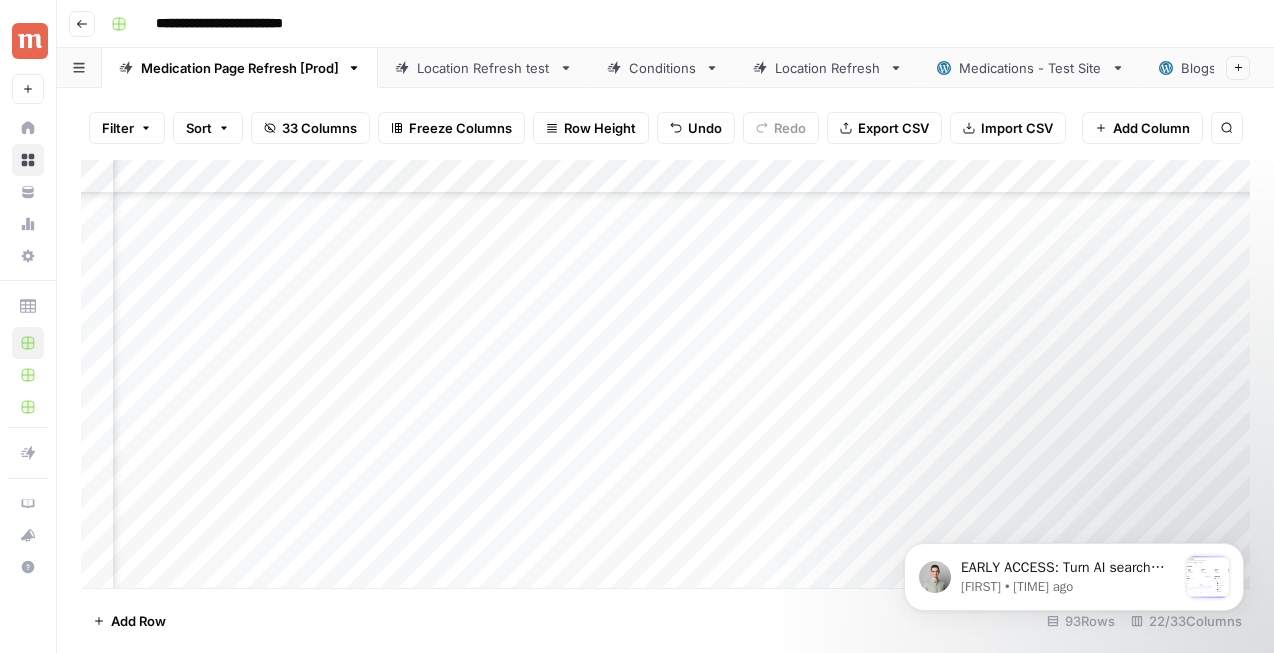 click on "Add Column" at bounding box center (665, 374) 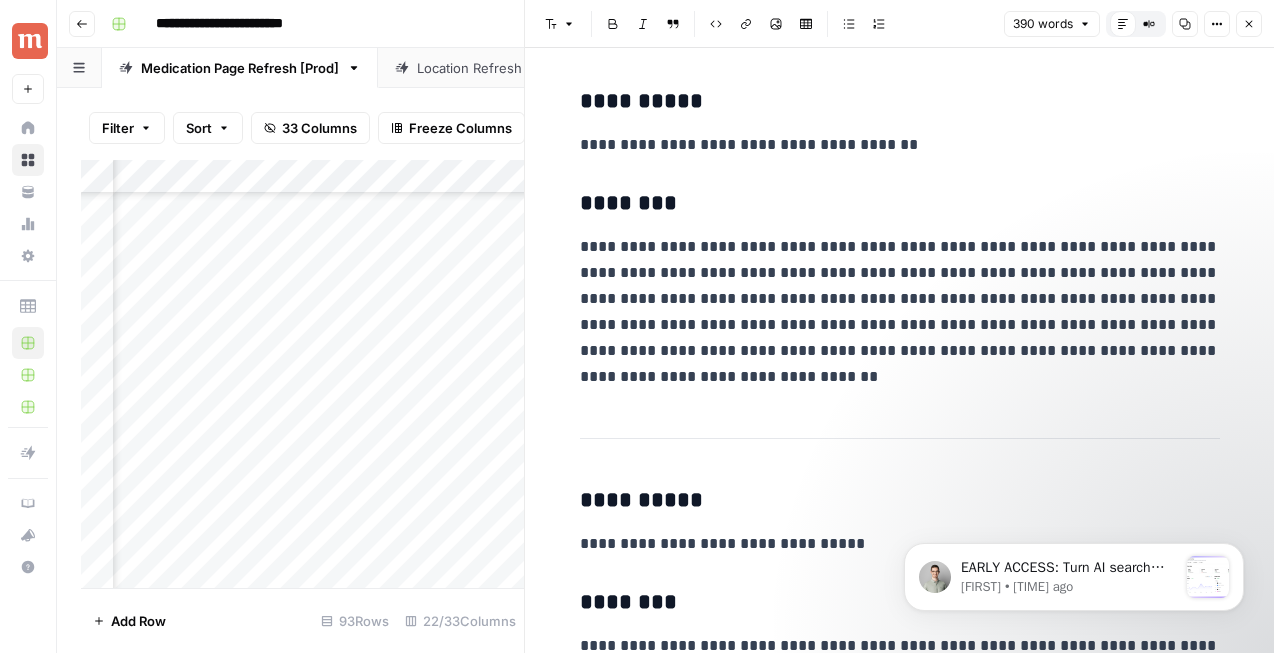 click 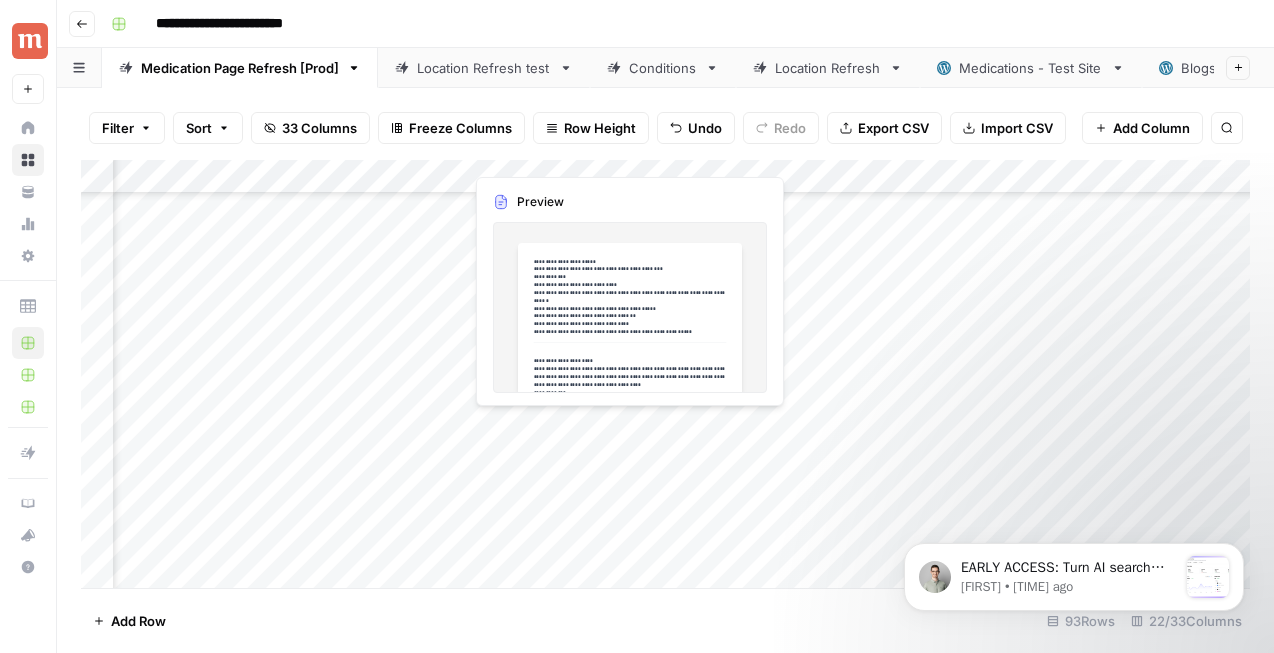 click on "Add Column" at bounding box center (665, 374) 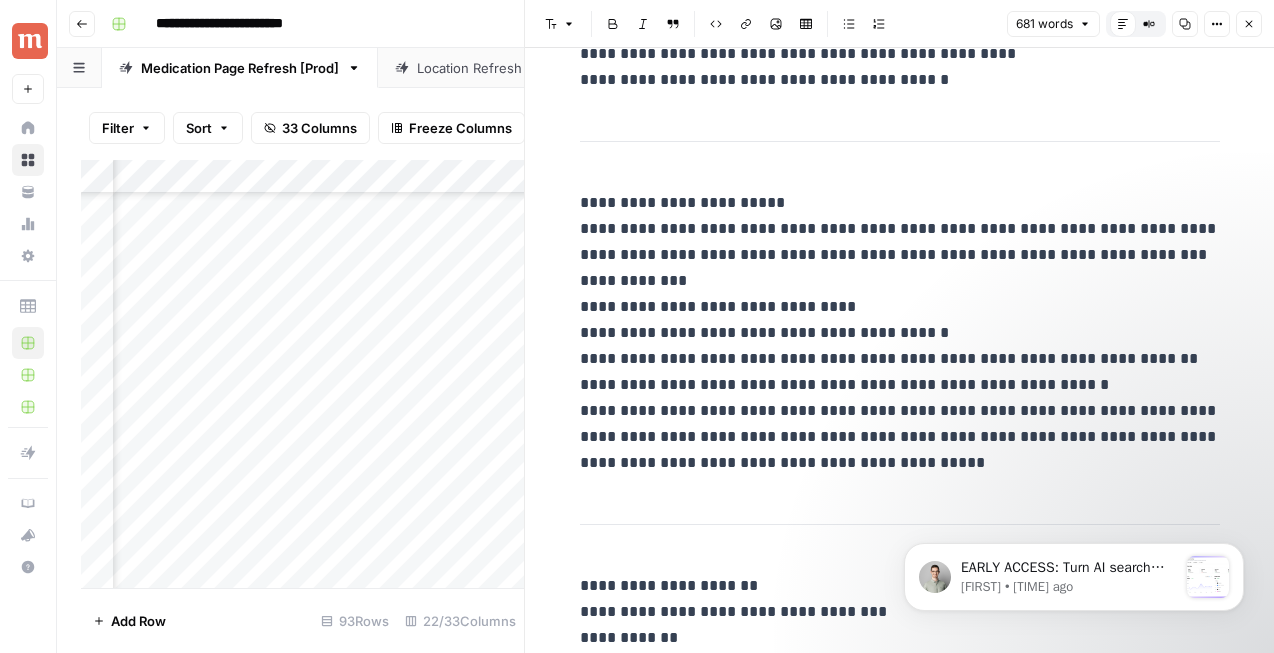 scroll, scrollTop: 2962, scrollLeft: 0, axis: vertical 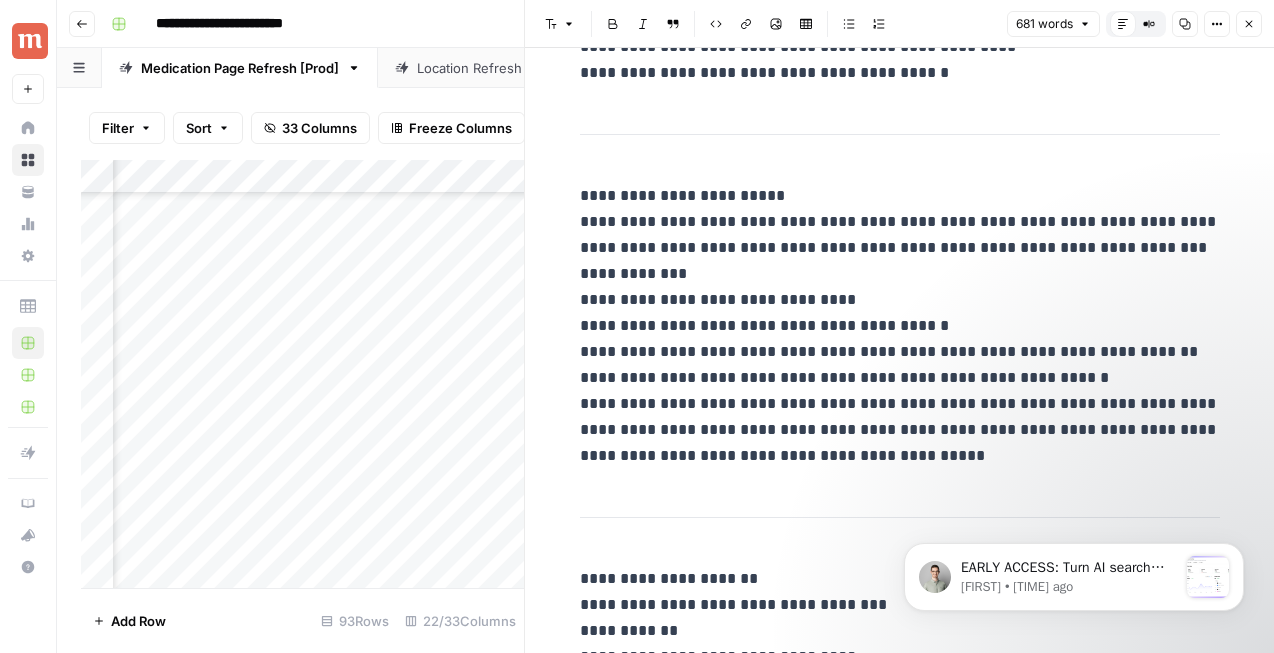 click 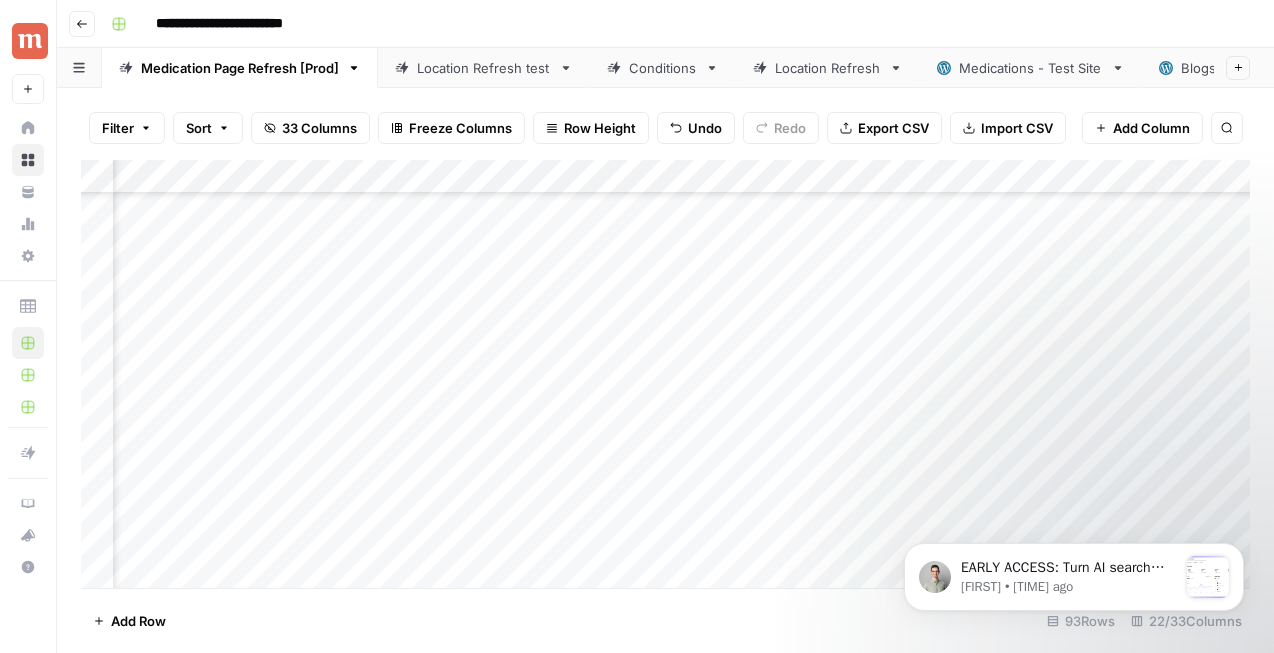 click on "Add Column" at bounding box center (665, 374) 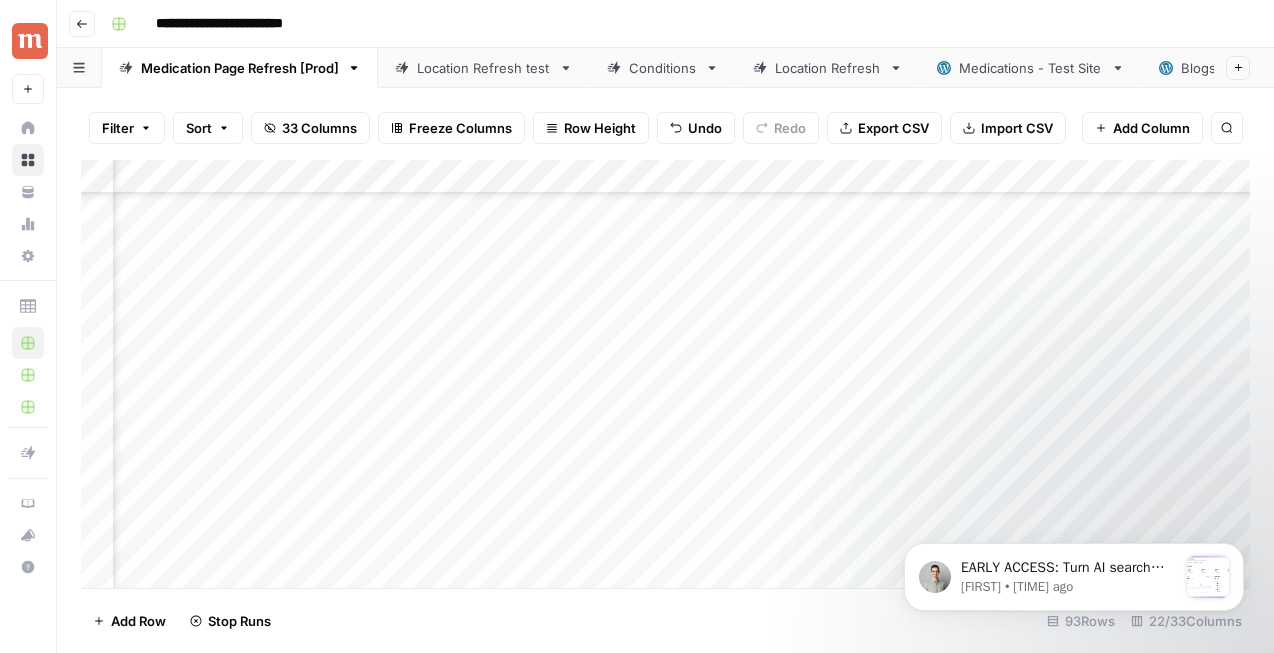 click on "Add Column" at bounding box center [665, 374] 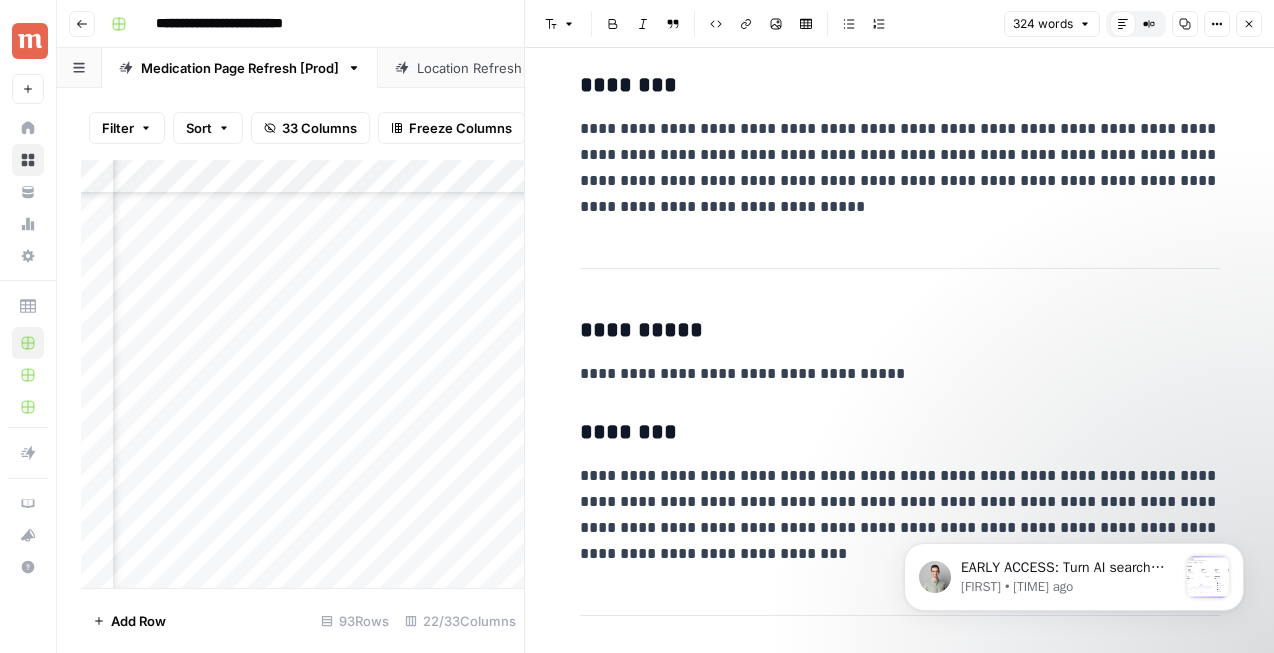 scroll, scrollTop: 0, scrollLeft: 0, axis: both 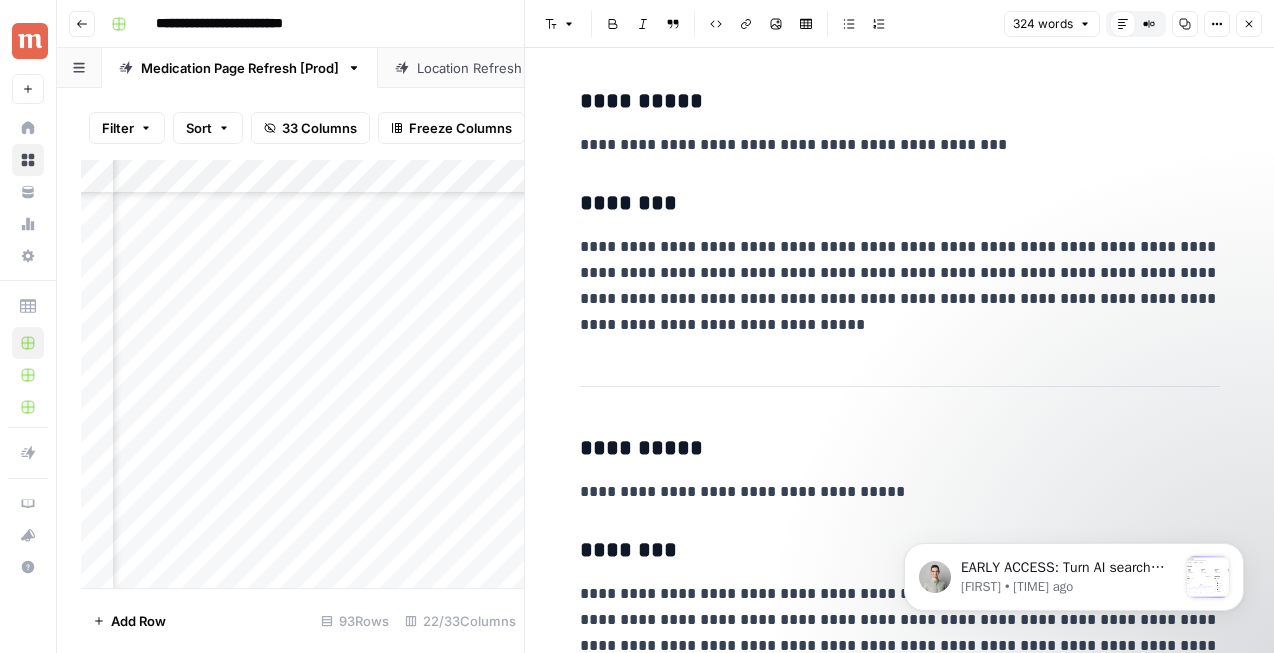 click on "Close" at bounding box center (1249, 24) 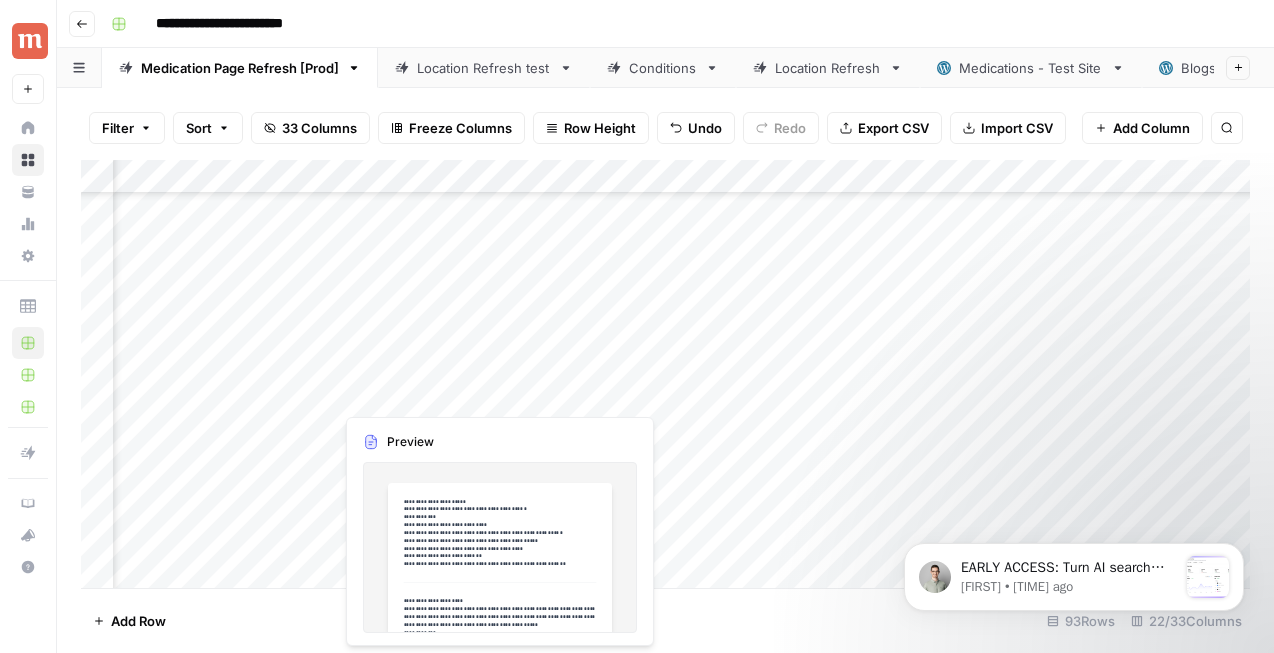 click on "Add Column" at bounding box center [665, 374] 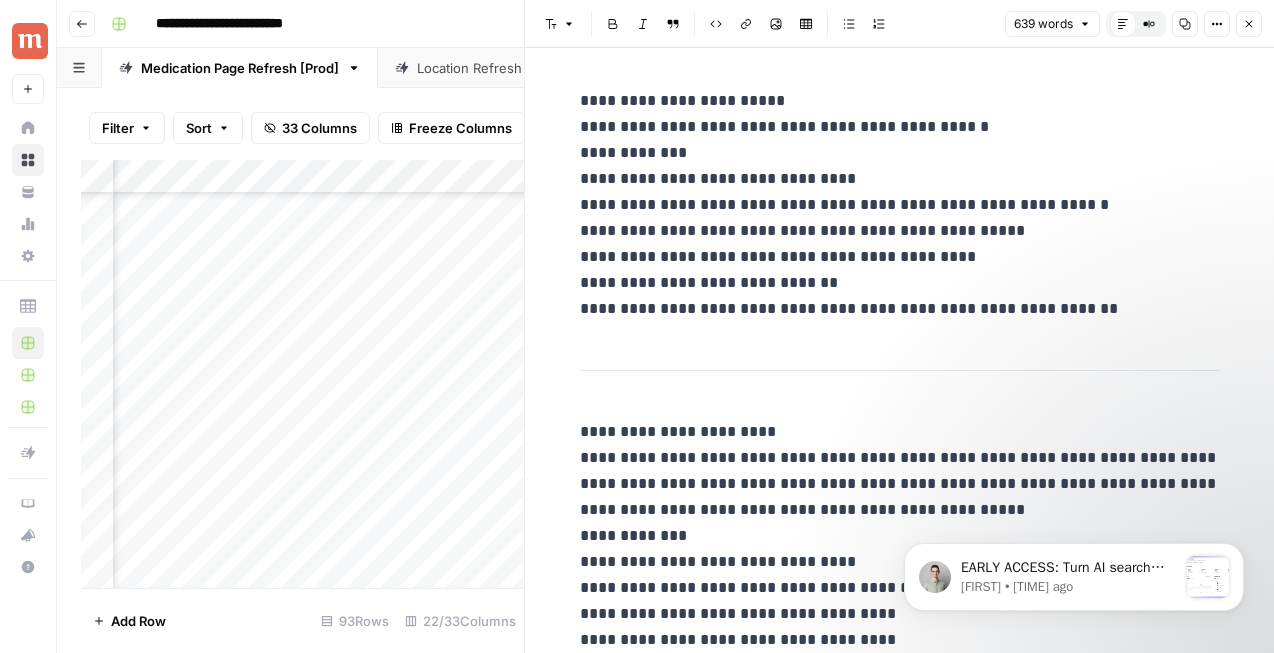 click on "**********" at bounding box center [900, 1847] 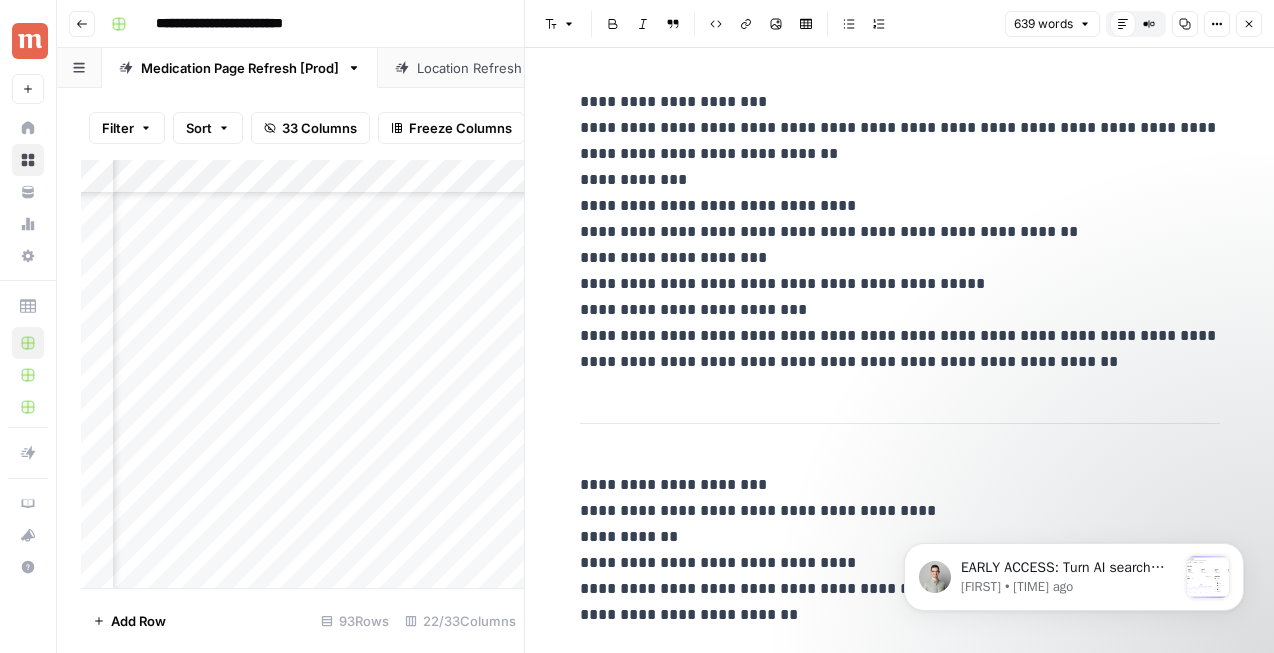 scroll, scrollTop: 1140, scrollLeft: 0, axis: vertical 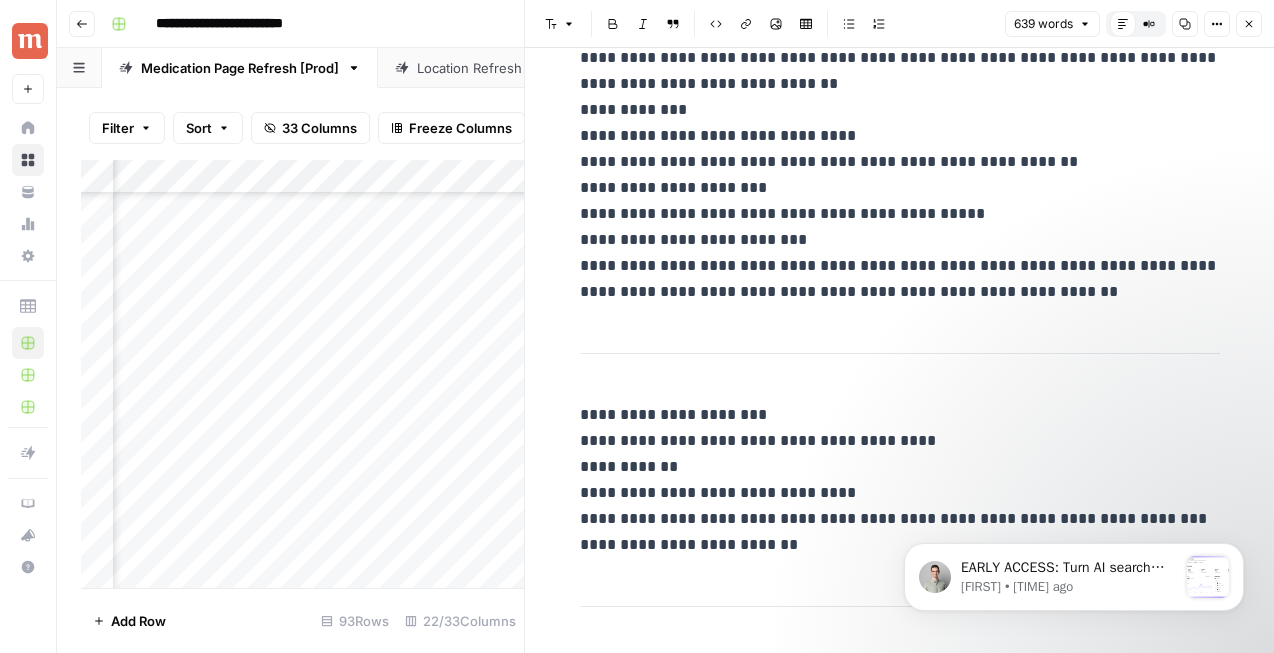 drag, startPoint x: 1245, startPoint y: 32, endPoint x: 1075, endPoint y: 371, distance: 379.2374 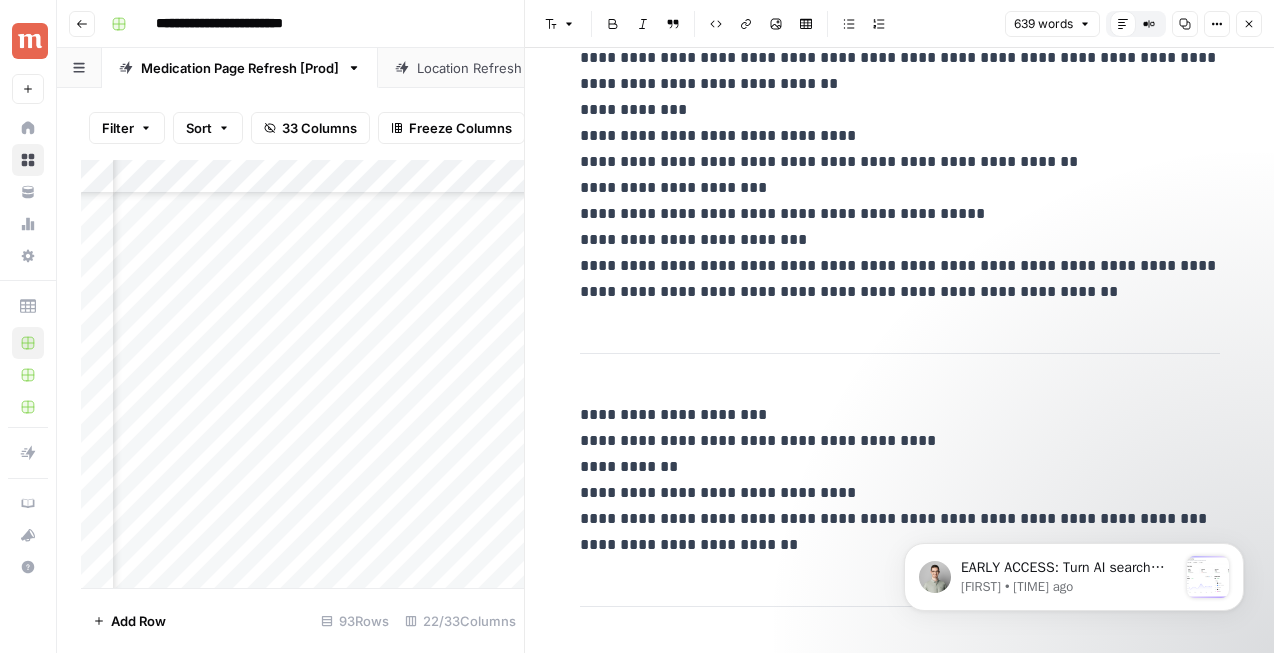 click on "**********" at bounding box center (899, 326) 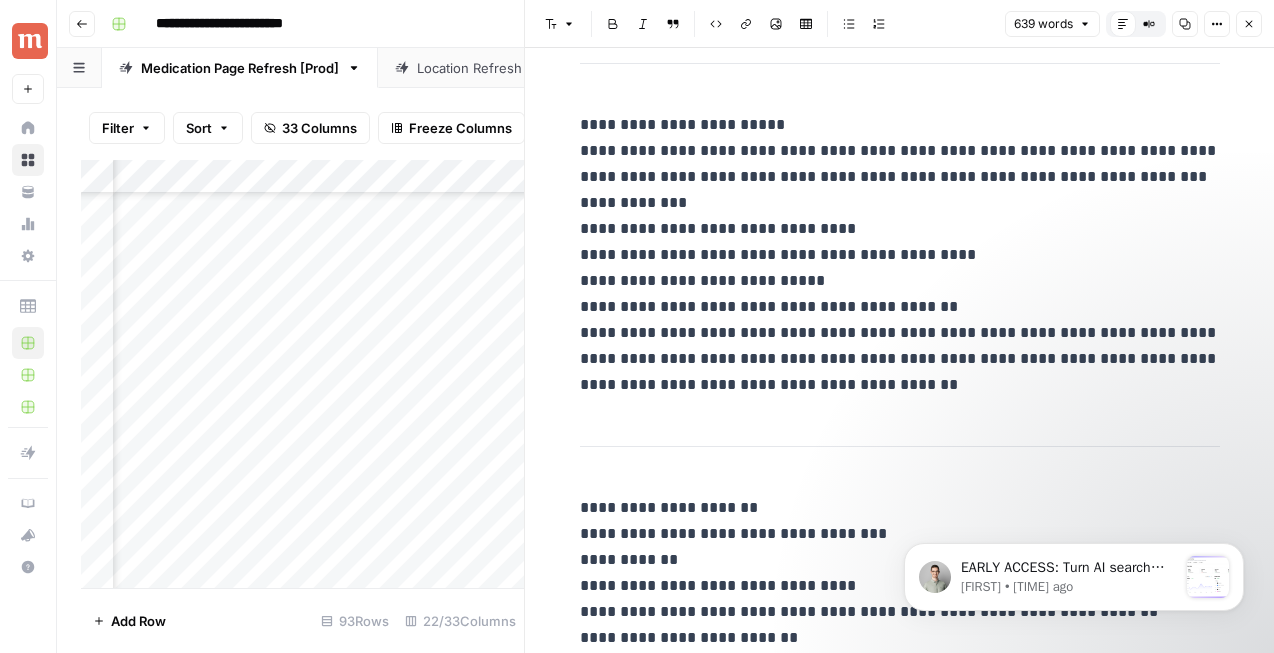 scroll, scrollTop: 2961, scrollLeft: 0, axis: vertical 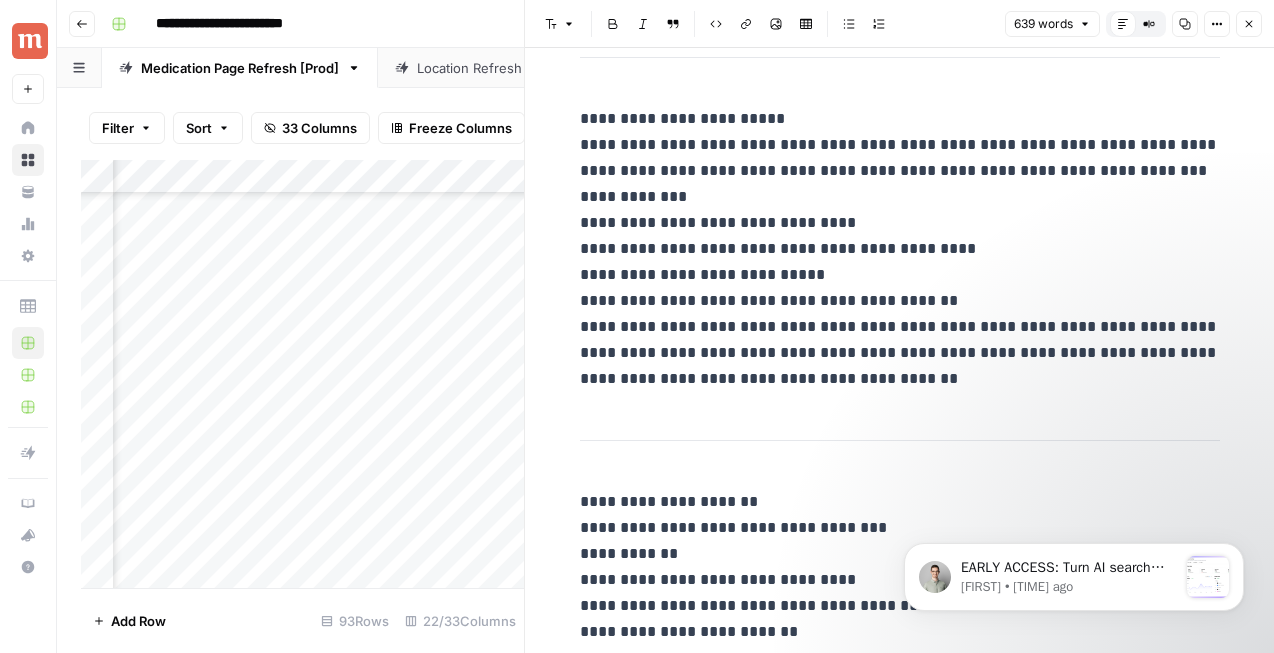 click on "Close" at bounding box center [1249, 24] 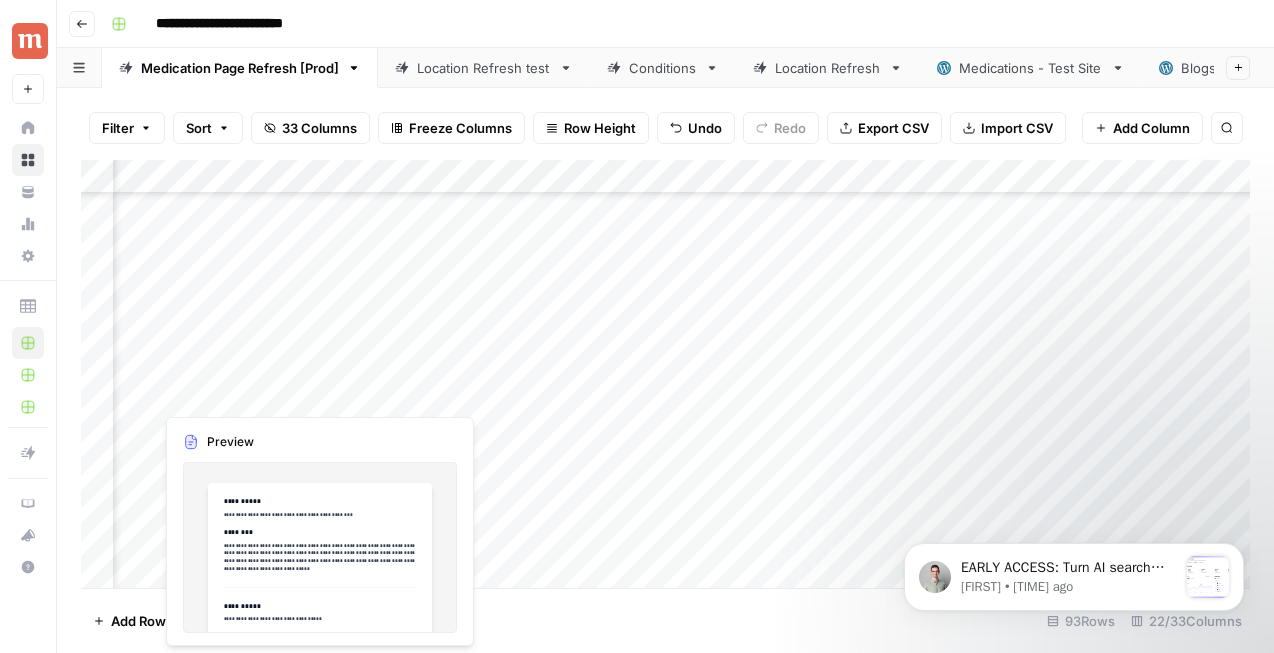click on "Add Column" at bounding box center [665, 374] 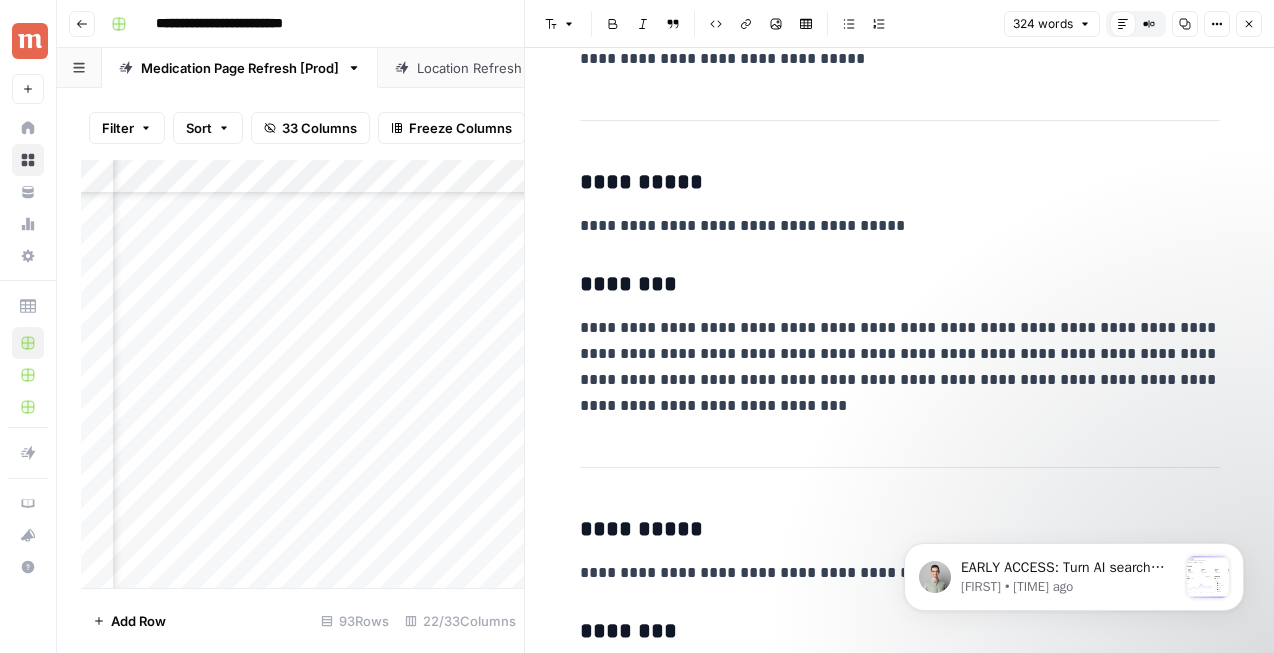 scroll, scrollTop: 280, scrollLeft: 0, axis: vertical 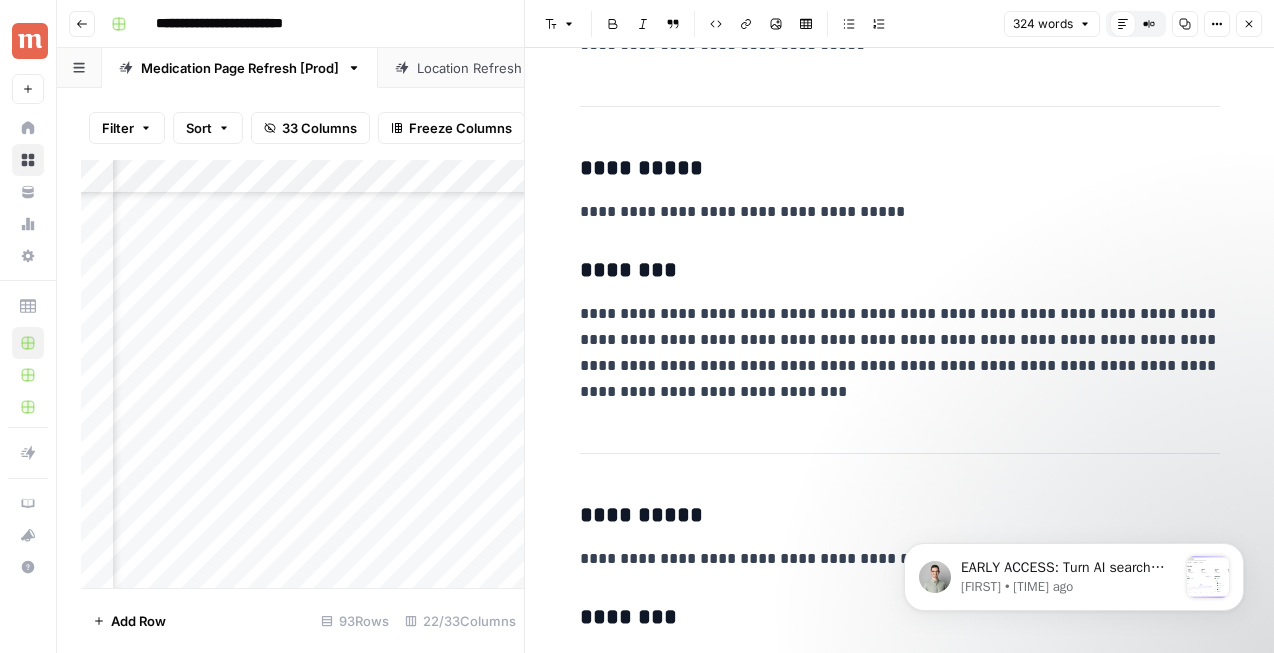 click 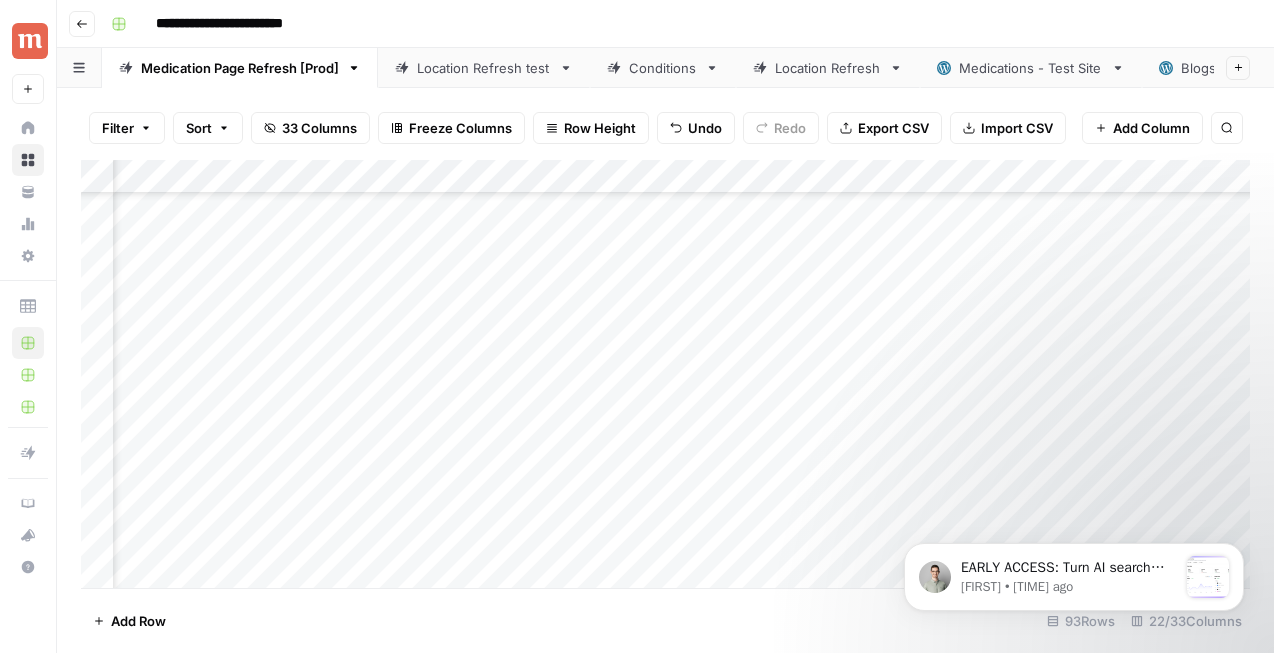 click on "Add Column" at bounding box center [665, 374] 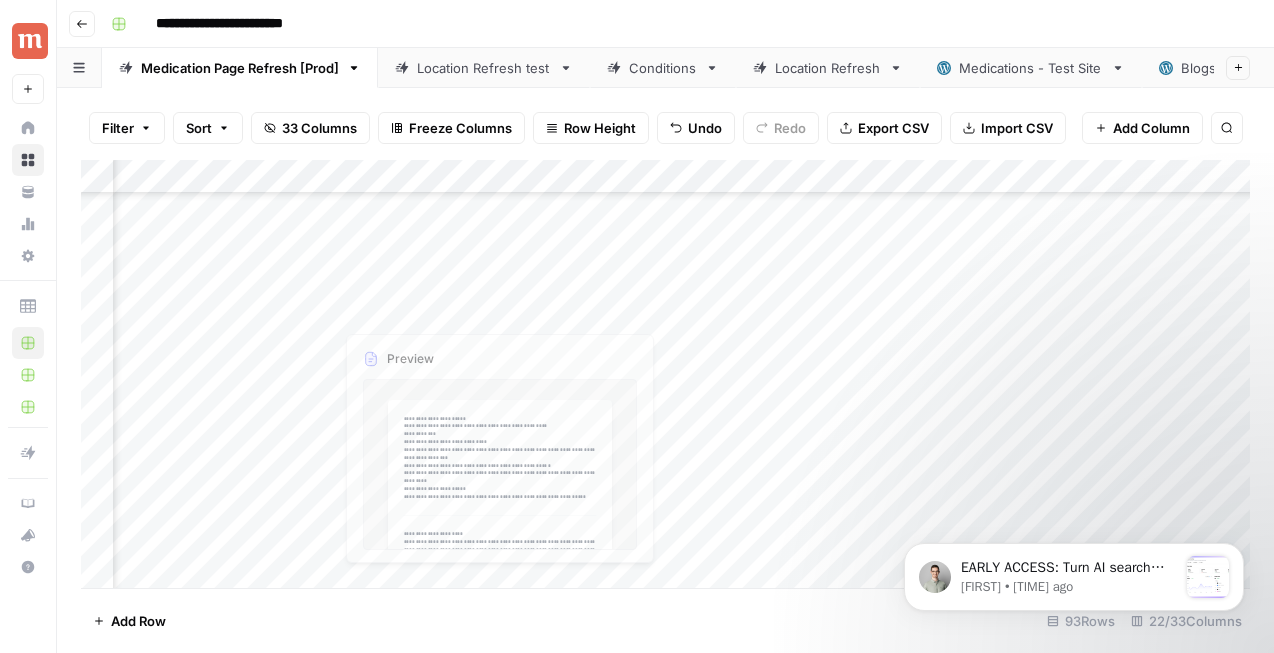 click on "Add Column" at bounding box center [665, 374] 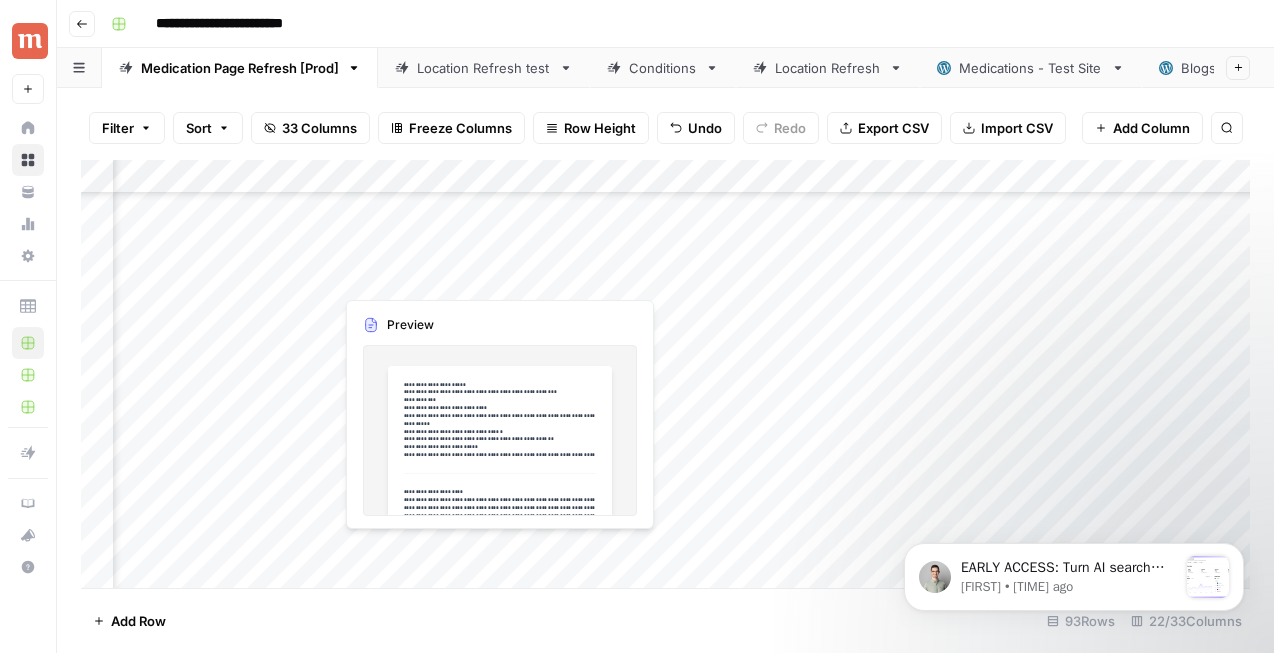 click on "Add Column" at bounding box center (665, 374) 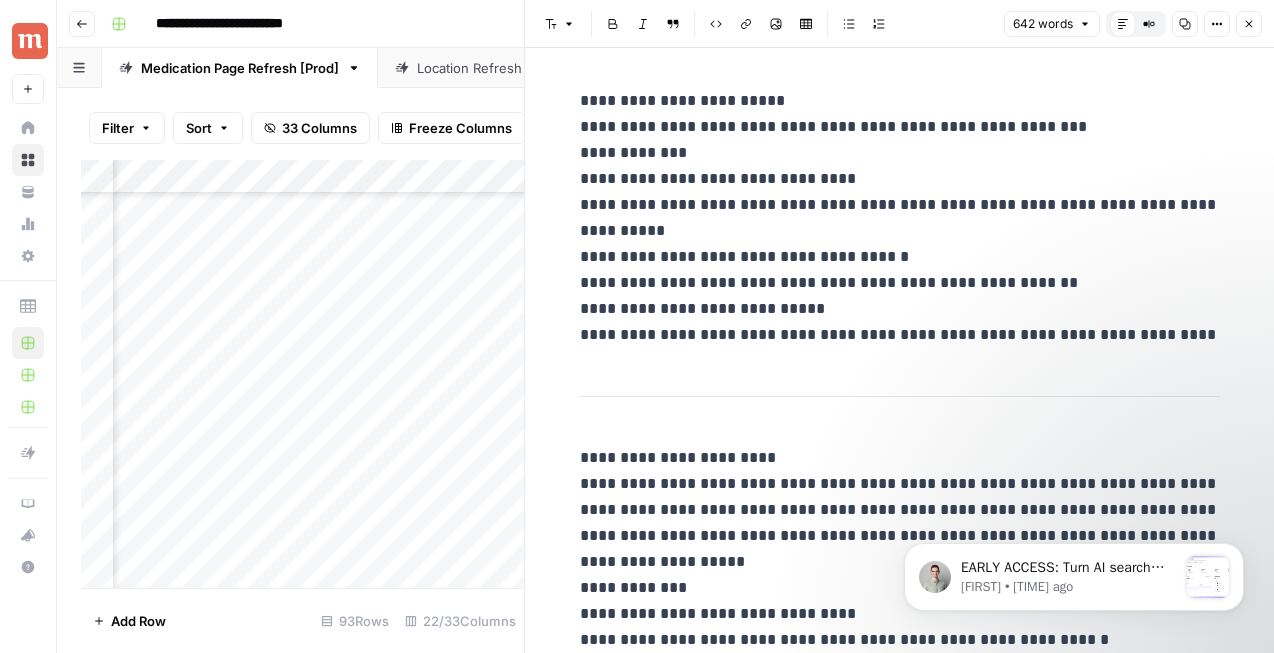 click on "**********" at bounding box center [900, 218] 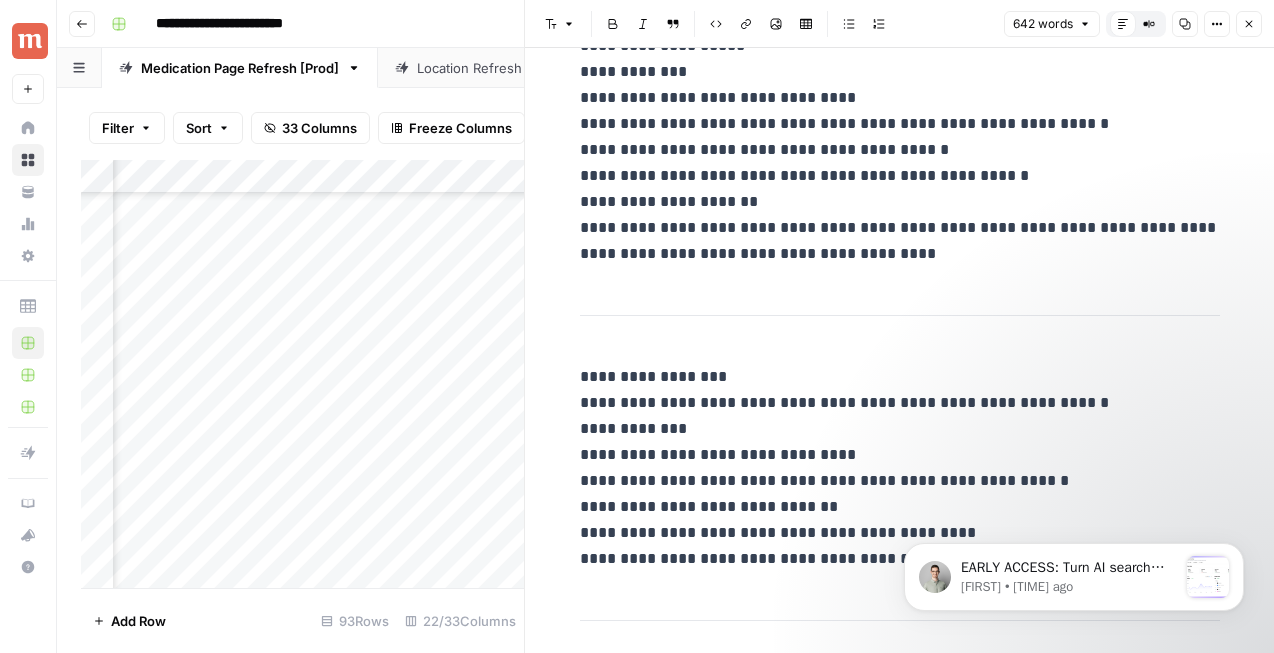 scroll, scrollTop: 515, scrollLeft: 0, axis: vertical 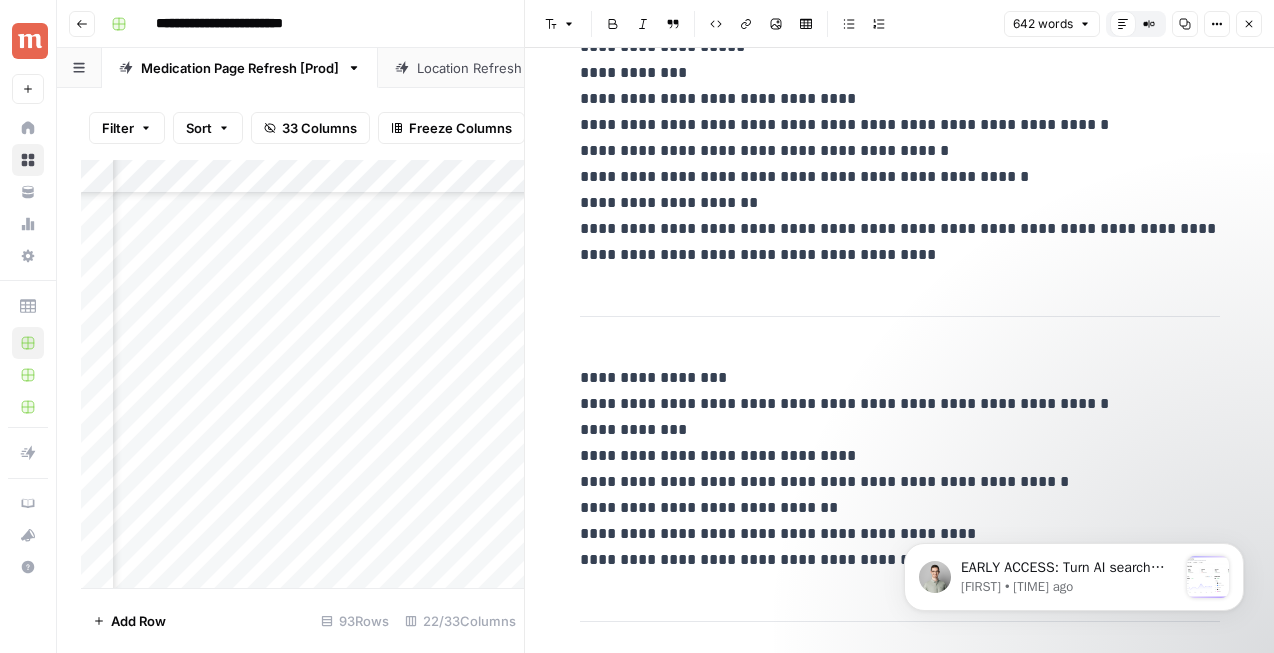 click on "**********" at bounding box center (900, 99) 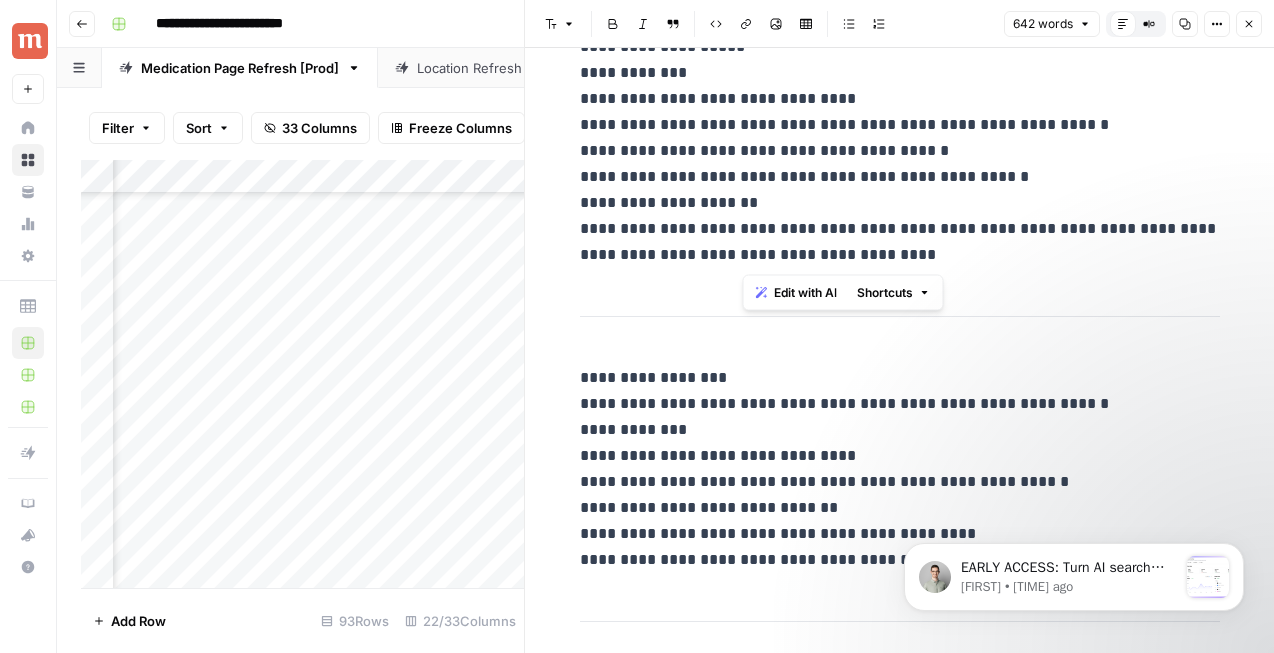 click on "**********" at bounding box center [900, 99] 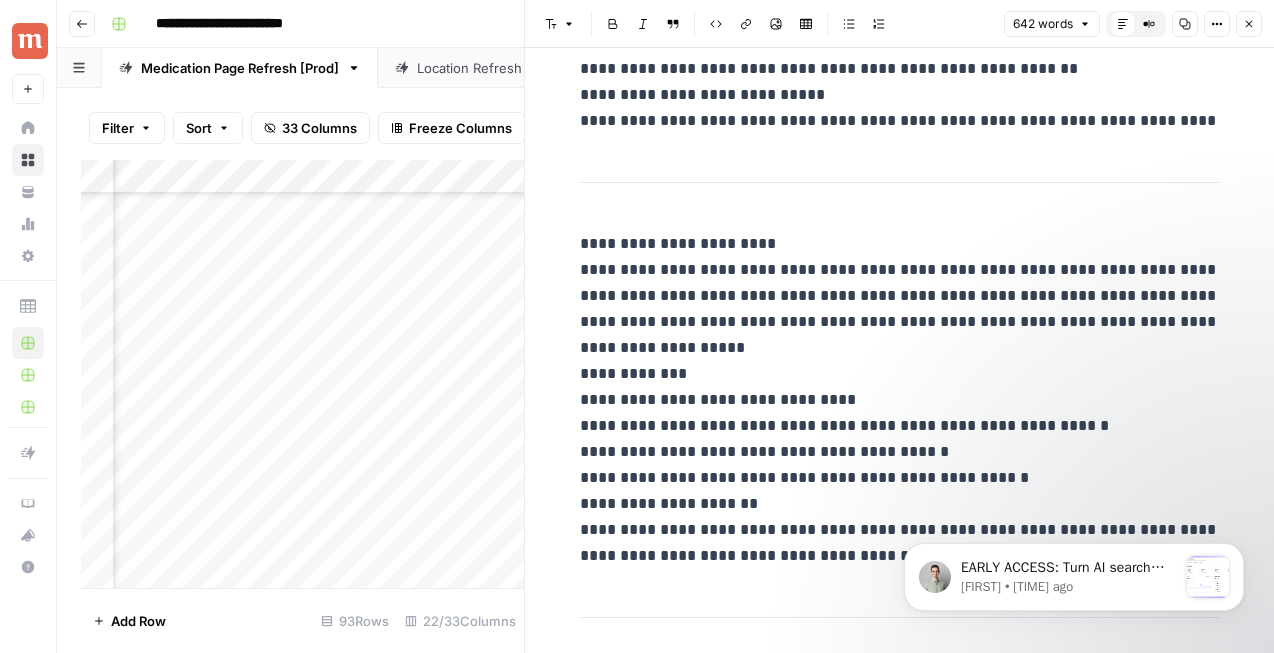 scroll, scrollTop: 211, scrollLeft: 0, axis: vertical 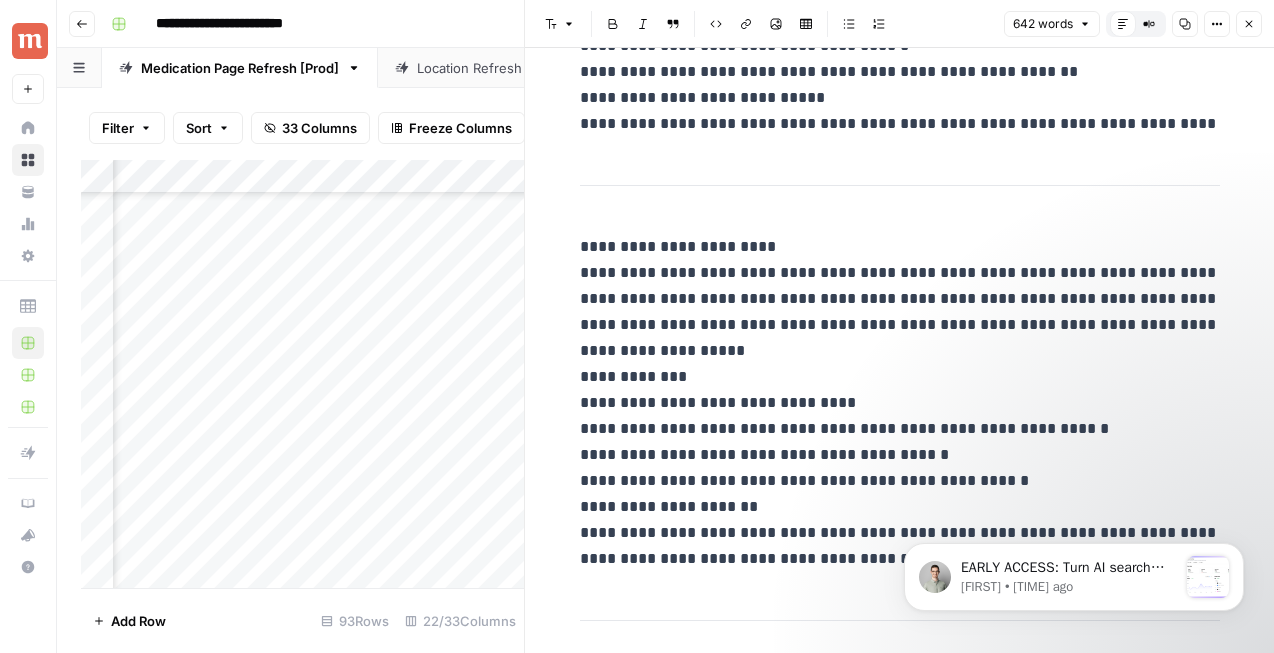click on "**********" at bounding box center [900, 7] 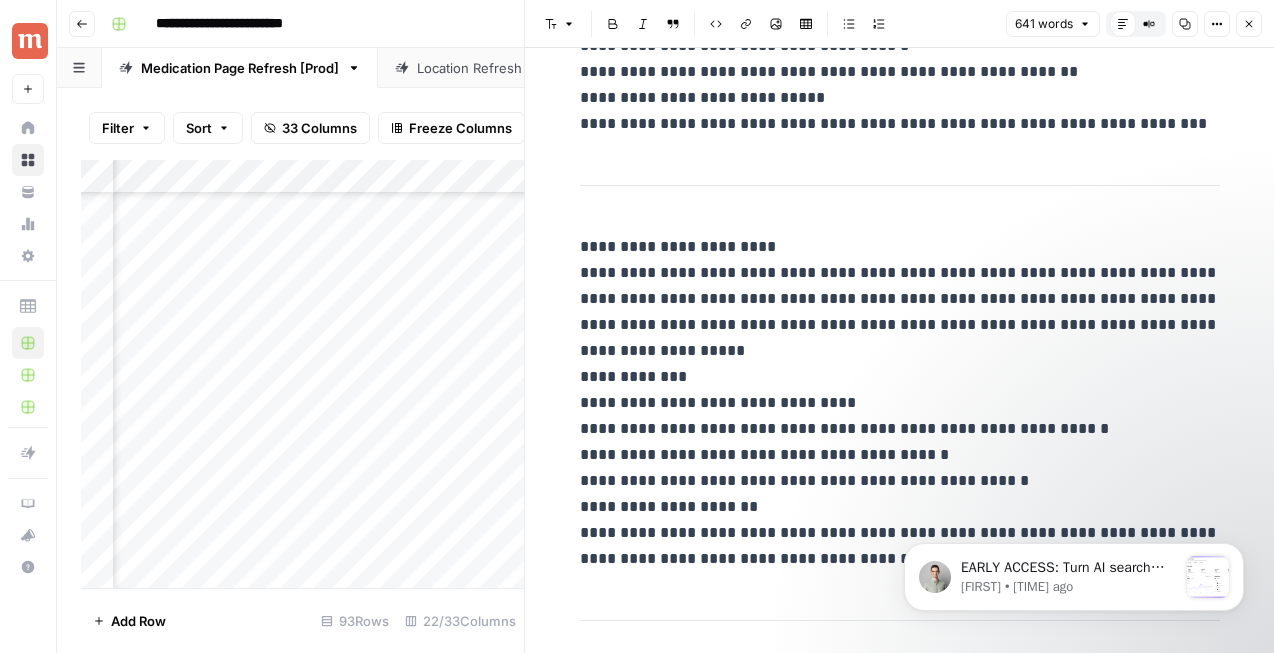 click on "**********" at bounding box center [900, 7] 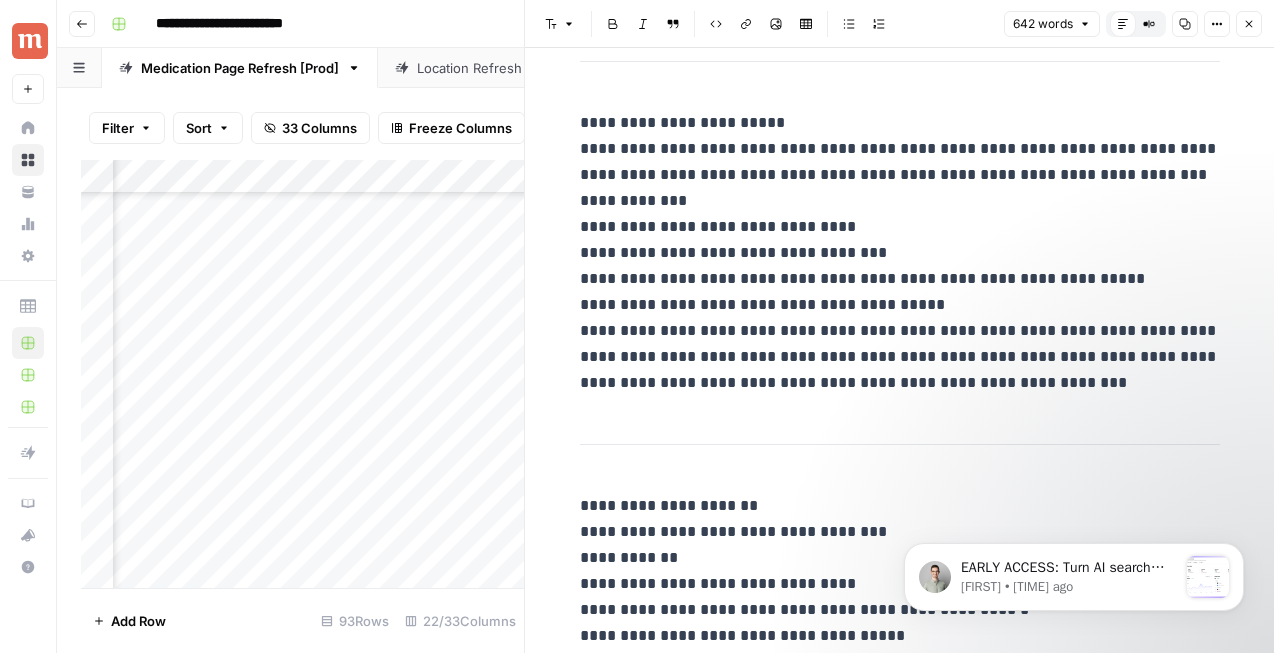 scroll, scrollTop: 2961, scrollLeft: 0, axis: vertical 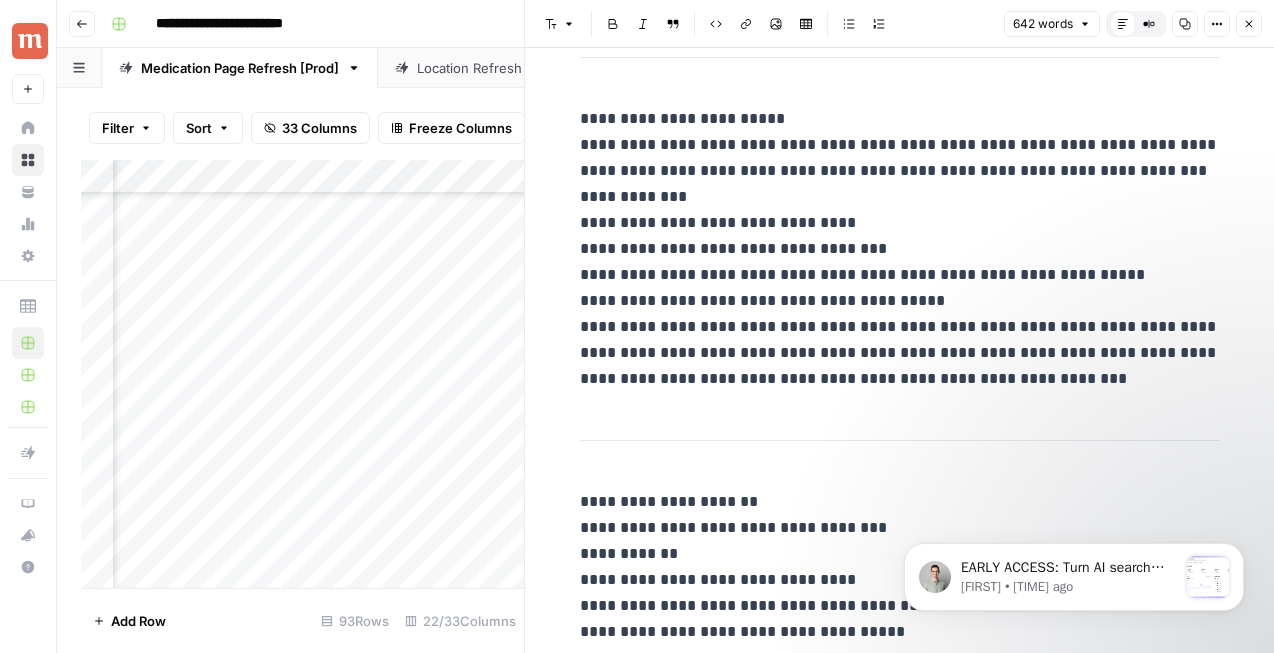click 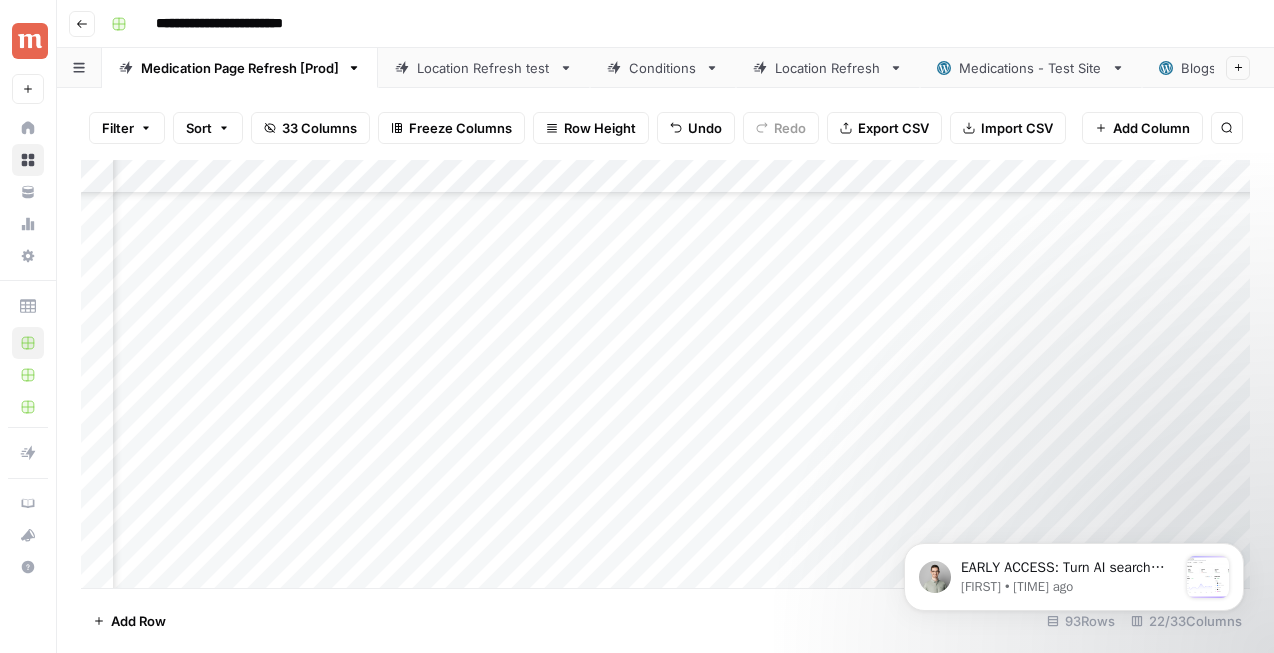click on "Add Column" at bounding box center [665, 374] 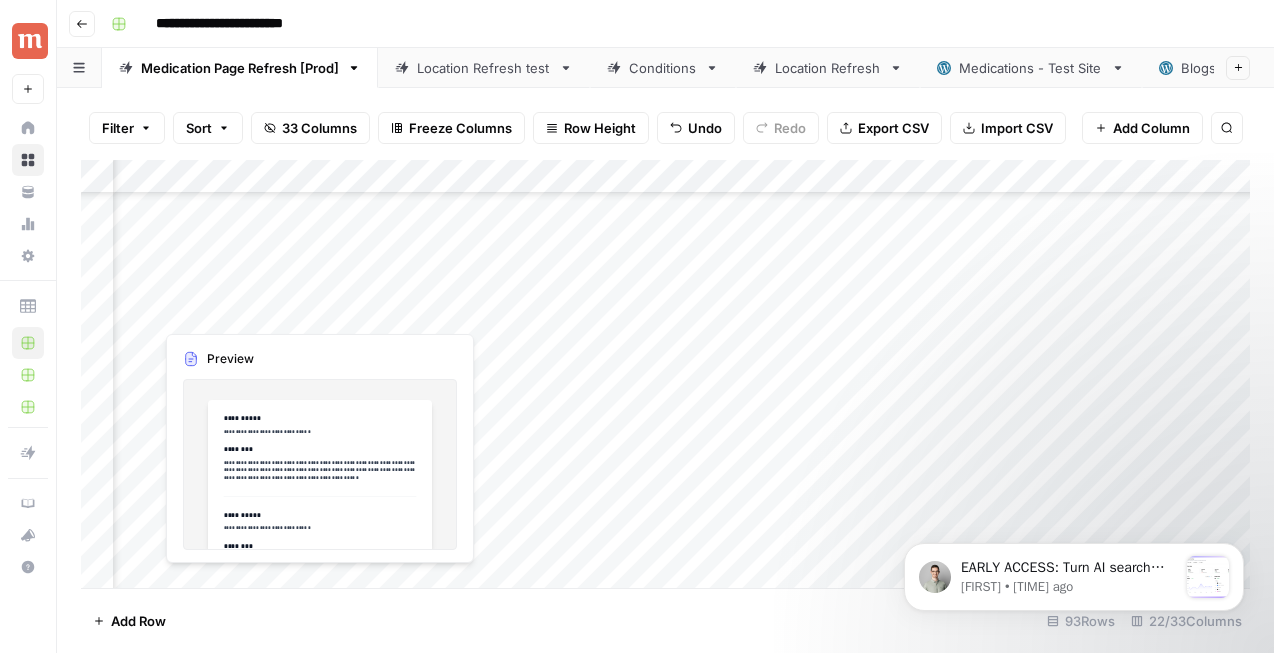 click on "Add Column" at bounding box center (665, 374) 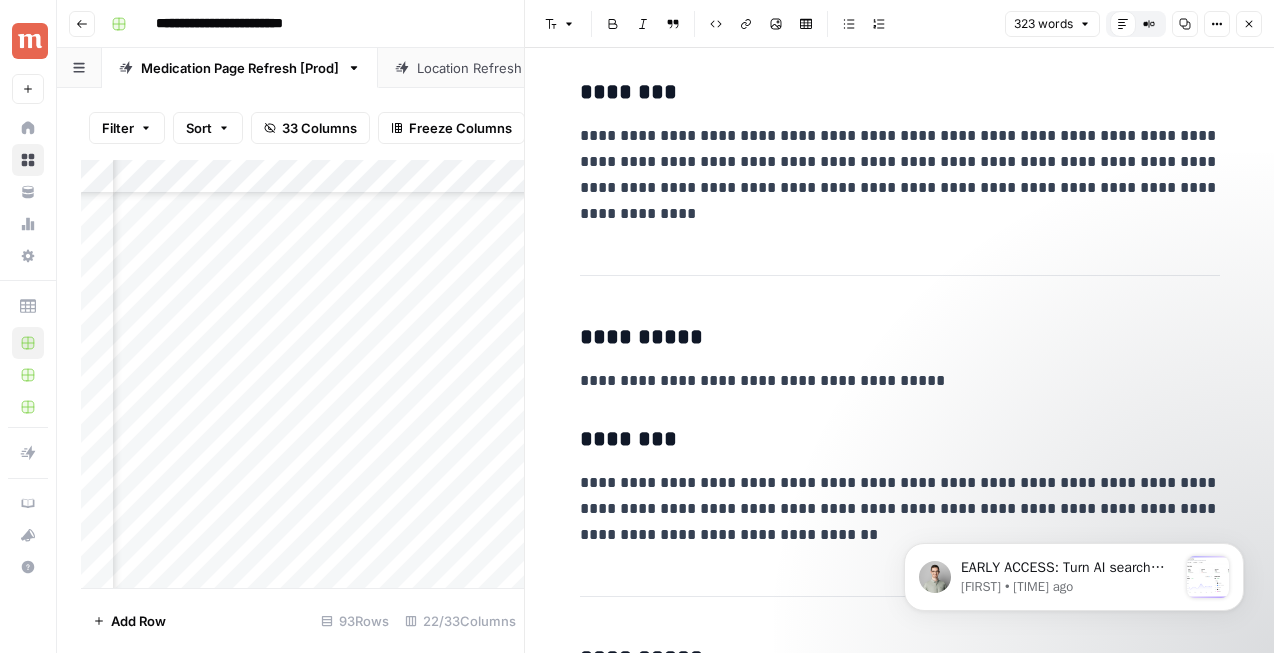 scroll, scrollTop: 1618, scrollLeft: 0, axis: vertical 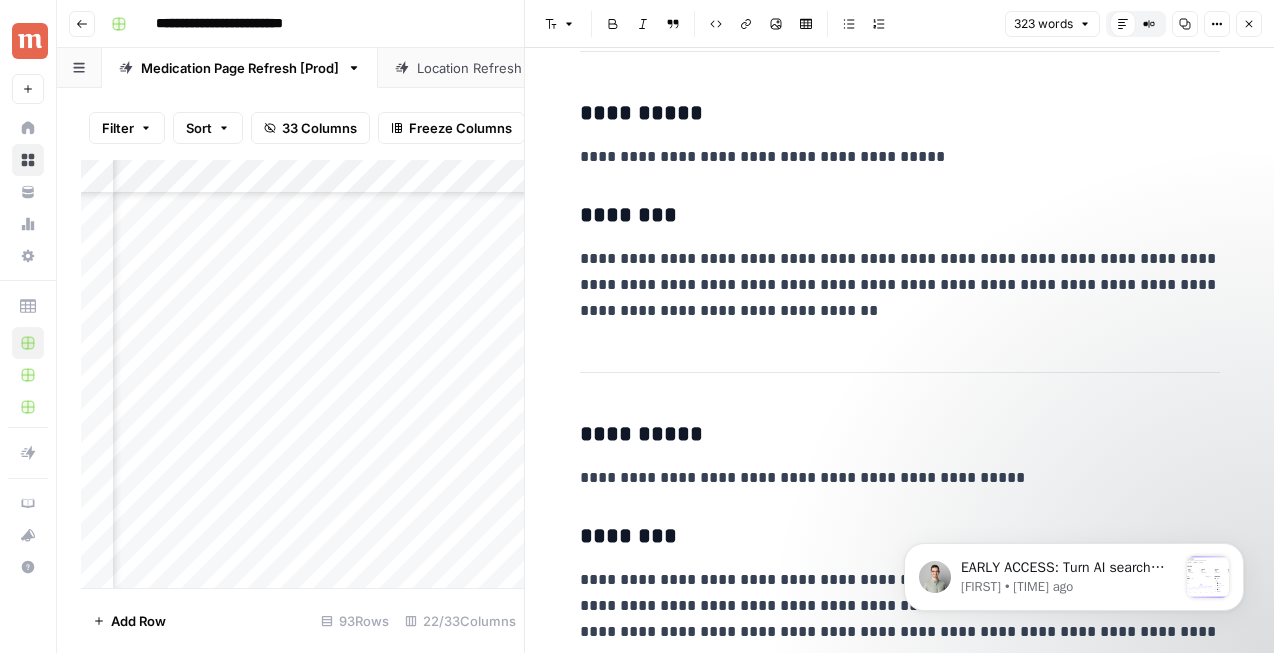 click on "Close" at bounding box center [1249, 24] 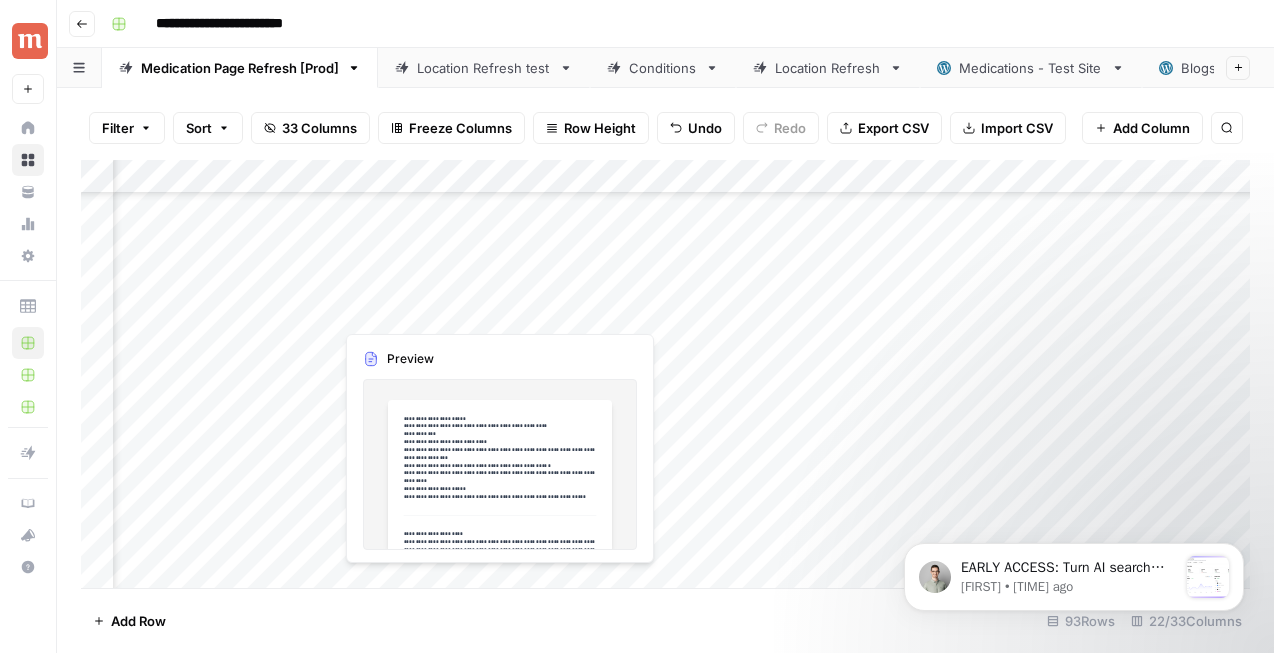 click on "Add Column" at bounding box center (665, 374) 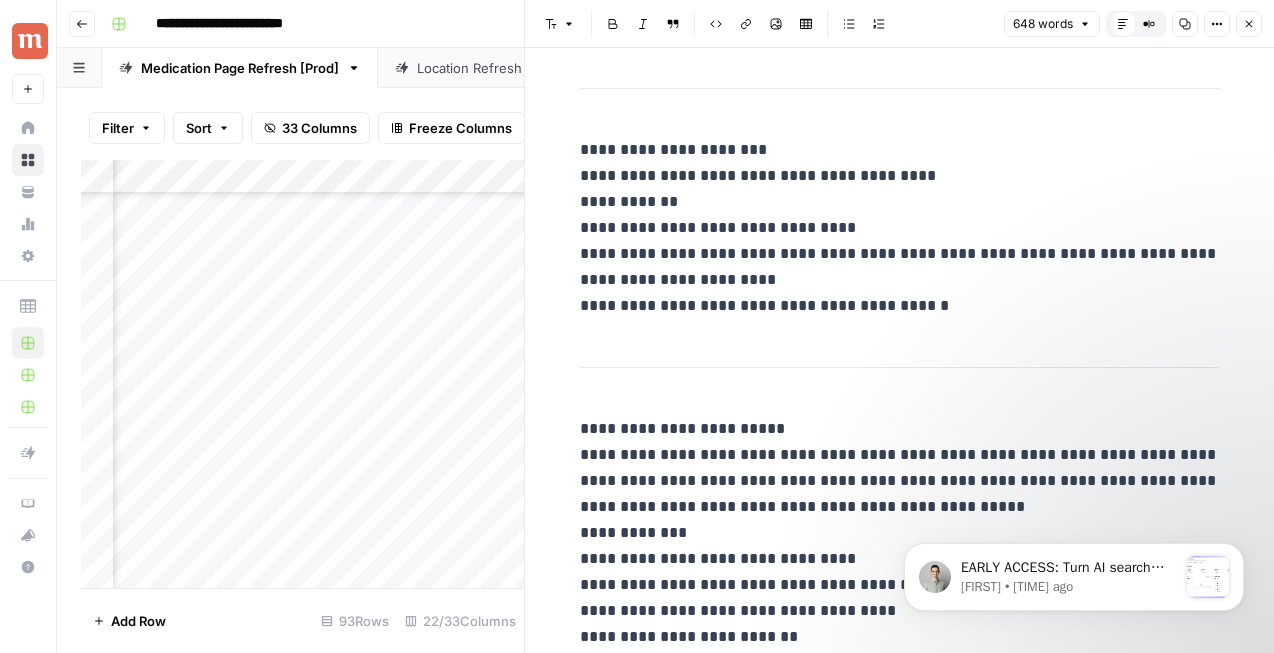 scroll, scrollTop: 1465, scrollLeft: 0, axis: vertical 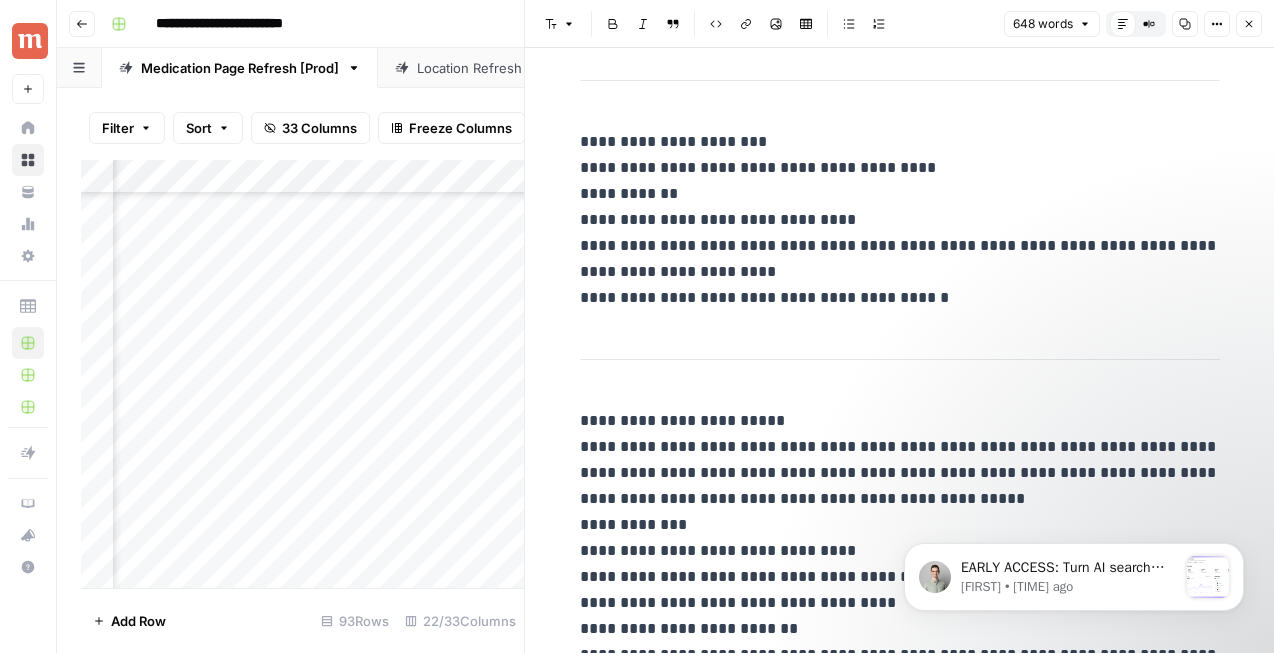 click on "Close" at bounding box center [1249, 24] 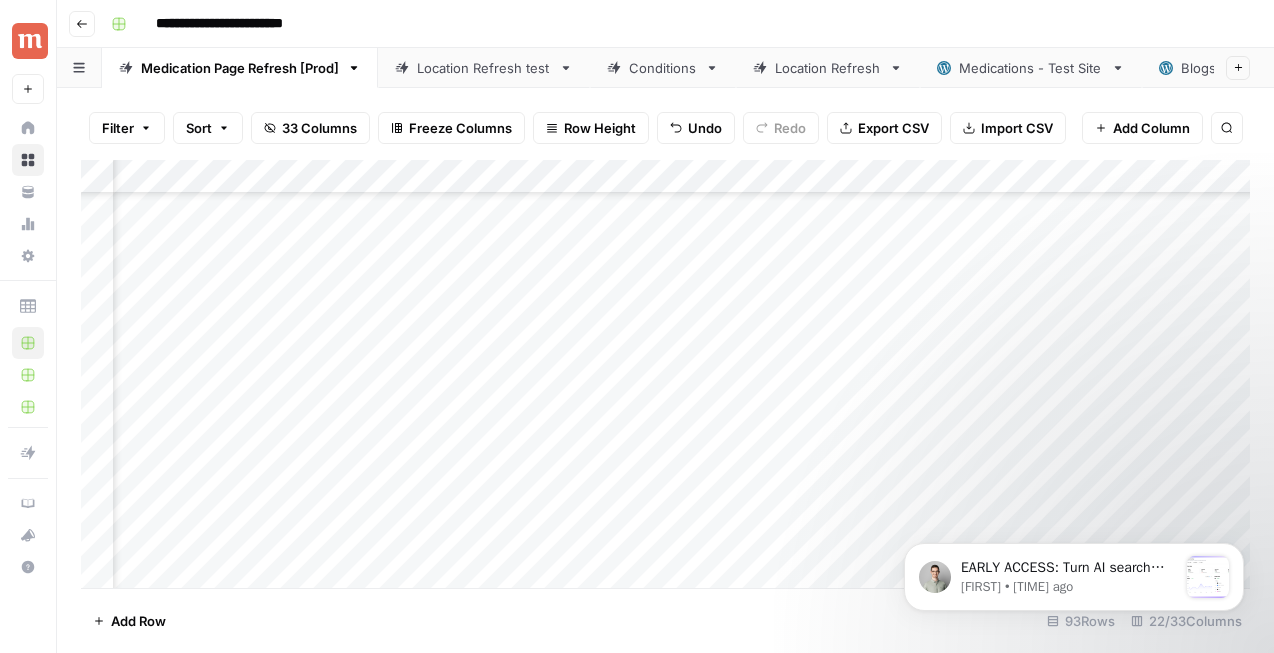 click on "Add Column" at bounding box center [665, 374] 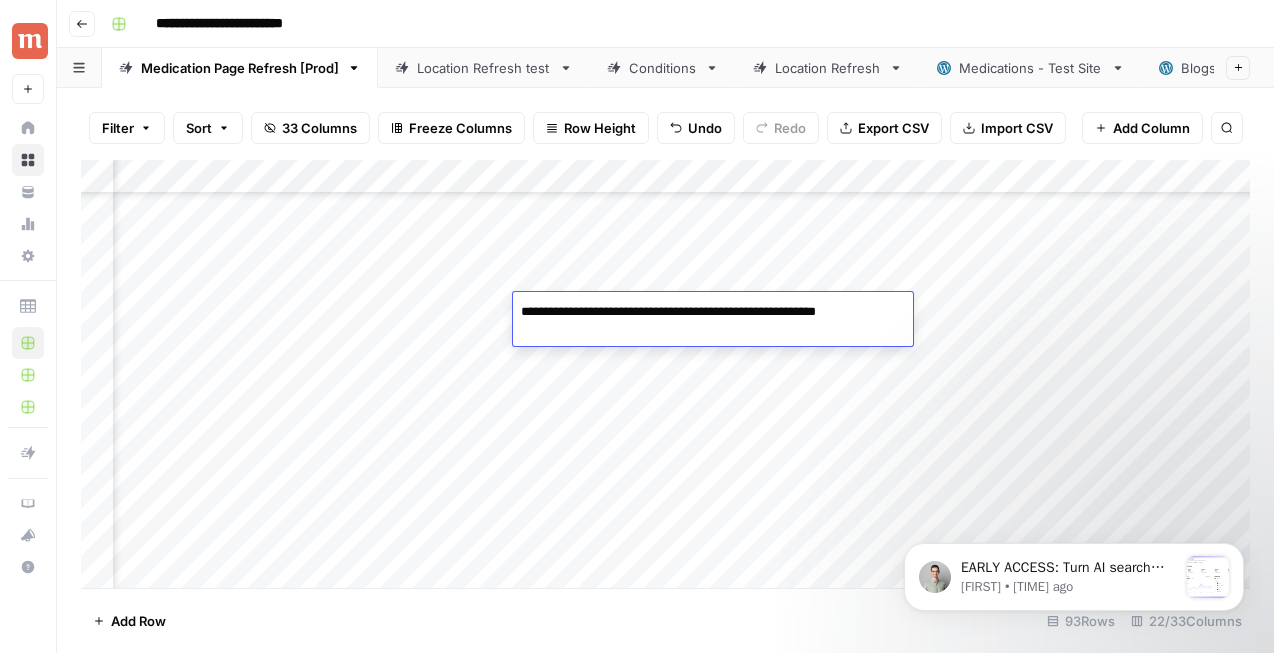 click on "Add Column" at bounding box center [665, 374] 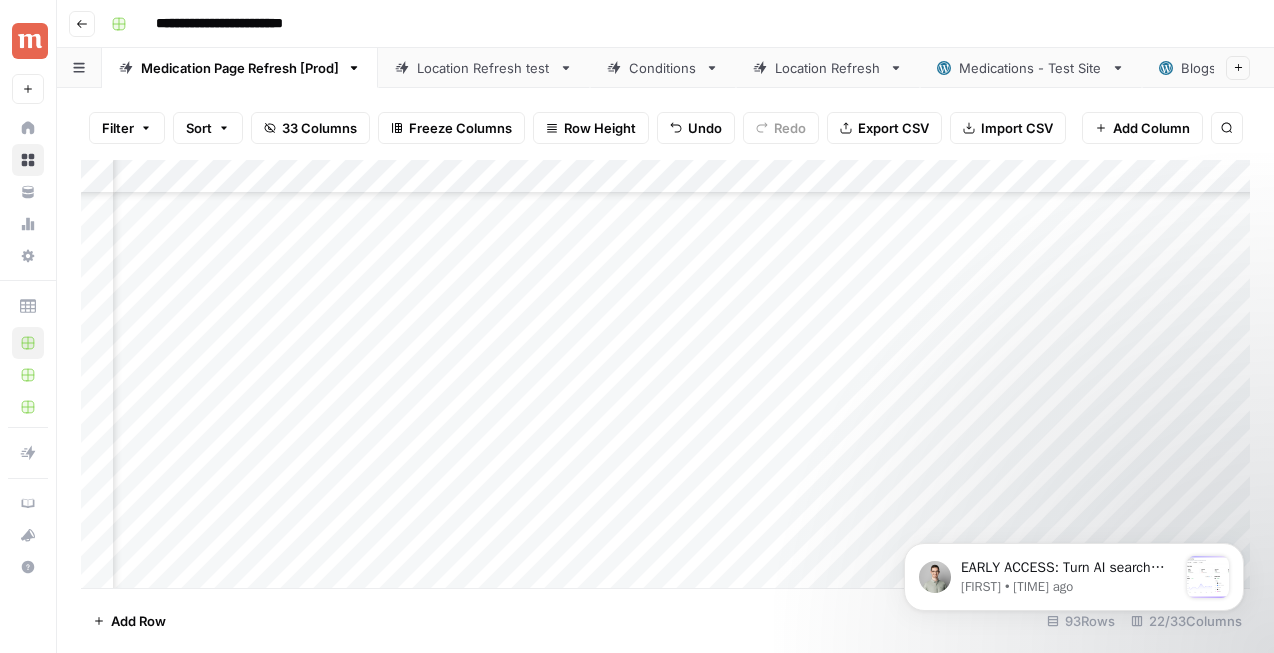 click on "Add Column" at bounding box center (665, 374) 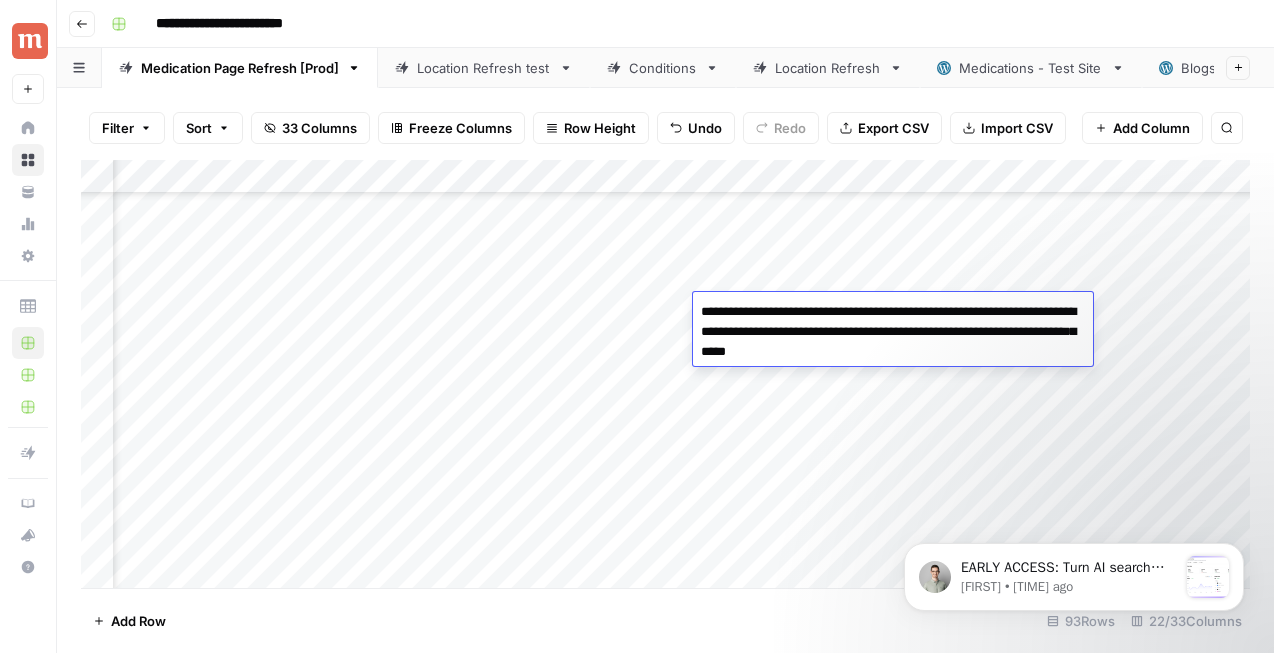 click on "Add Column" at bounding box center [665, 374] 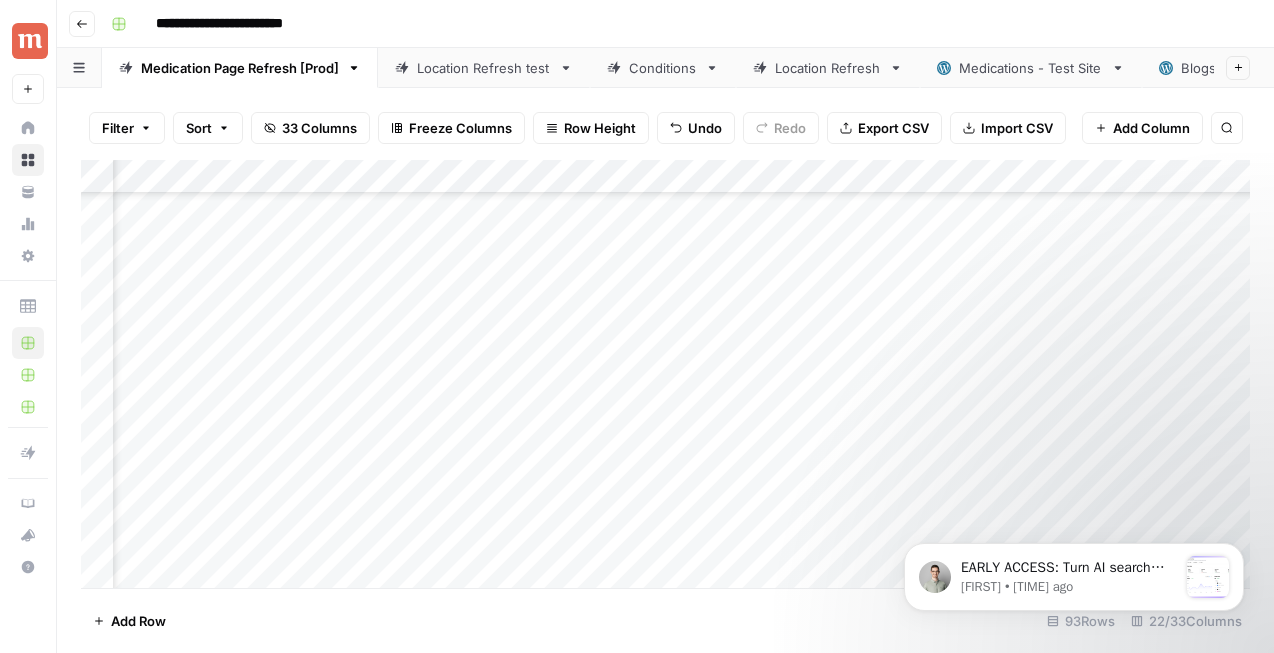 click on "Add Column" at bounding box center (665, 374) 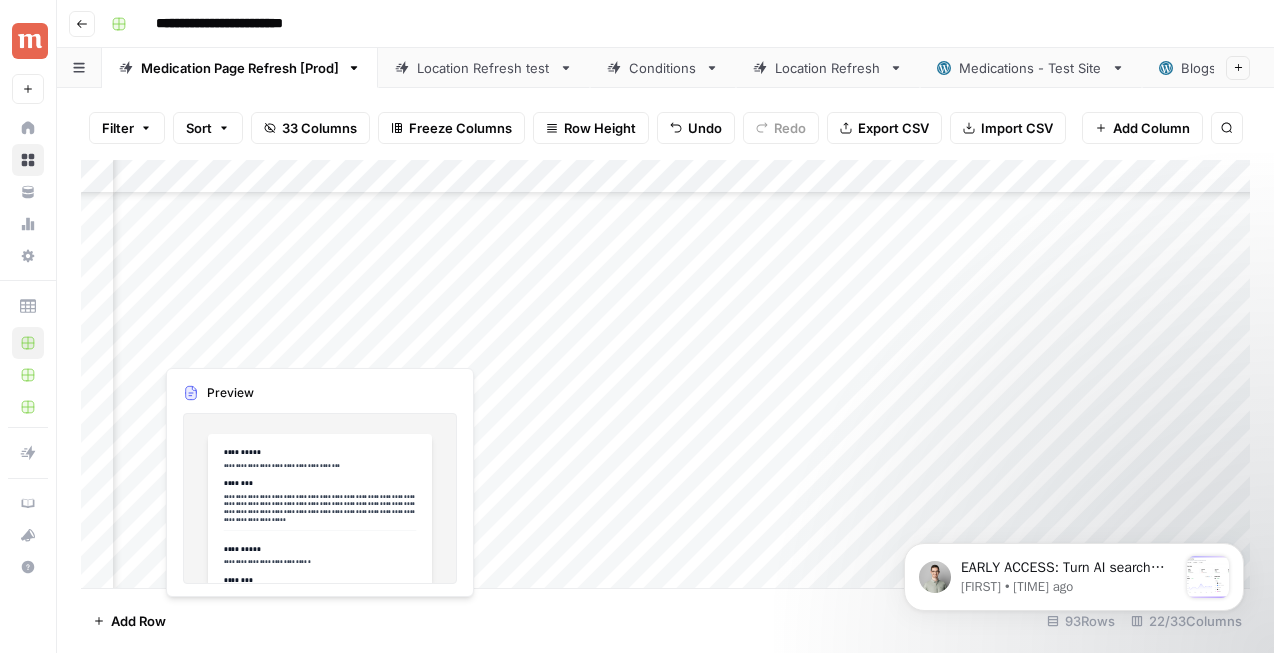 click on "Add Column" at bounding box center (665, 374) 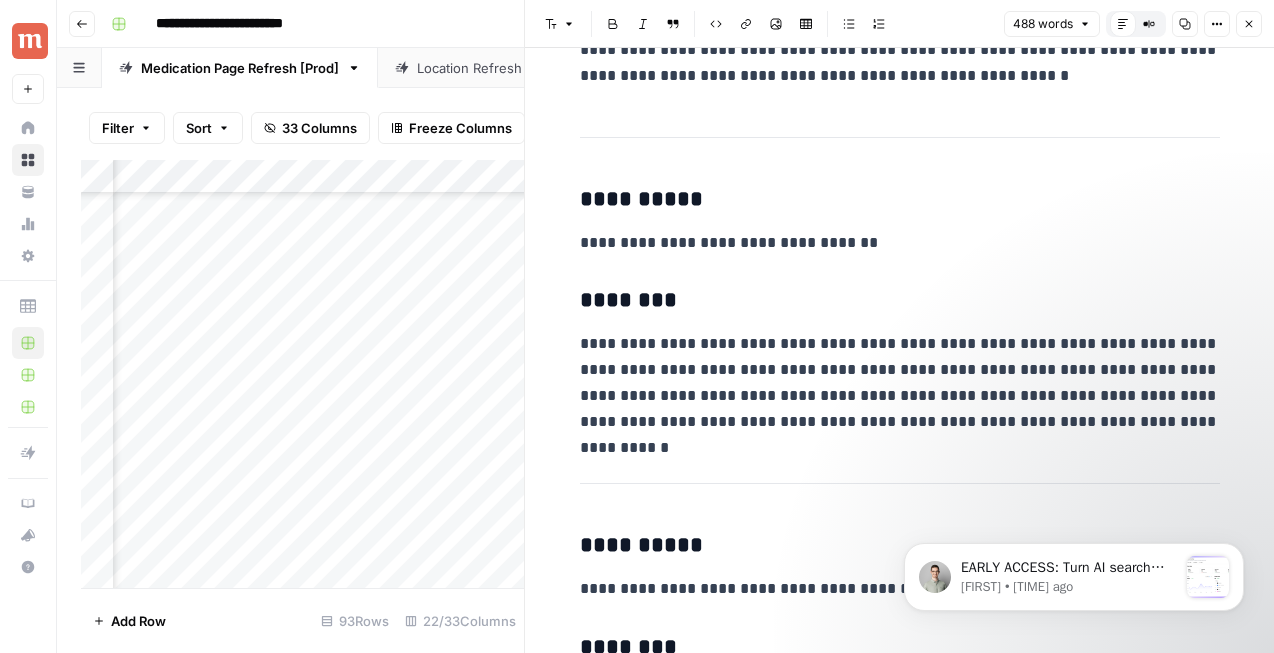 scroll, scrollTop: 924, scrollLeft: 0, axis: vertical 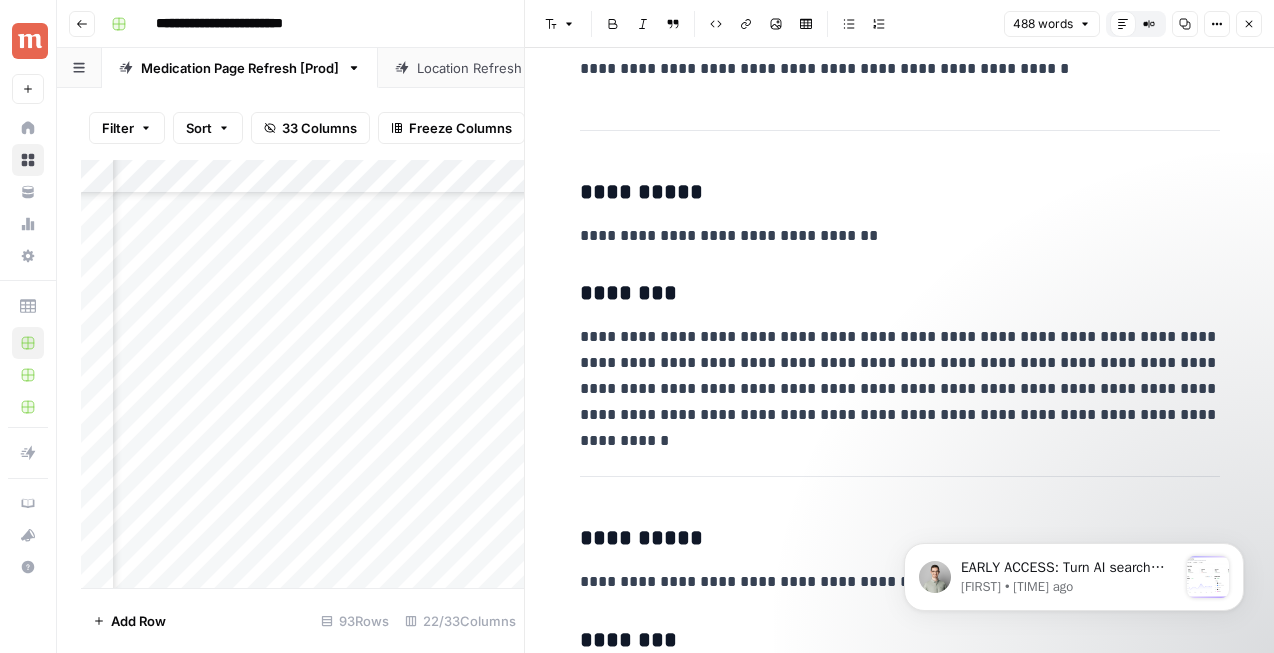 click 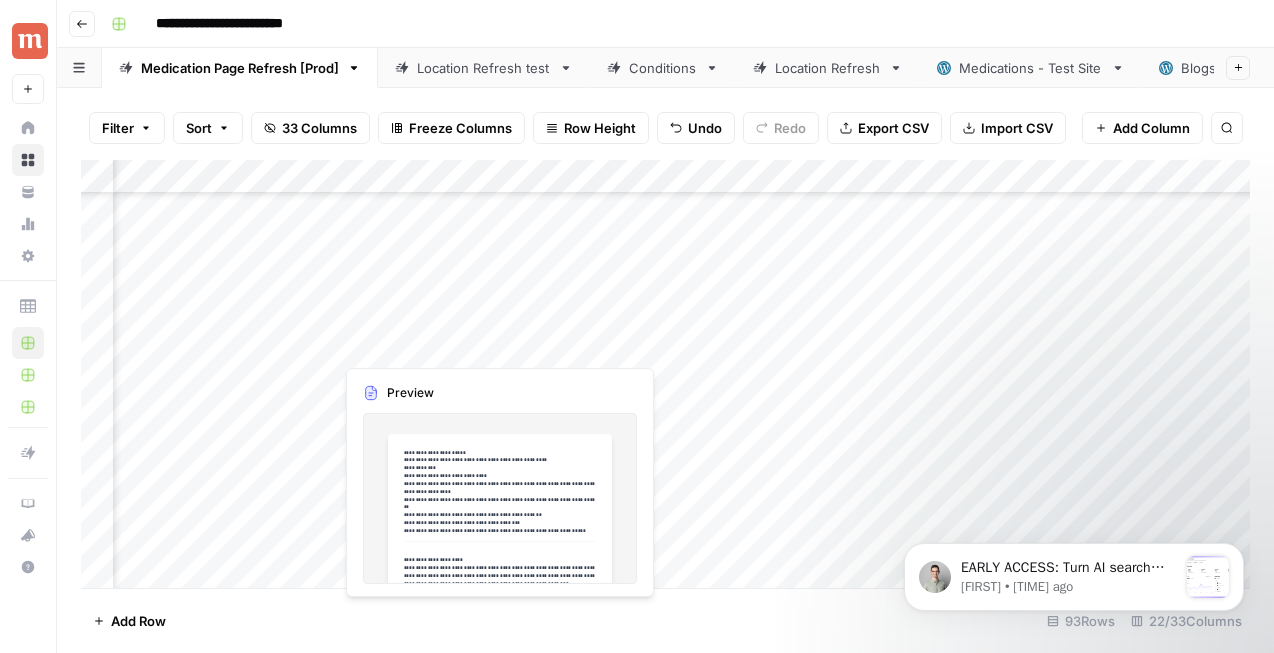 click on "Add Column" at bounding box center (665, 374) 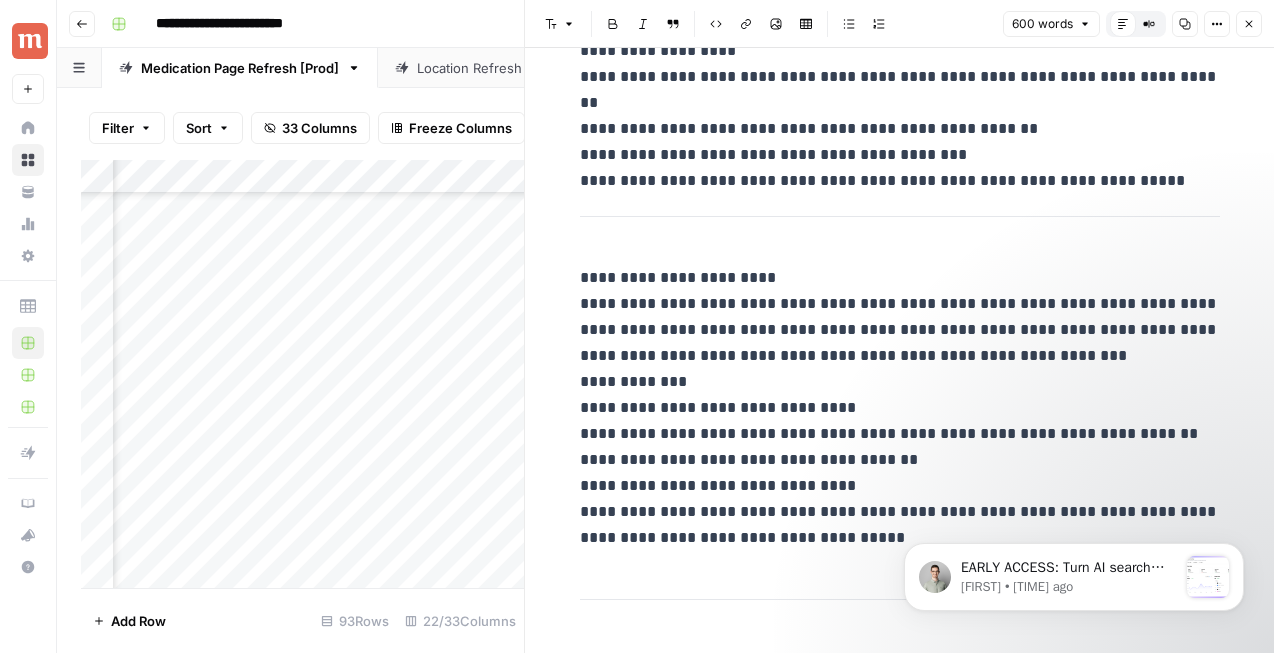 scroll, scrollTop: 188, scrollLeft: 0, axis: vertical 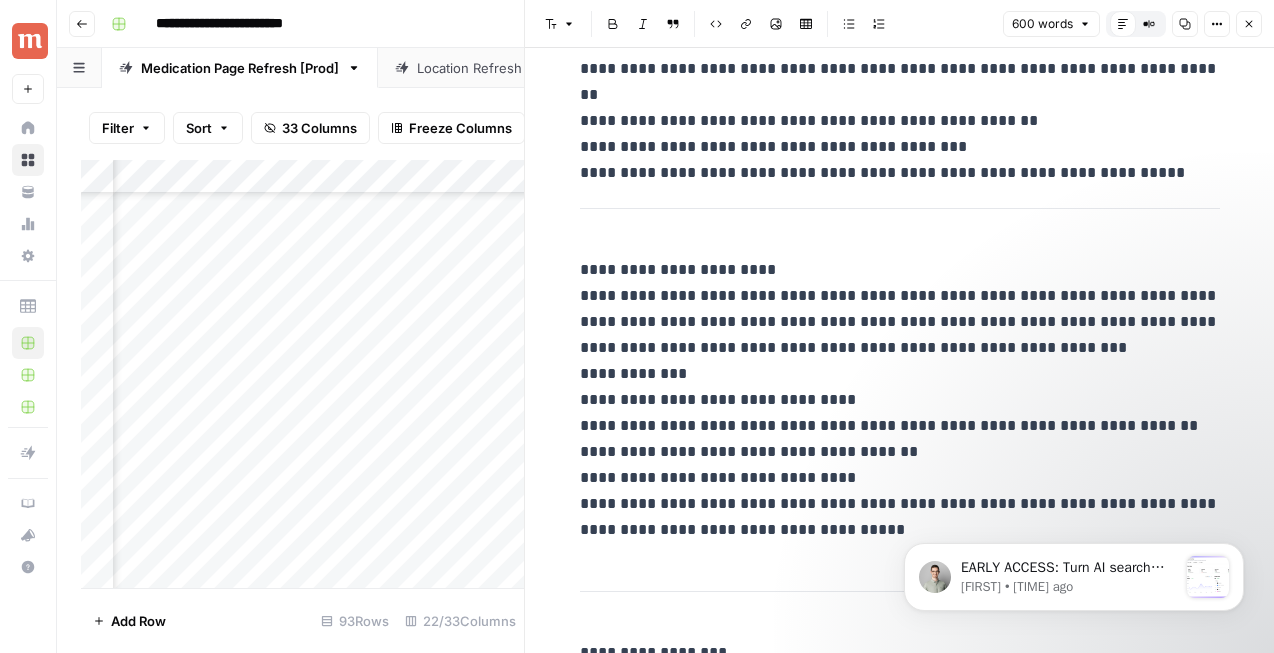 click on "**********" at bounding box center (900, 400) 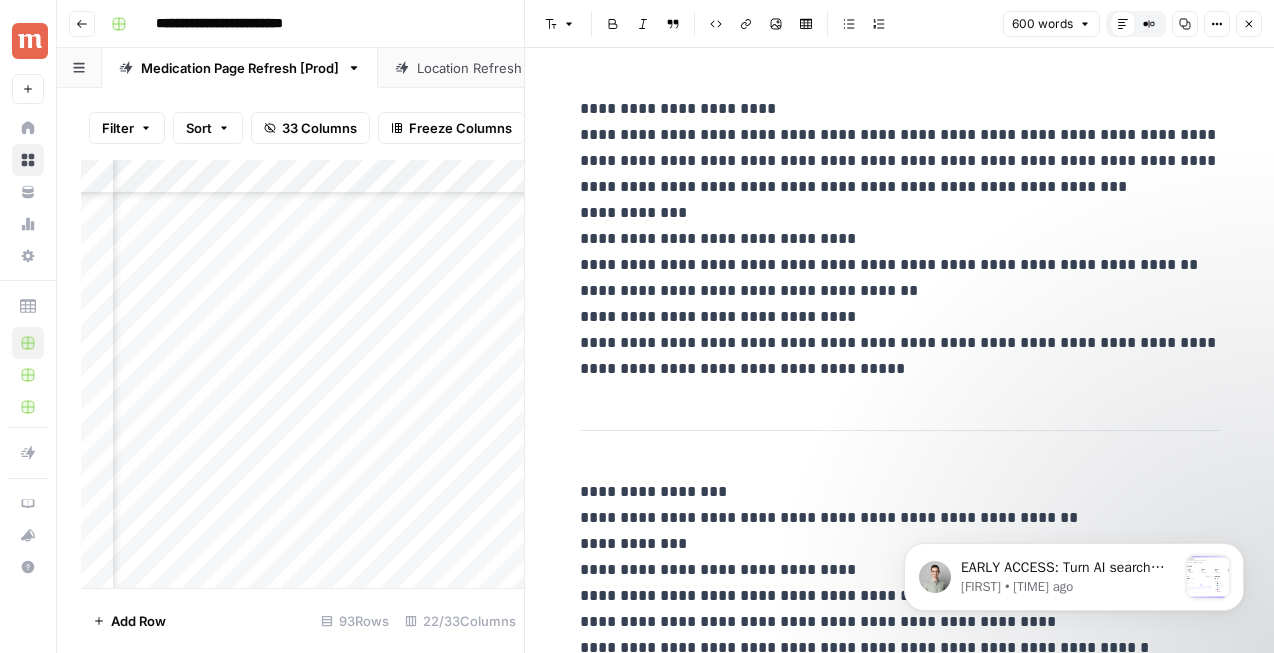 scroll, scrollTop: 362, scrollLeft: 0, axis: vertical 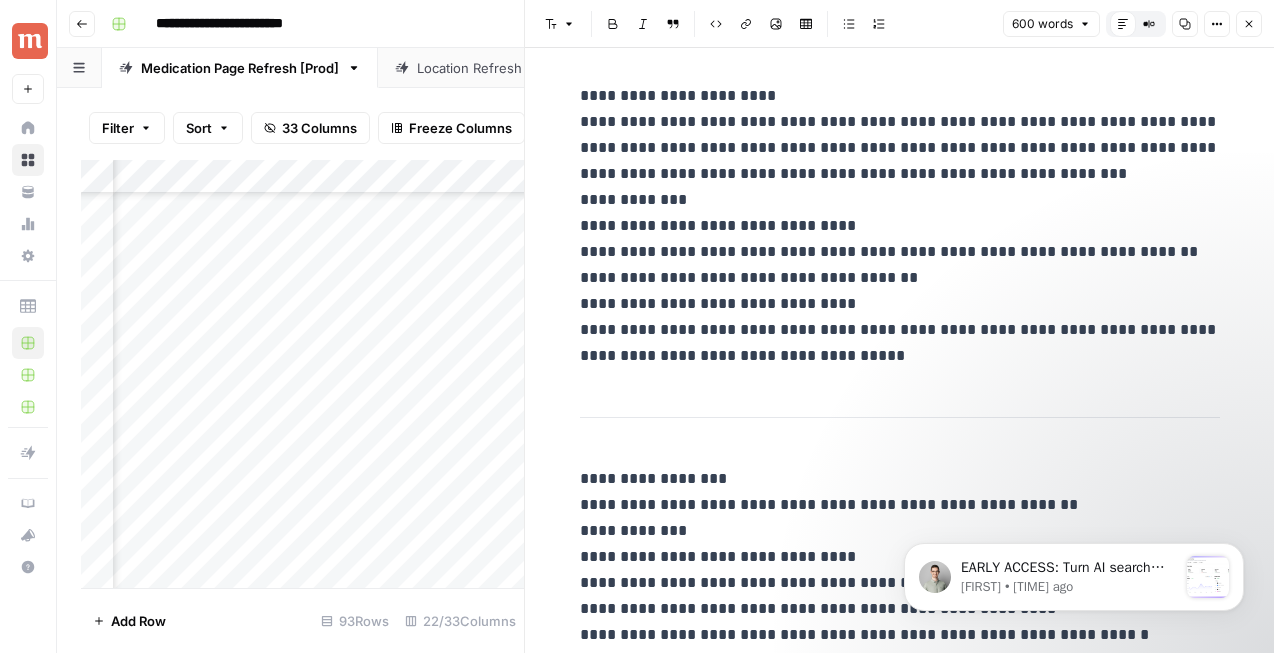 click on "**********" at bounding box center (900, 226) 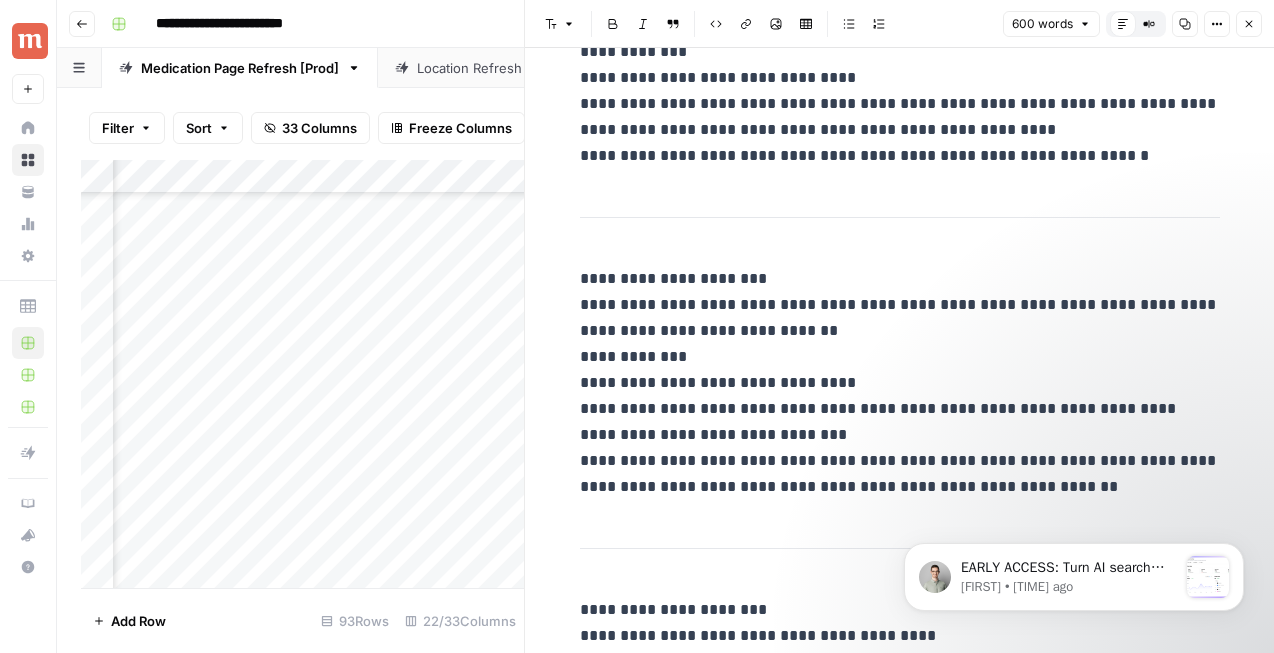 scroll, scrollTop: 854, scrollLeft: 0, axis: vertical 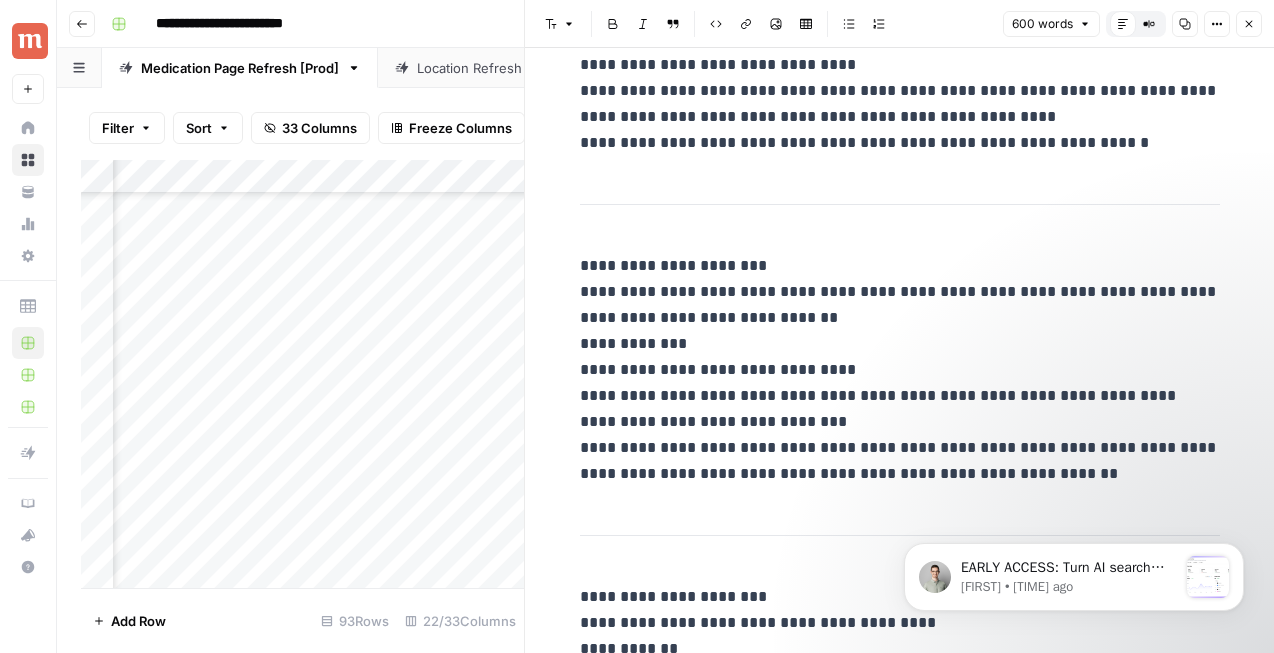 click on "**********" at bounding box center (900, 370) 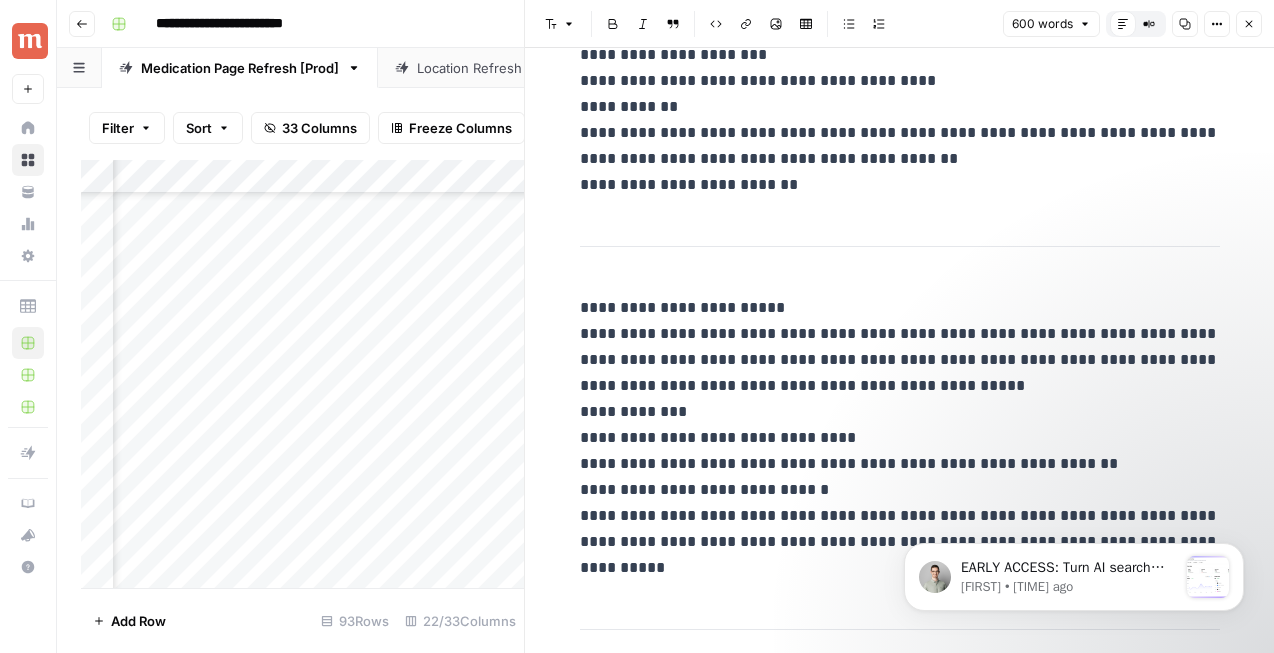scroll, scrollTop: 1429, scrollLeft: 0, axis: vertical 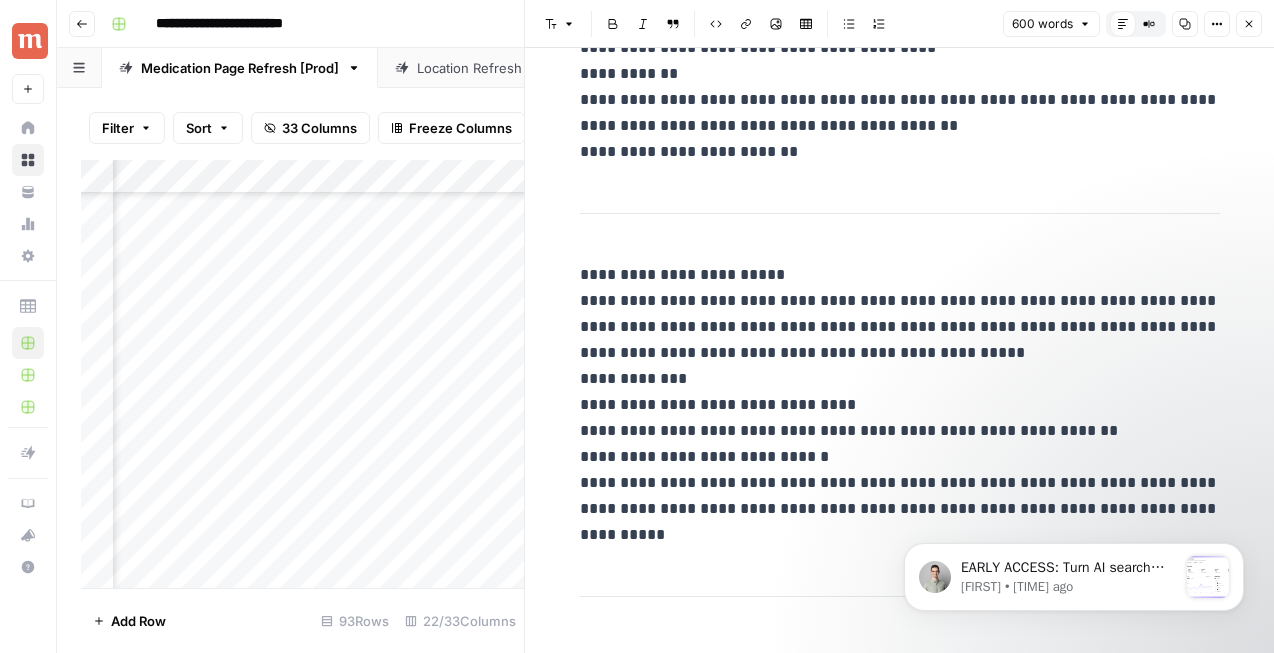 click on "**********" at bounding box center (900, 405) 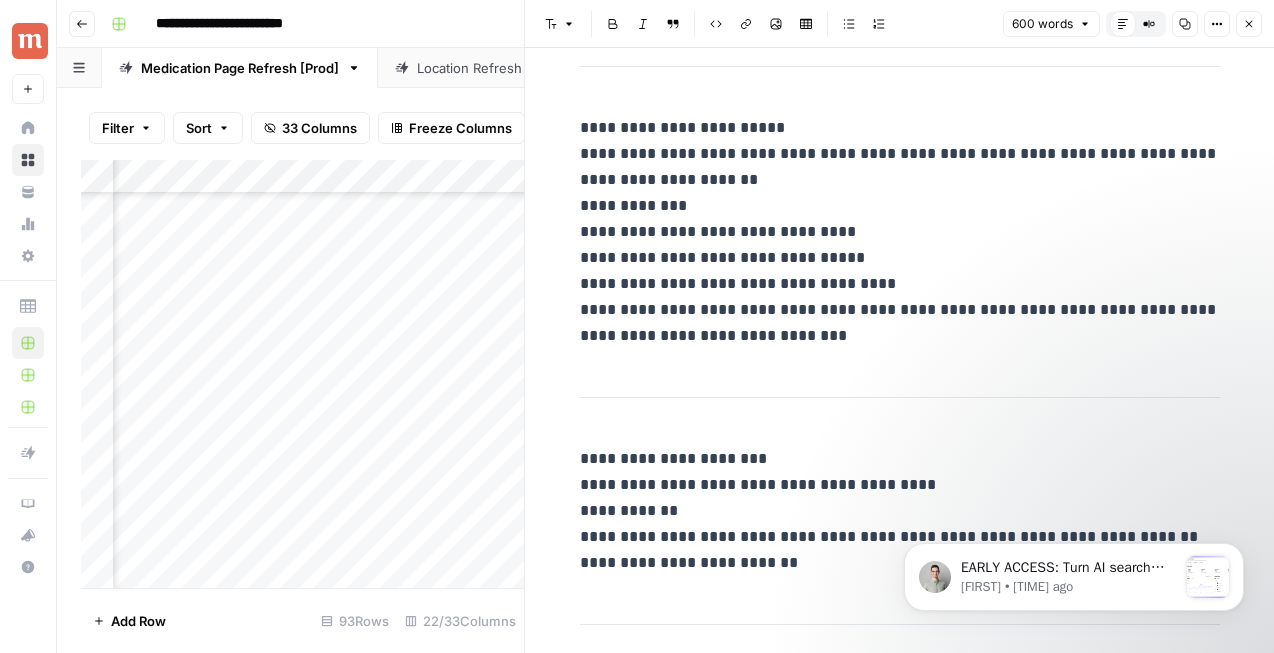 scroll, scrollTop: 2202, scrollLeft: 0, axis: vertical 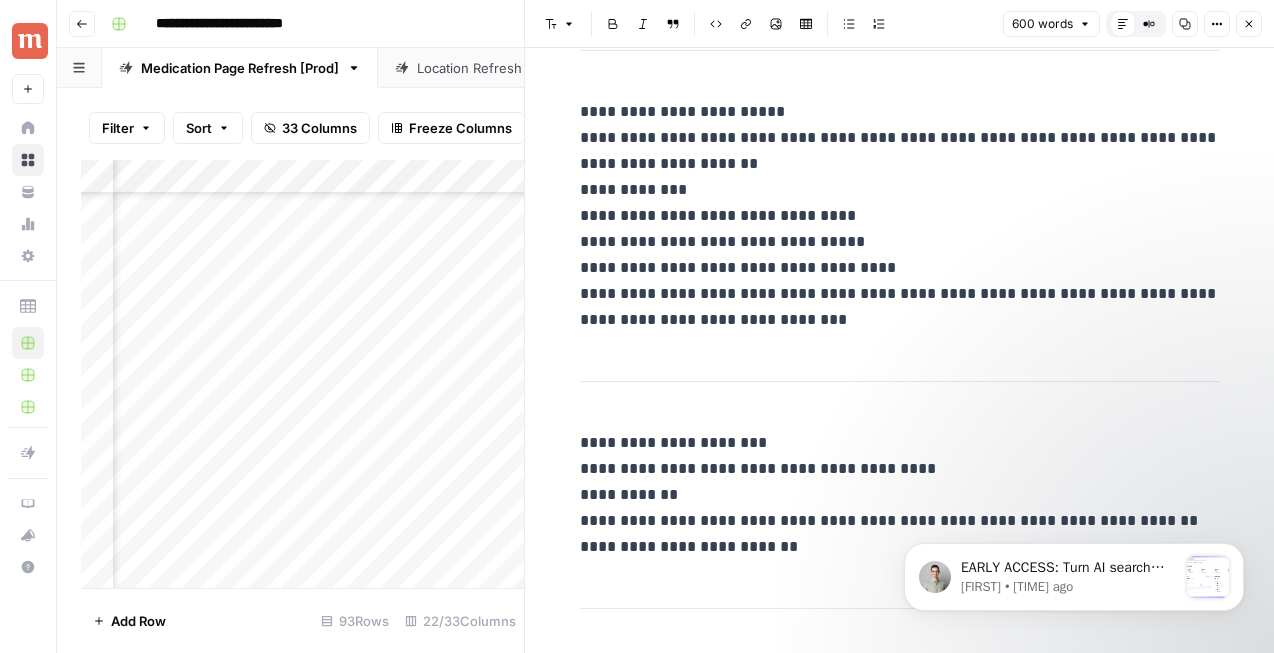 click on "**********" at bounding box center (900, 216) 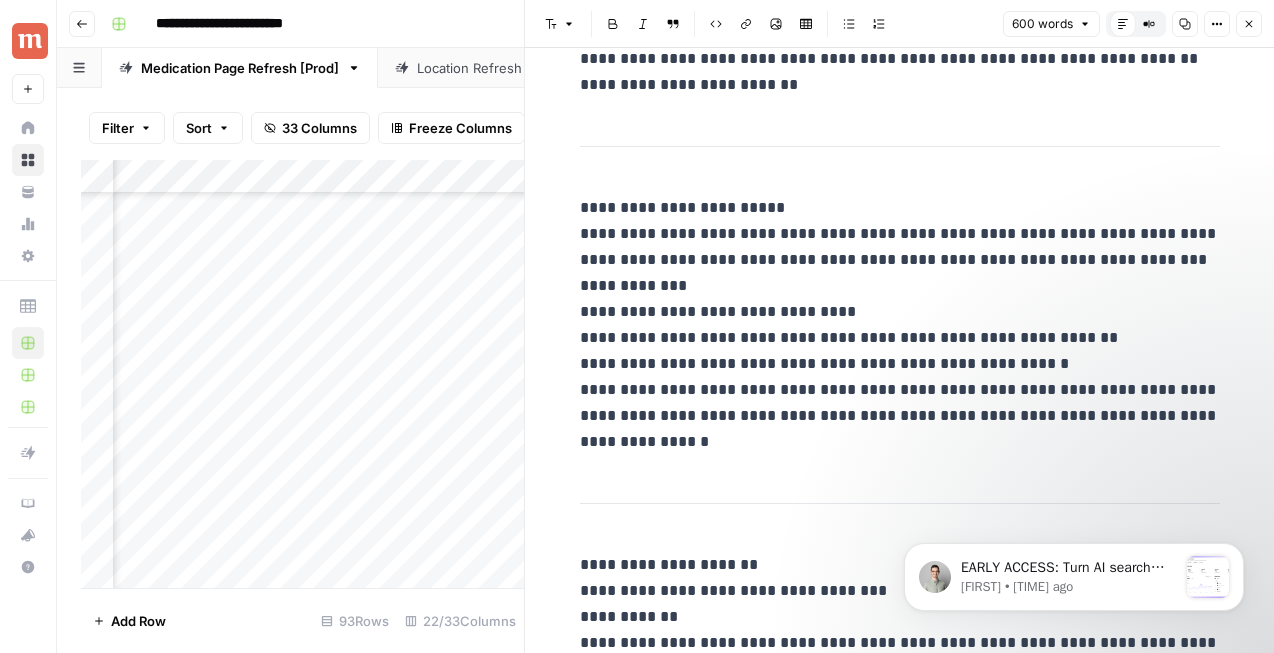 scroll, scrollTop: 2727, scrollLeft: 0, axis: vertical 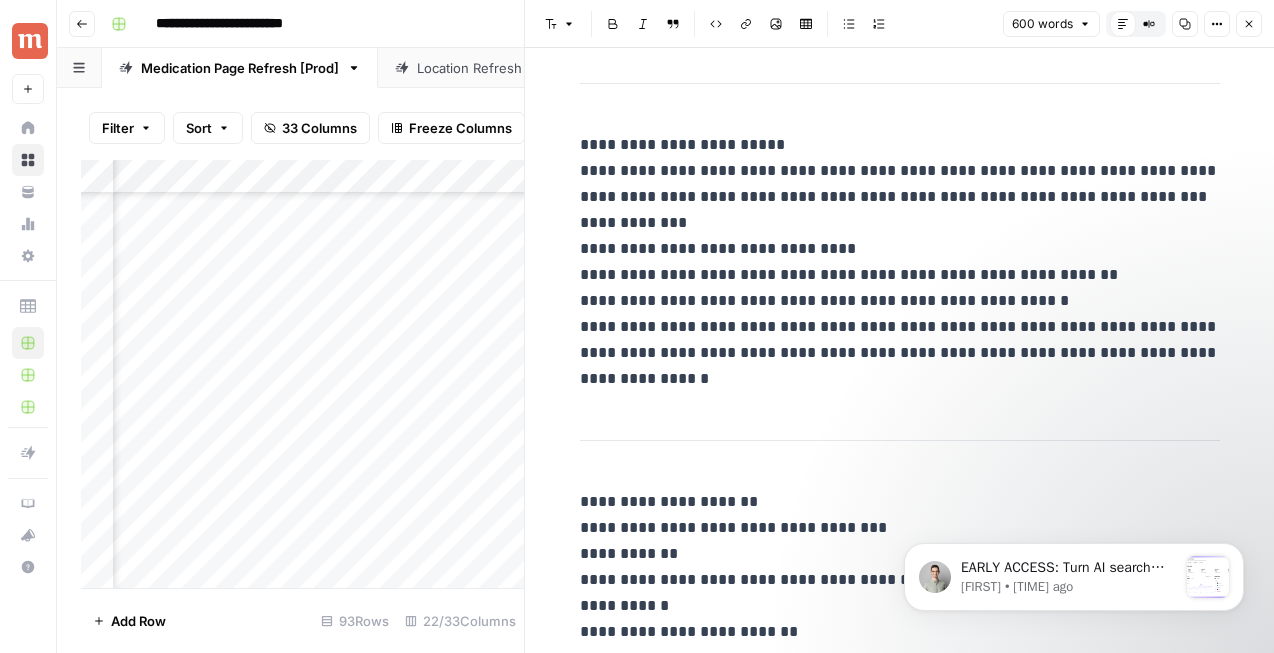 click on "Close" at bounding box center (1249, 24) 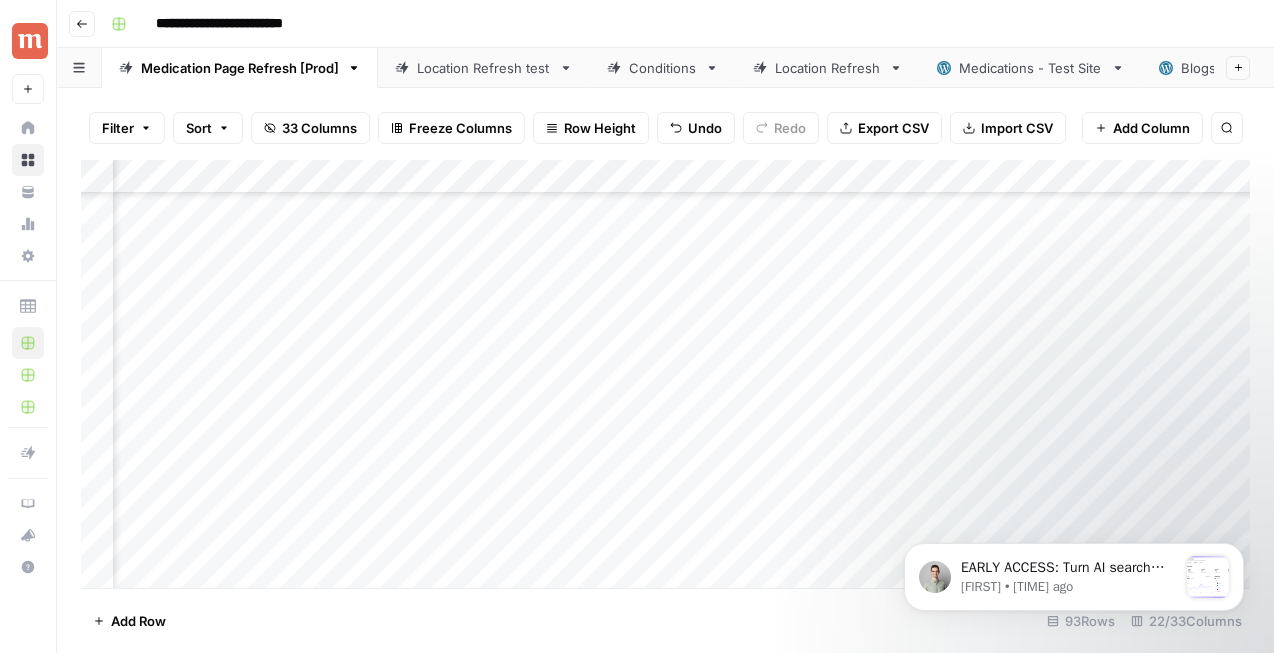 click on "Add Column" at bounding box center (665, 374) 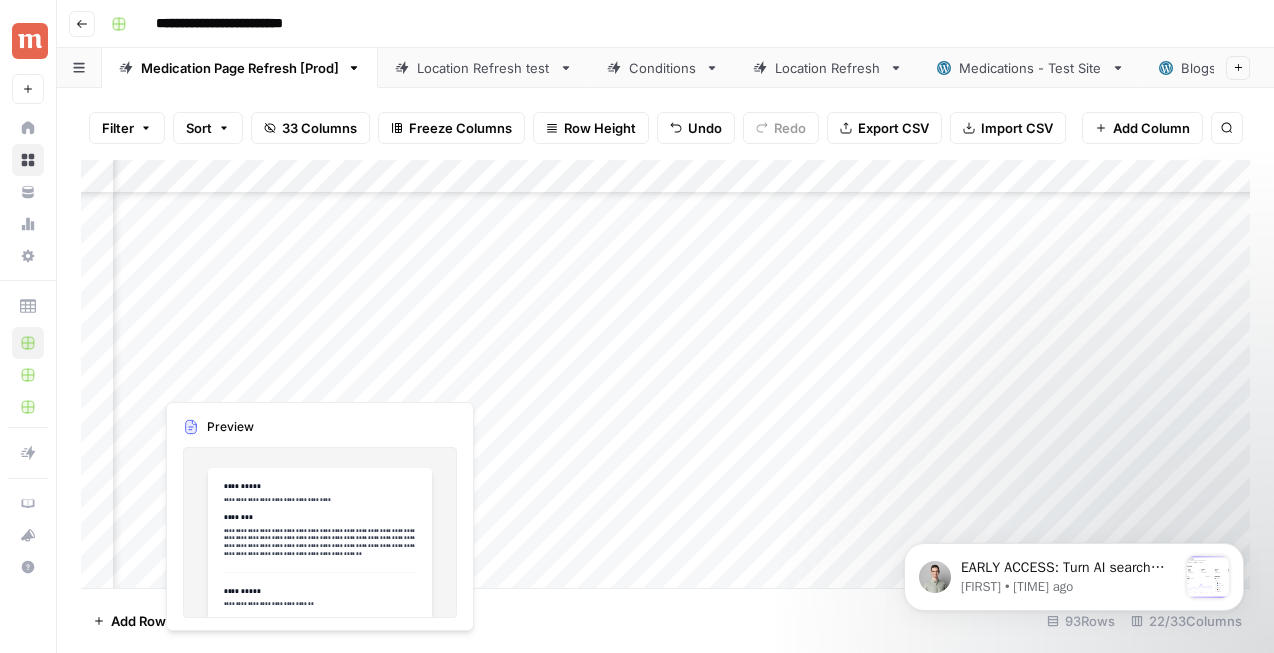 click on "Add Column" at bounding box center [665, 374] 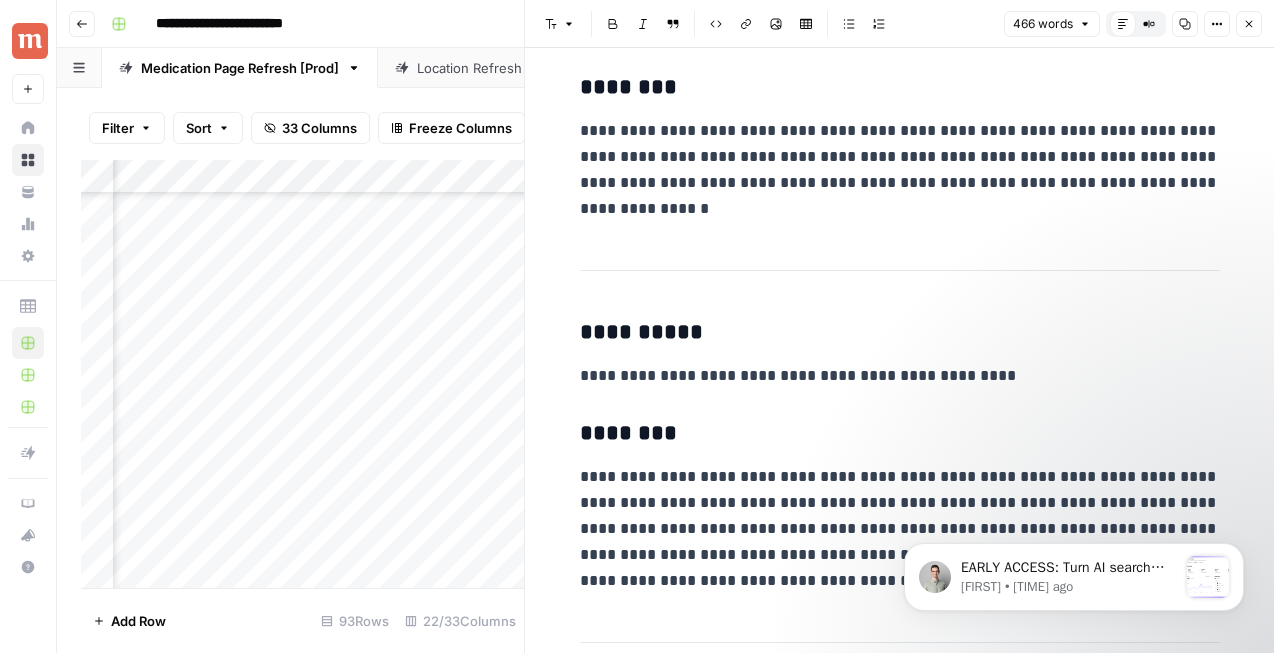 scroll, scrollTop: 827, scrollLeft: 0, axis: vertical 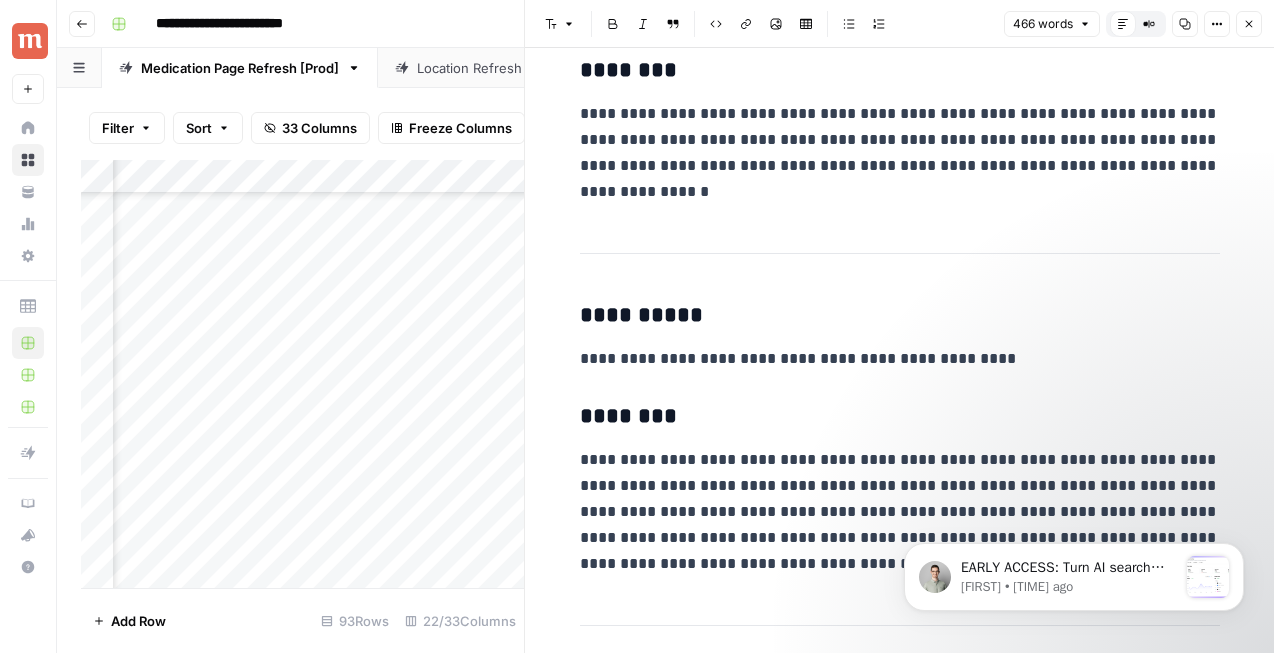 click 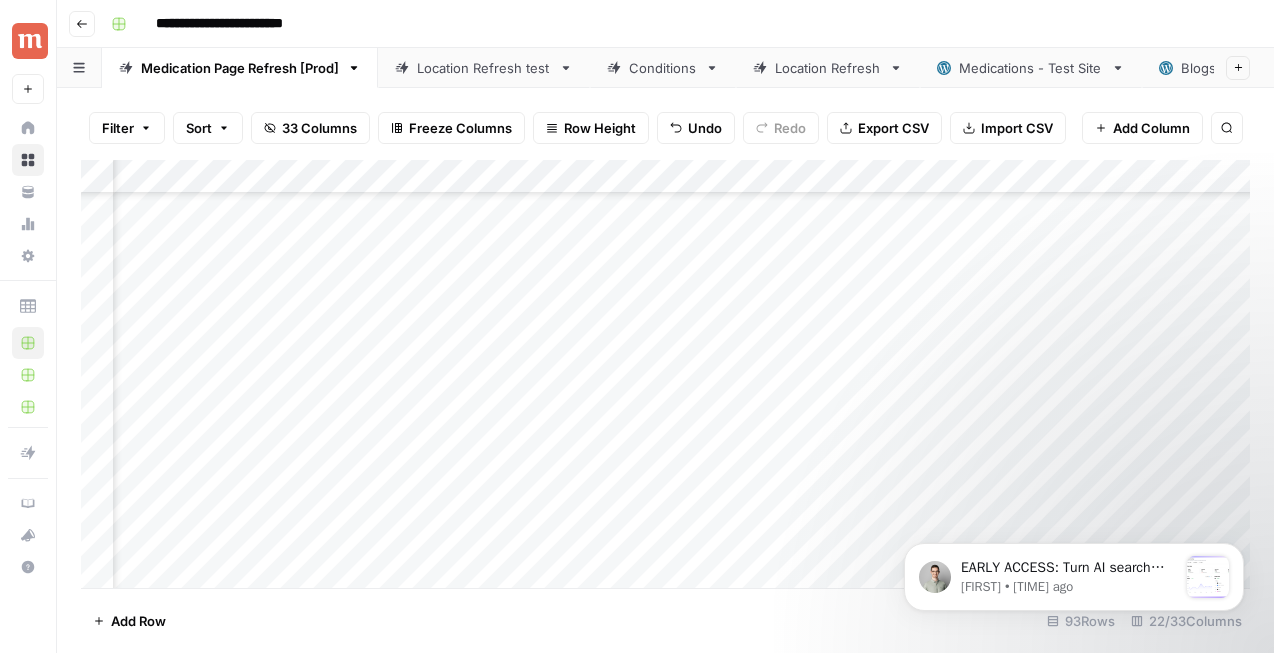click on "Add Column" at bounding box center [665, 374] 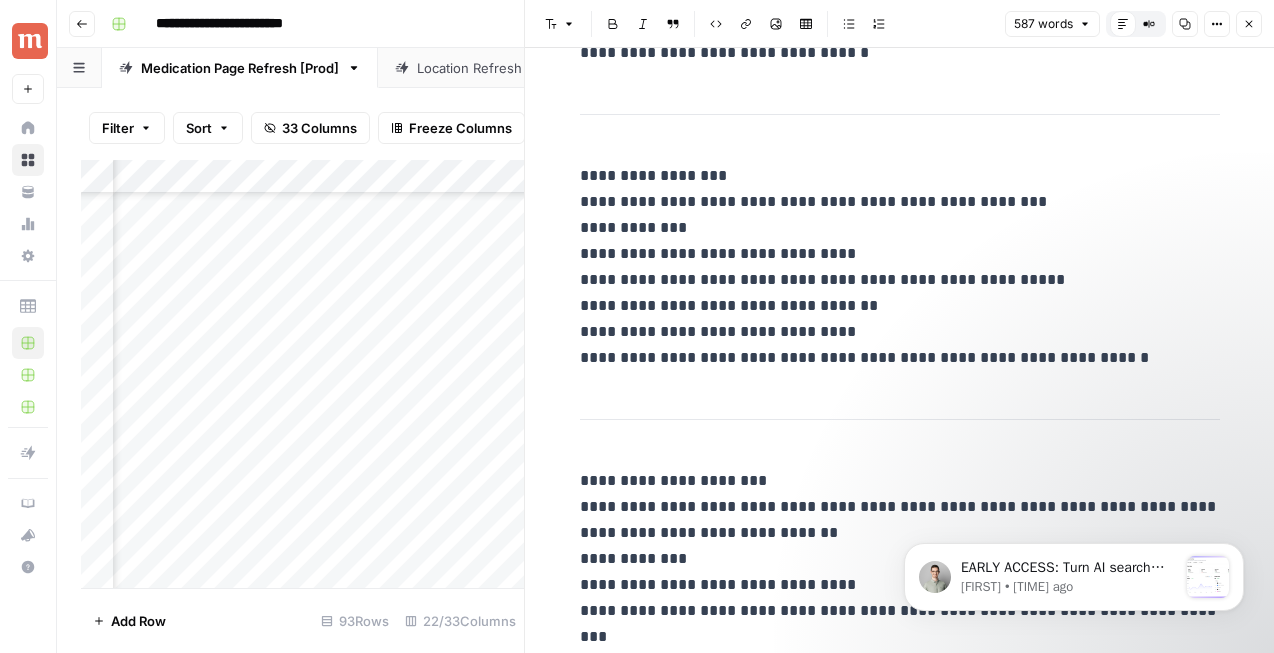 scroll, scrollTop: 644, scrollLeft: 0, axis: vertical 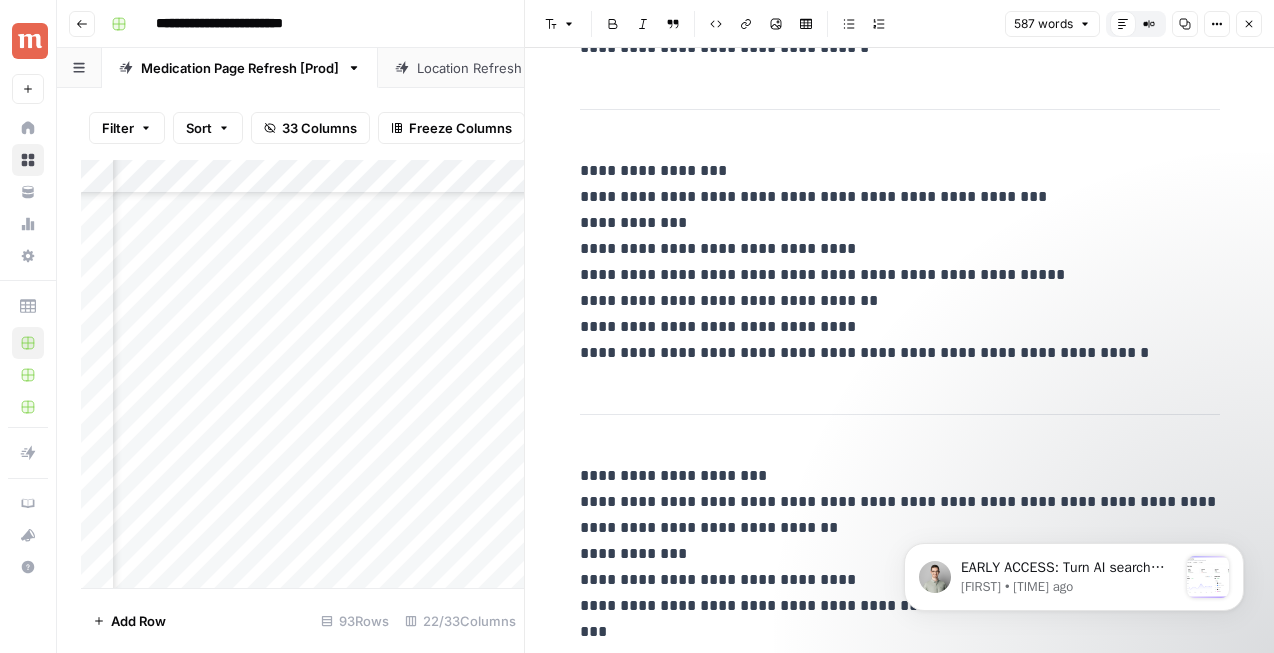 drag, startPoint x: 1249, startPoint y: 32, endPoint x: 1115, endPoint y: 365, distance: 358.94986 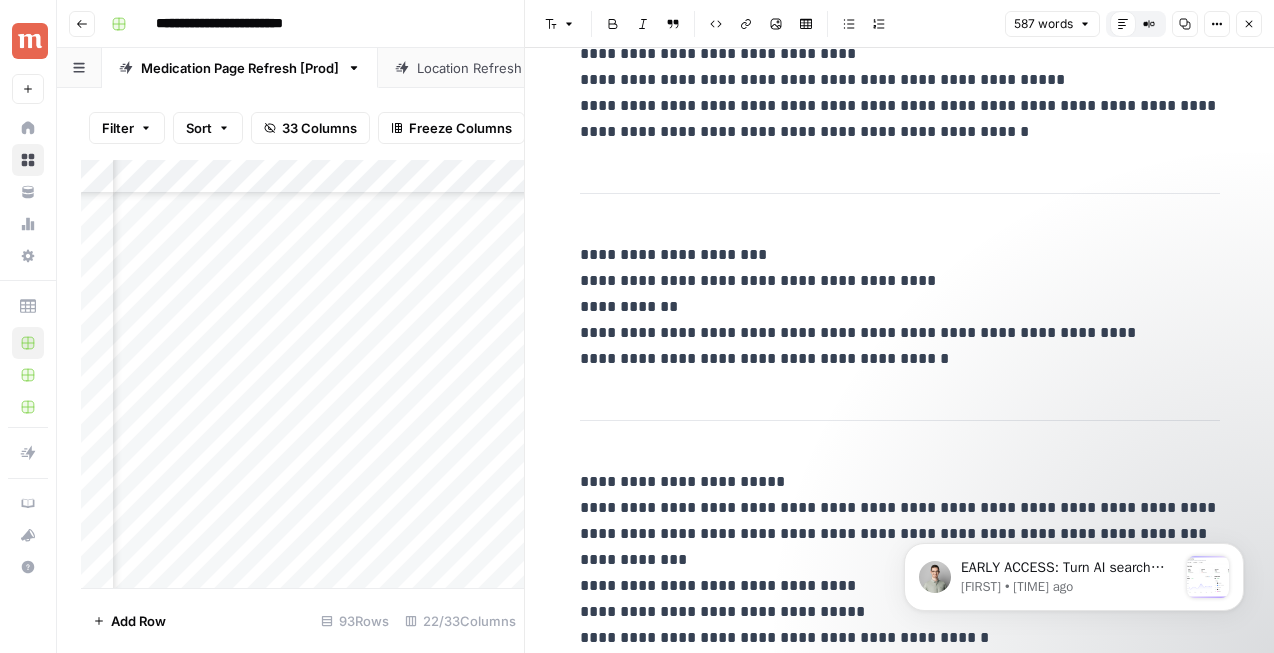 scroll, scrollTop: 2779, scrollLeft: 0, axis: vertical 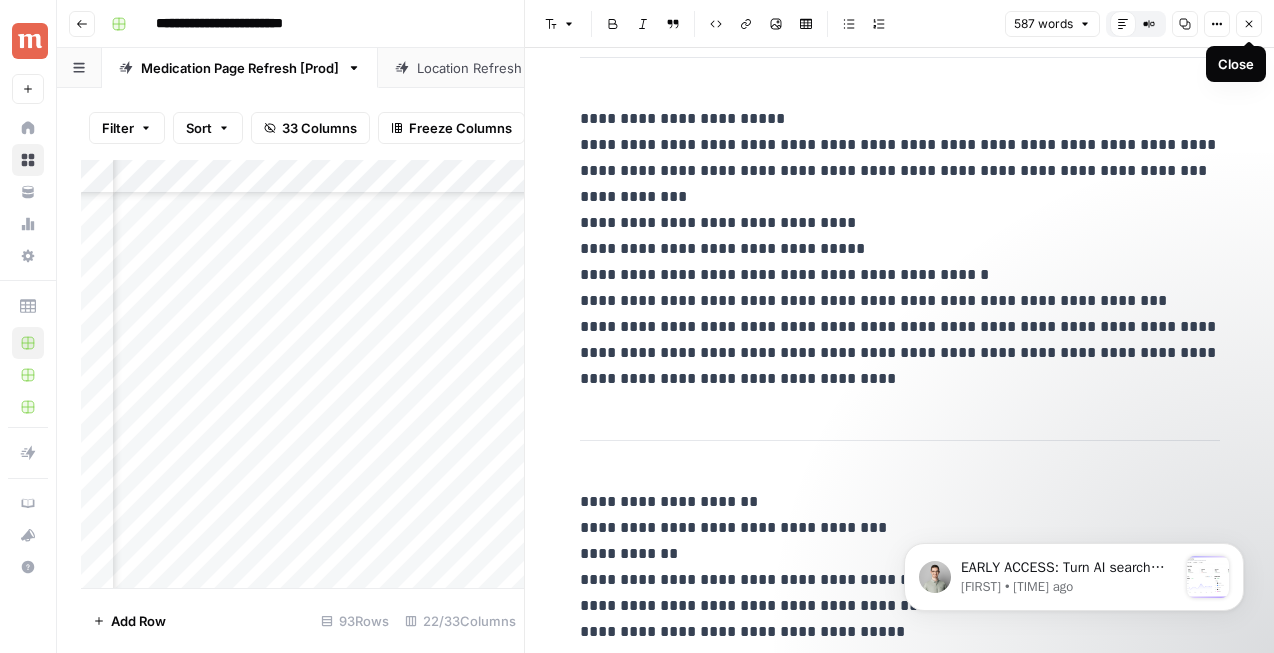 click on "Close" at bounding box center [1249, 24] 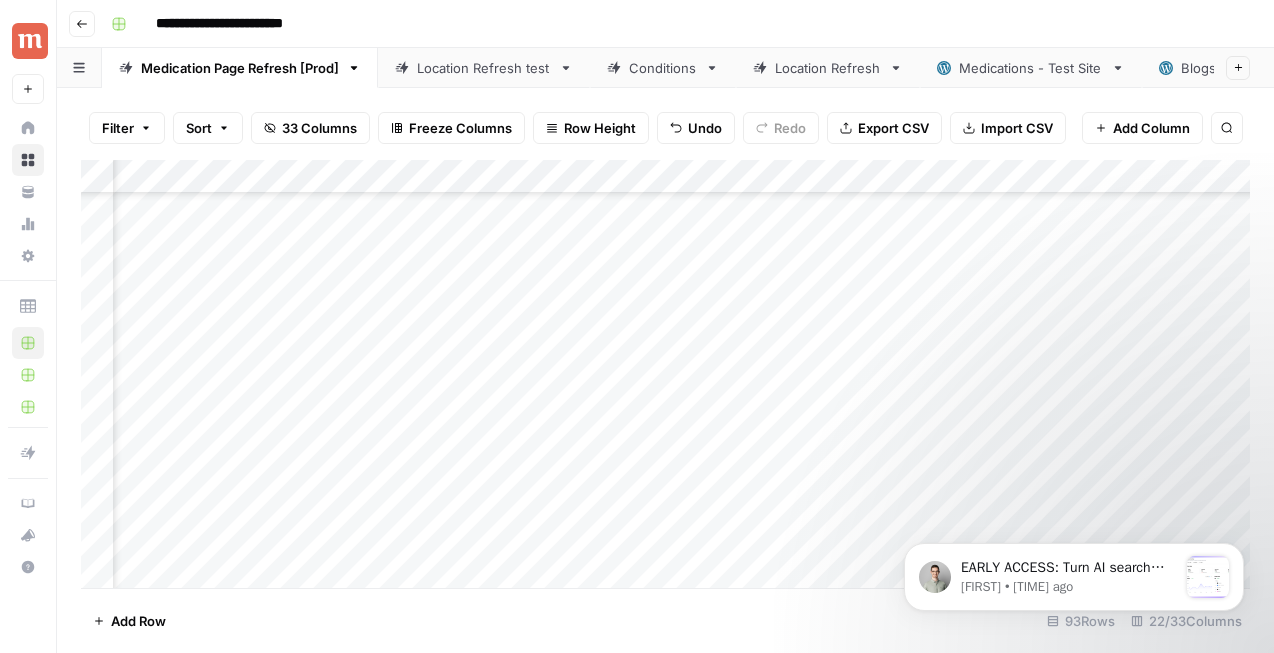 click on "Add Column" at bounding box center [665, 374] 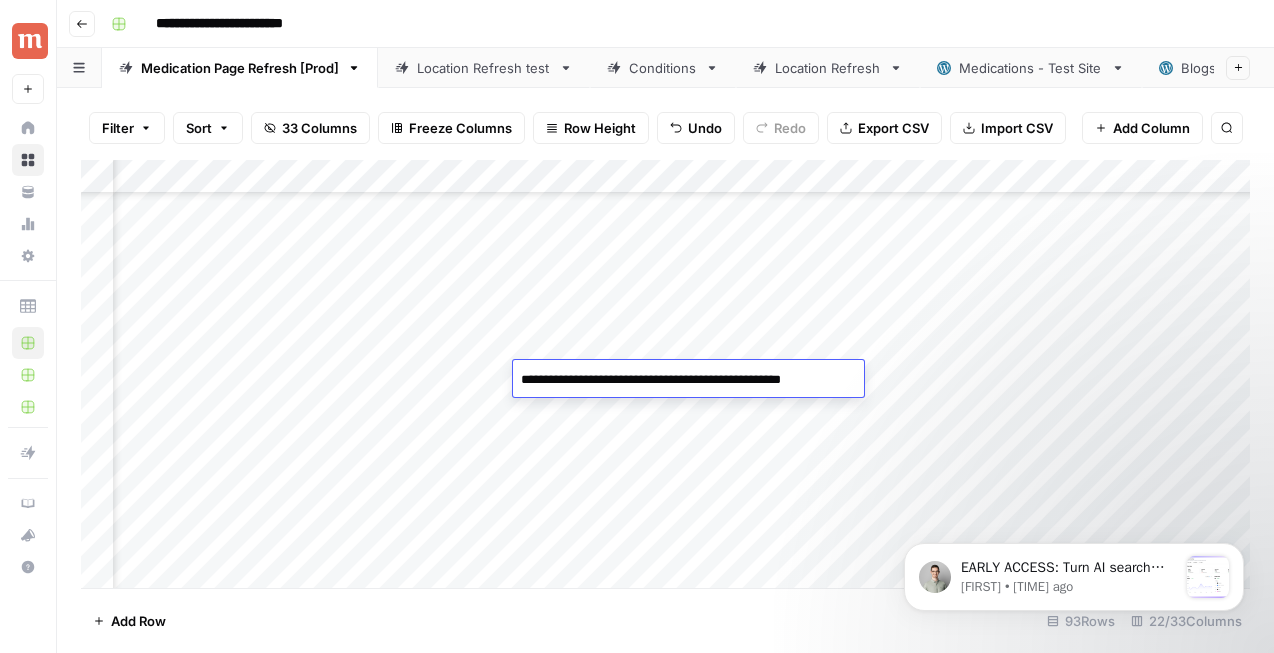 click on "Add Column" at bounding box center (665, 374) 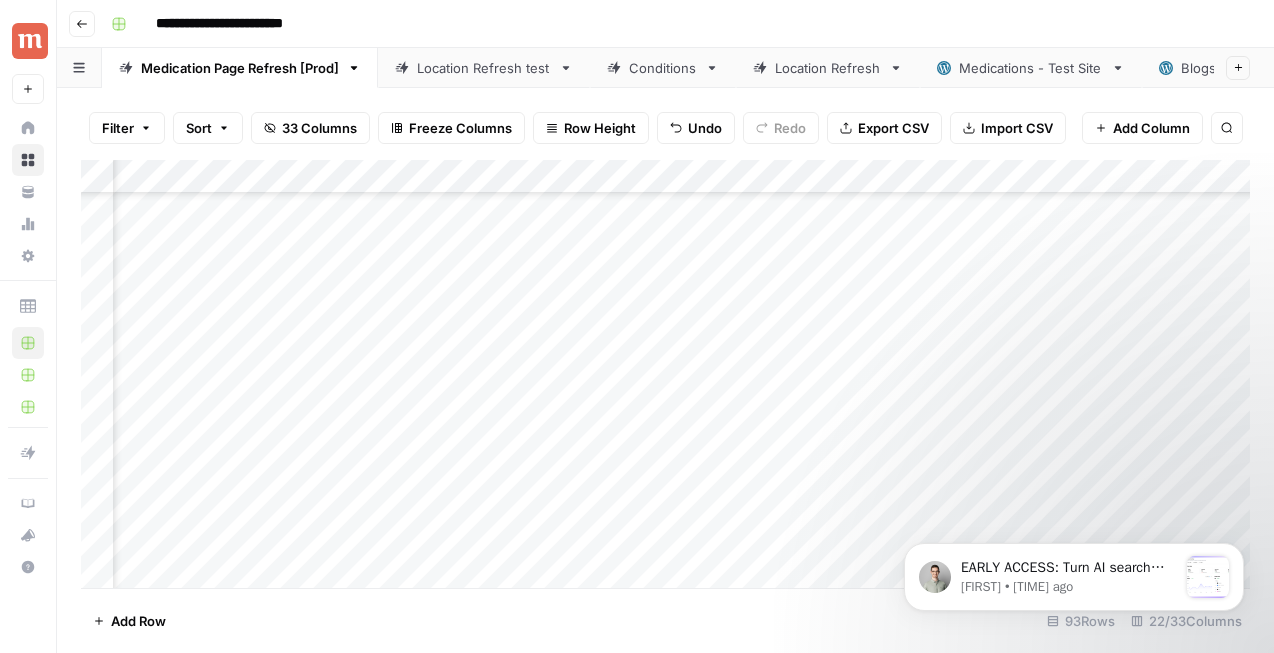 click on "Add Column" at bounding box center (665, 374) 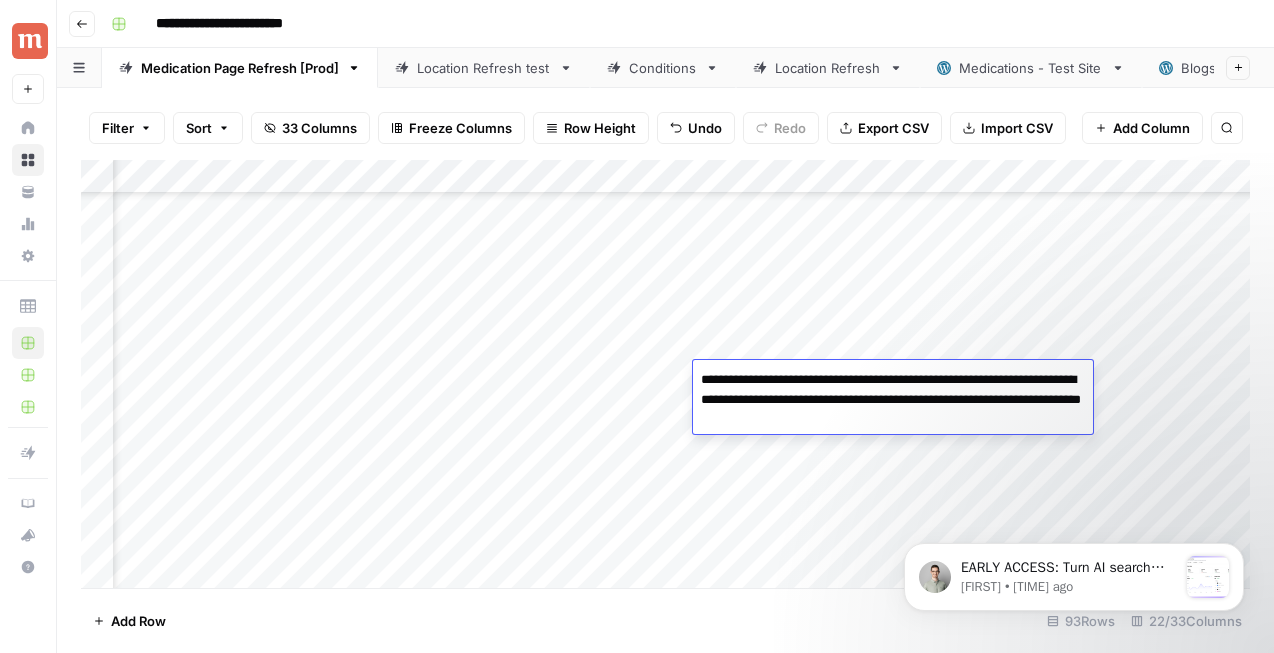 click on "Add Column" at bounding box center [665, 374] 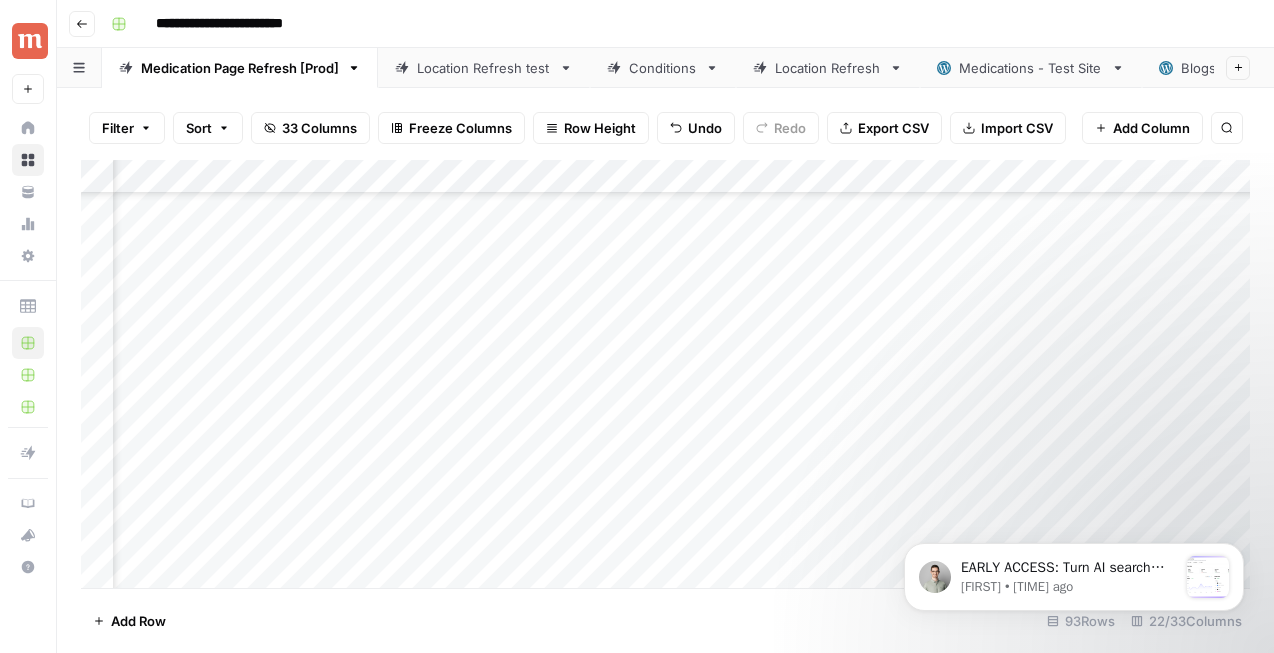 click on "Add Column" at bounding box center (665, 374) 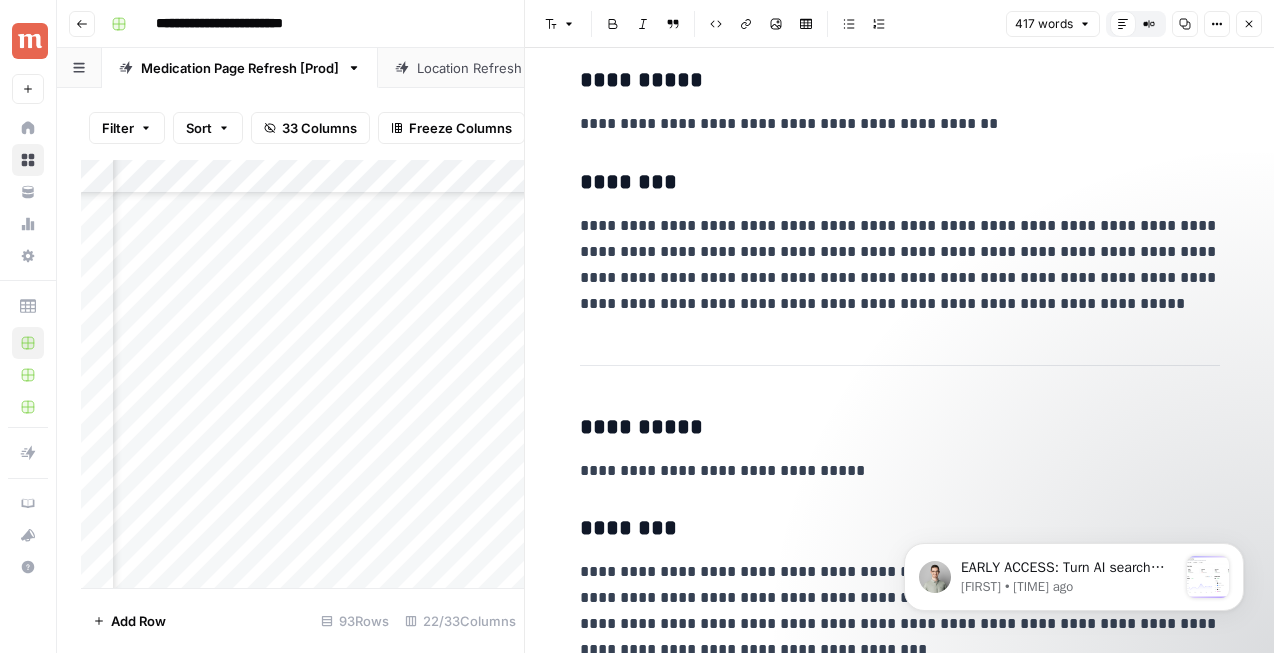 scroll, scrollTop: 752, scrollLeft: 0, axis: vertical 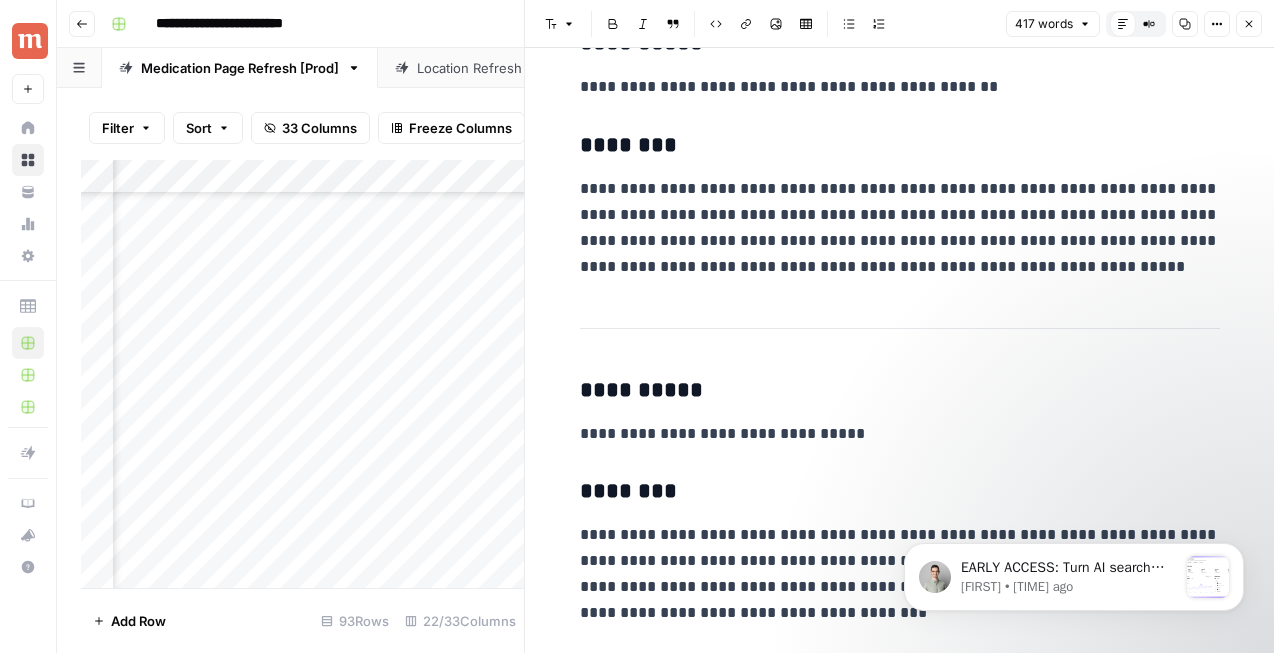 click on "Close" at bounding box center (1249, 24) 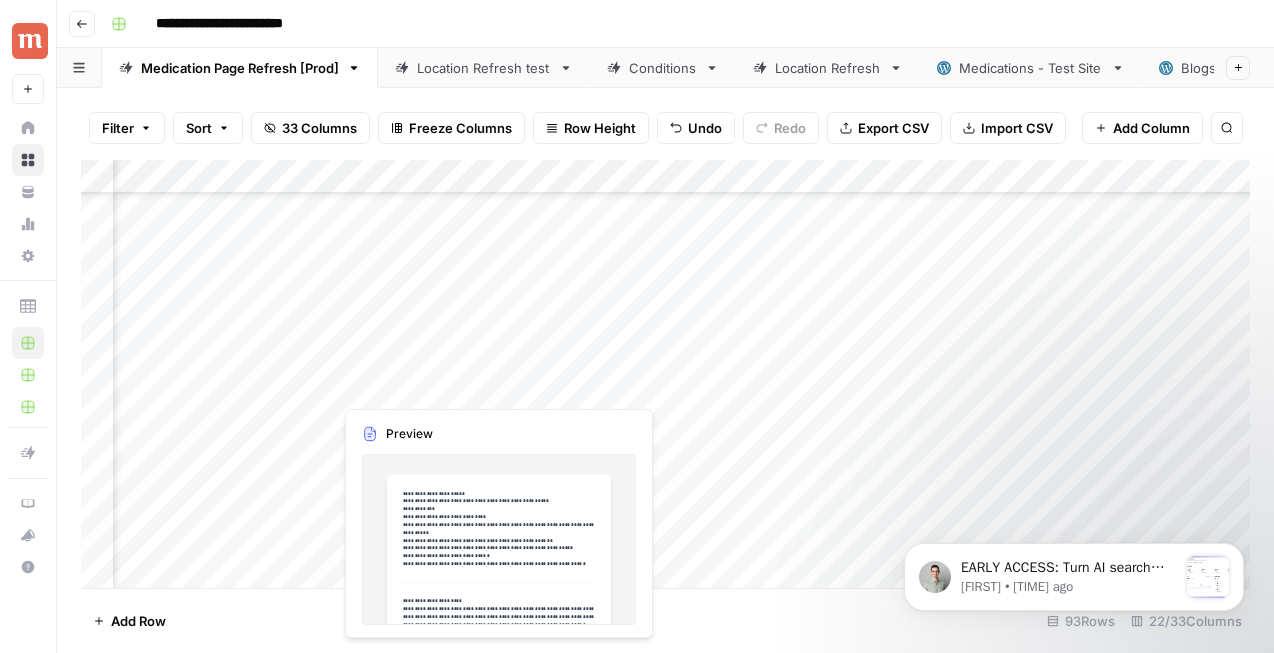 click on "Add Column" at bounding box center [665, 374] 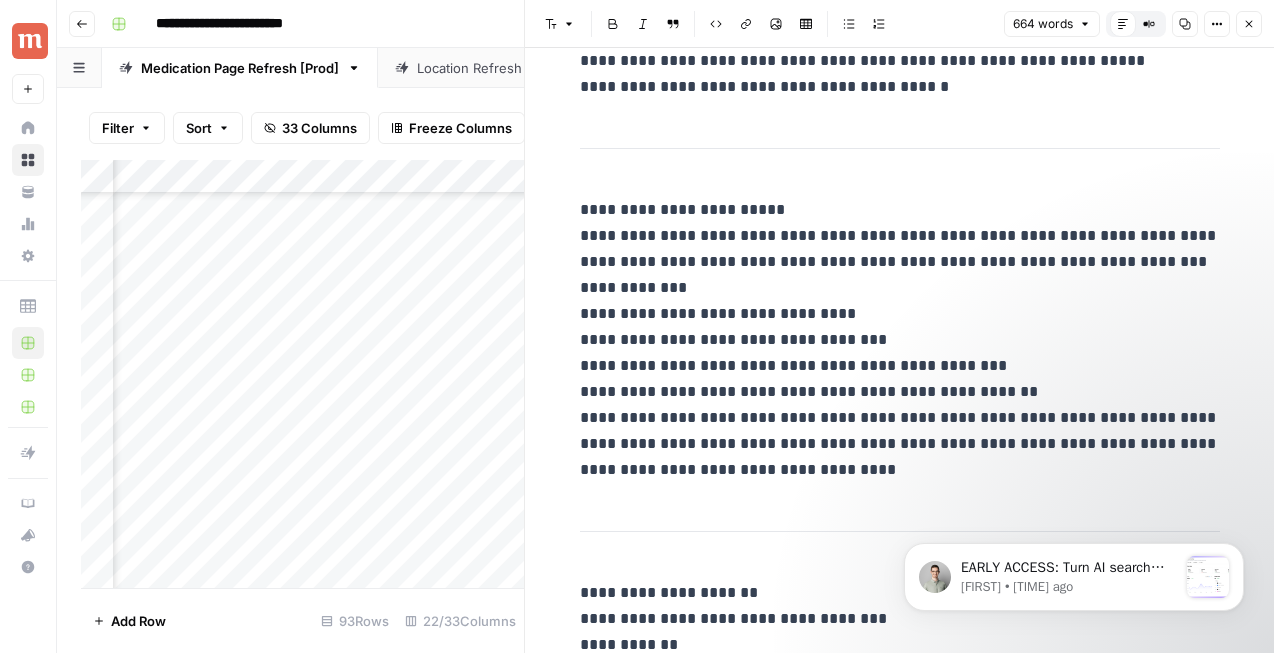 scroll, scrollTop: 3065, scrollLeft: 0, axis: vertical 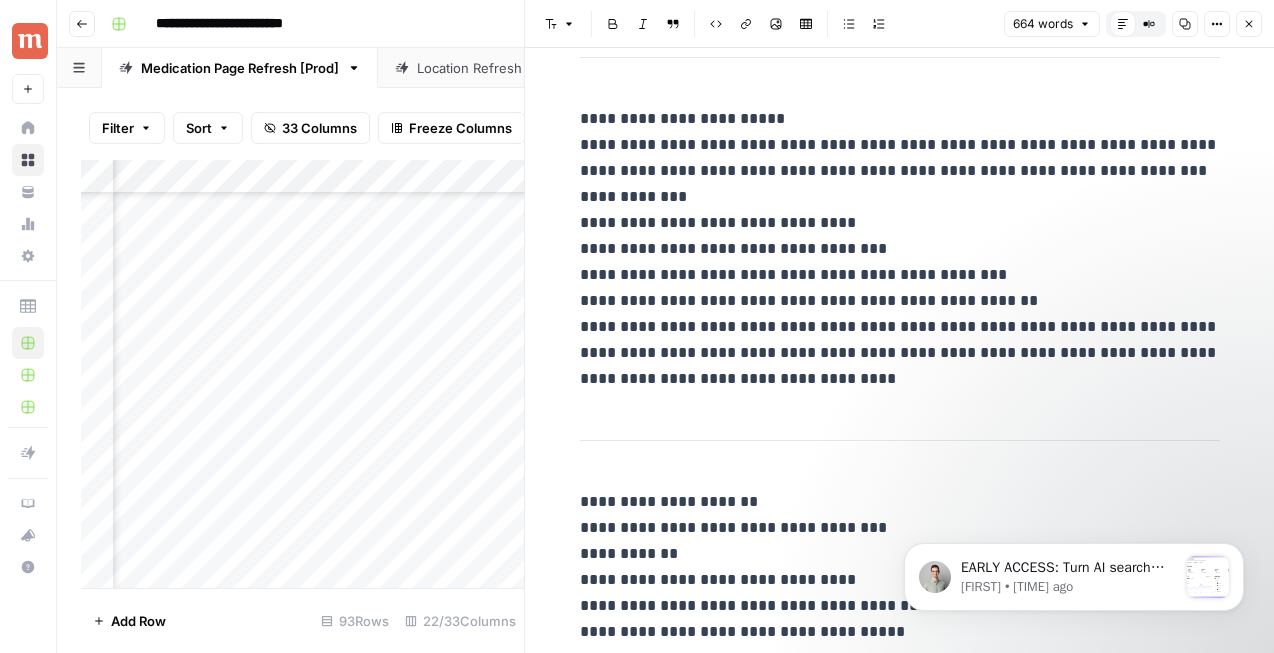 click on "Close" at bounding box center (1249, 24) 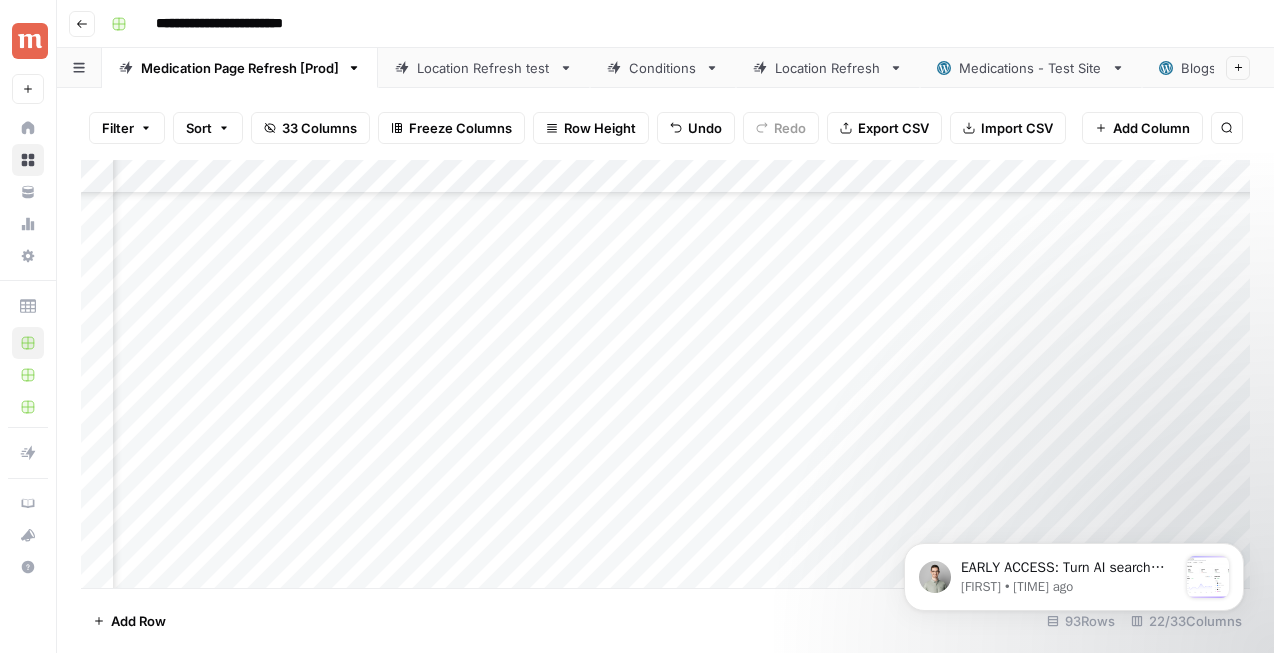 click on "Add Column" at bounding box center (665, 374) 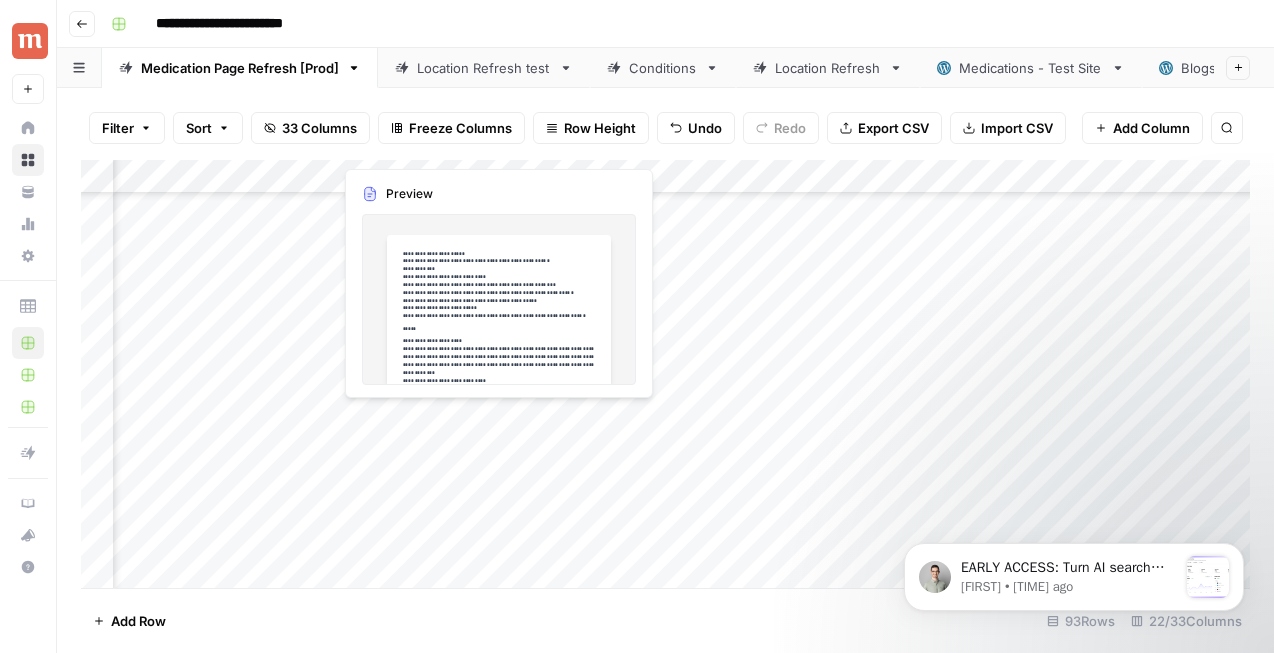 click on "Add Column" at bounding box center (665, 374) 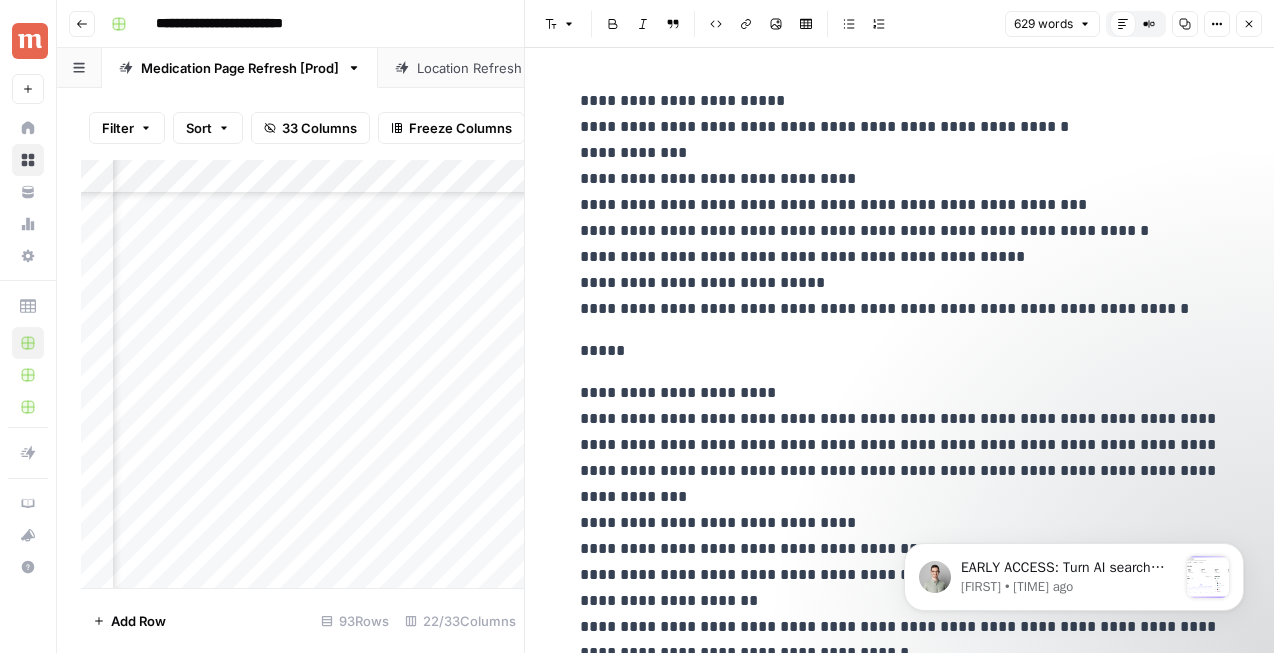 click 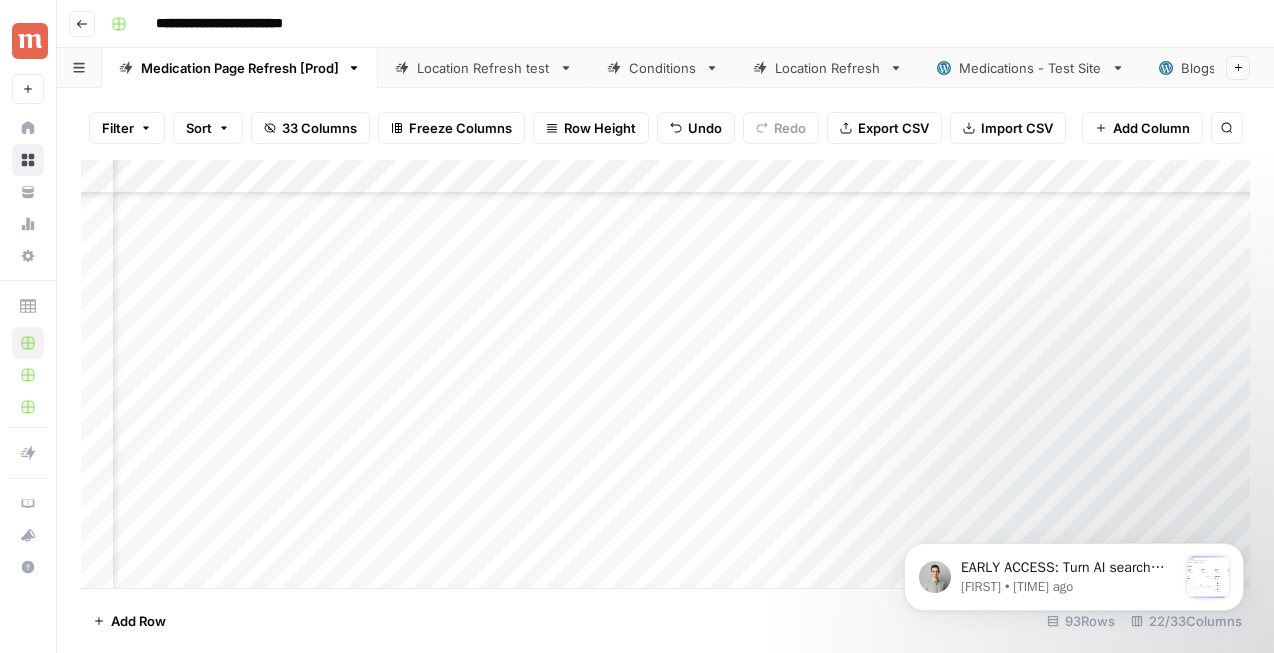 scroll, scrollTop: 2800, scrollLeft: 2864, axis: both 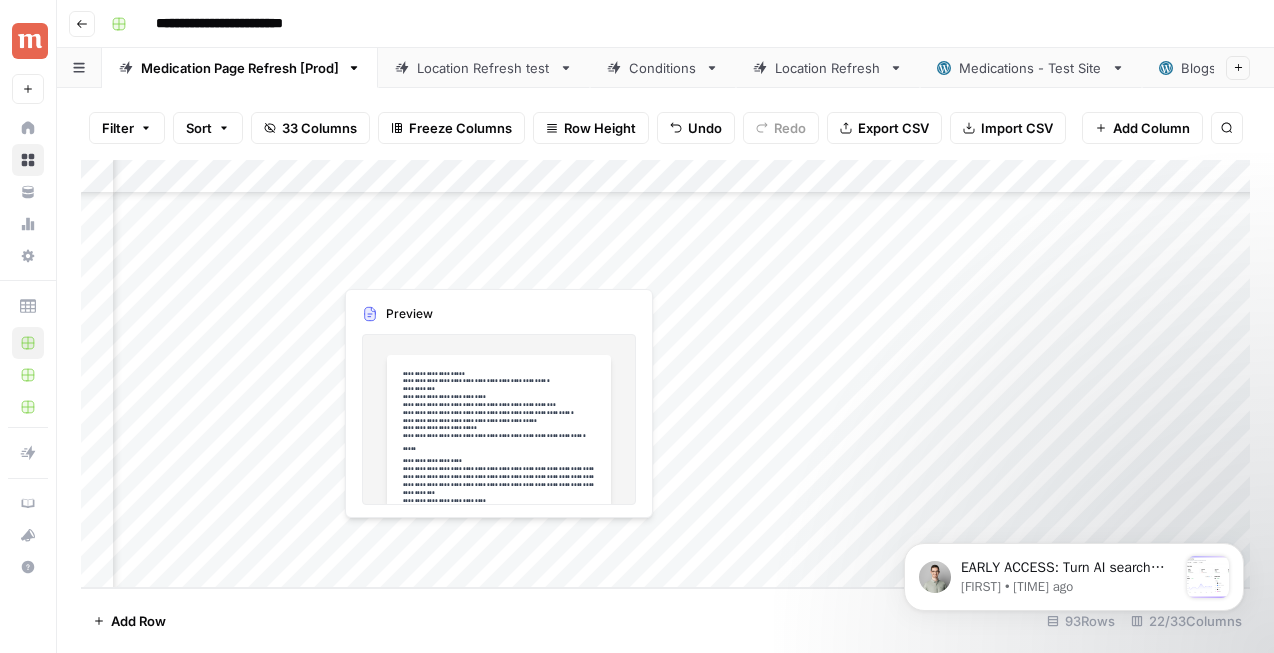 click on "Add Column" at bounding box center (665, 374) 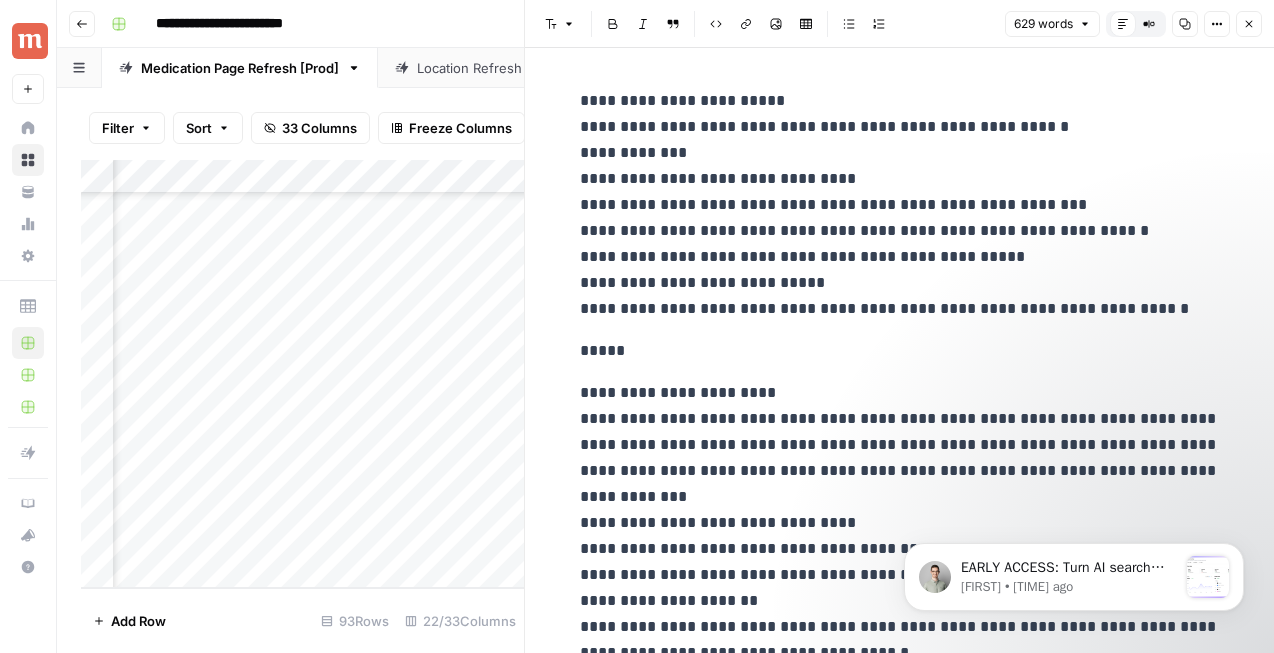 click on "Close" at bounding box center [1249, 24] 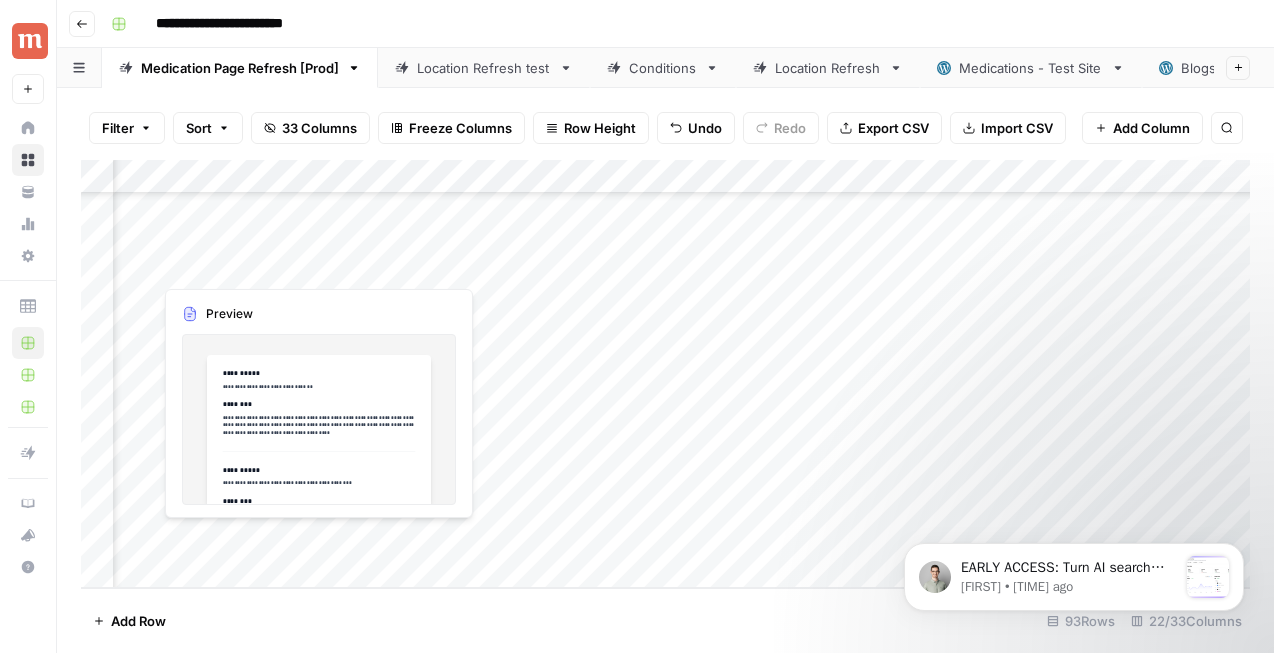 click on "Add Column" at bounding box center (665, 374) 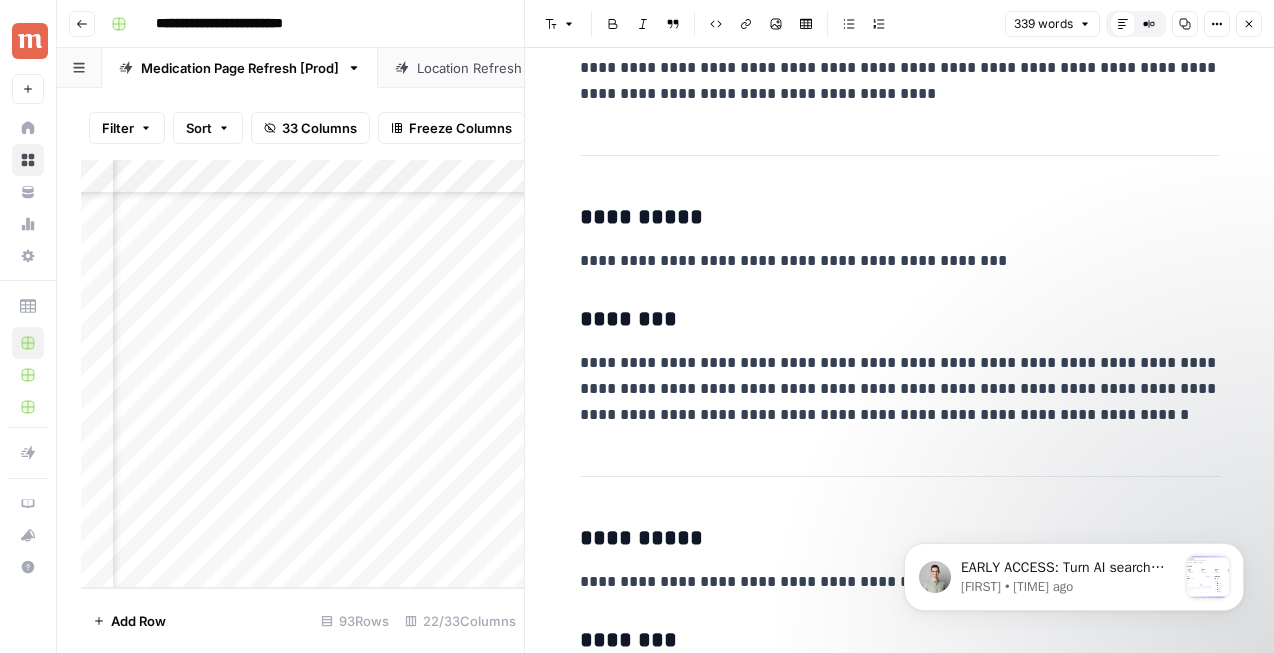 scroll, scrollTop: 208, scrollLeft: 0, axis: vertical 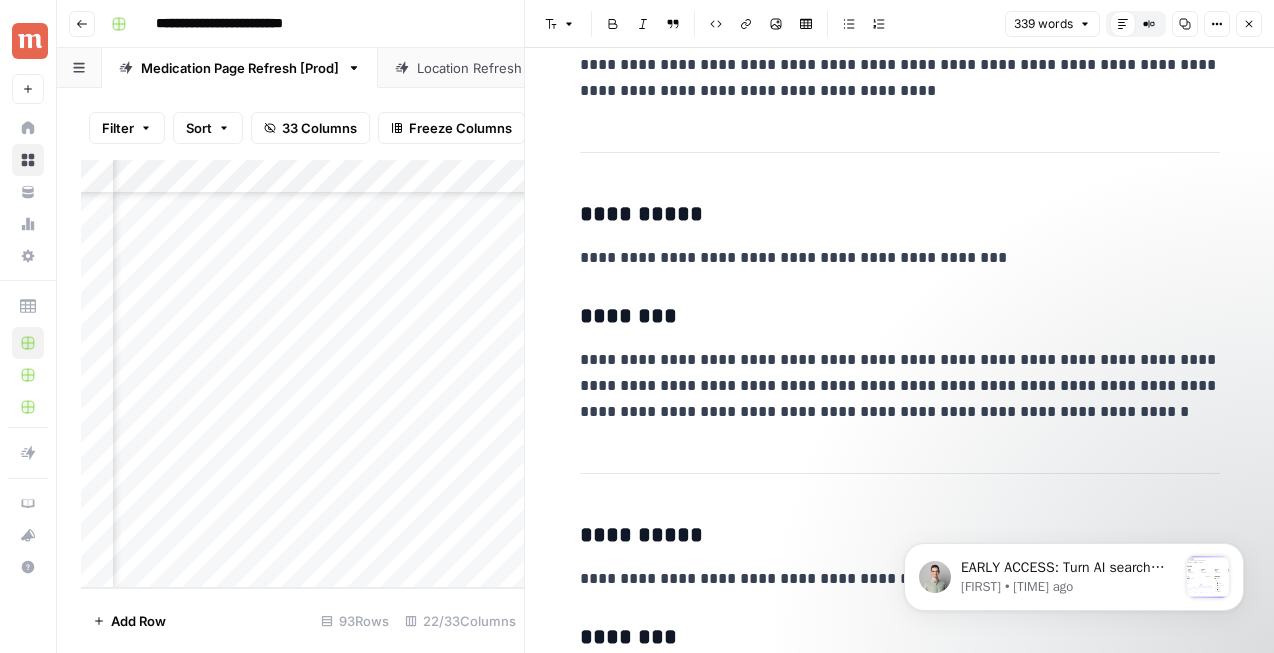 click on "Close" at bounding box center (1249, 24) 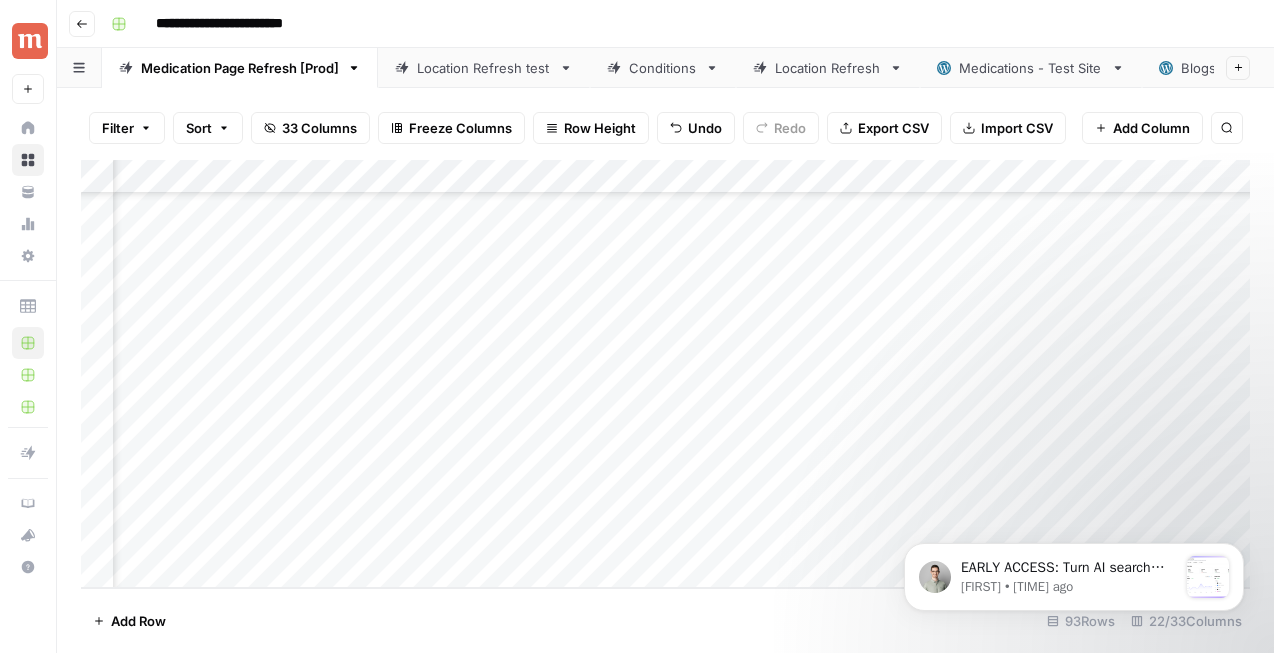 click on "Add Column" at bounding box center (665, 374) 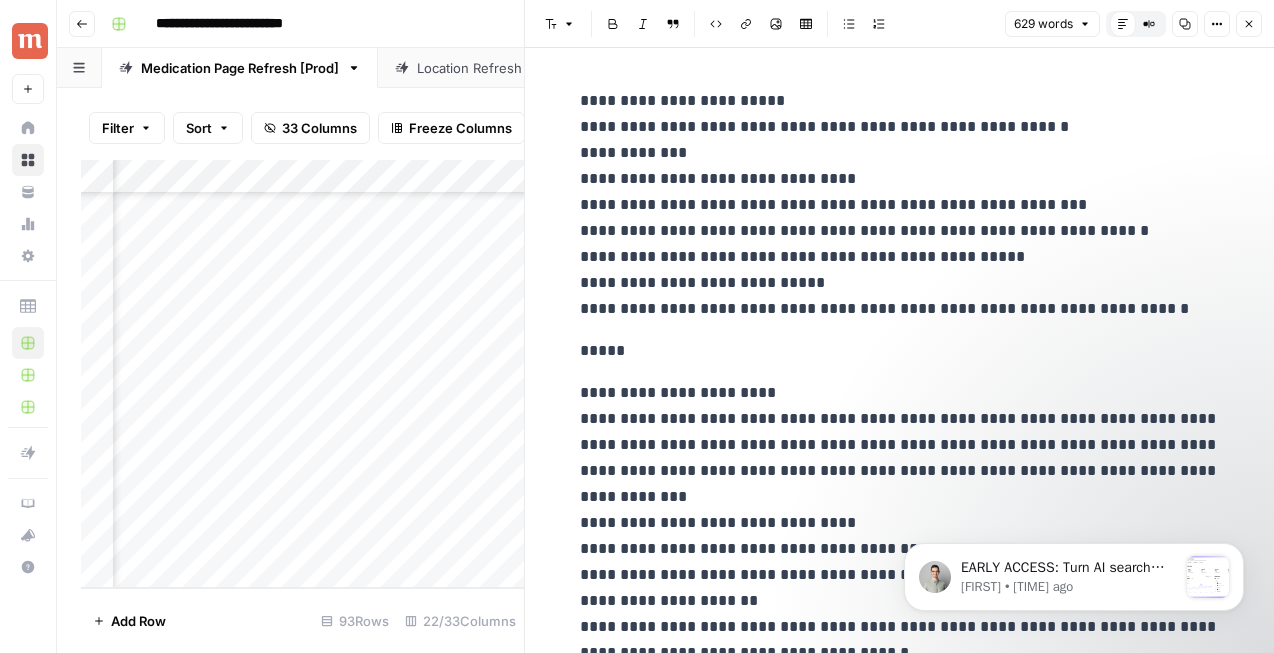 click on "**********" at bounding box center (900, 205) 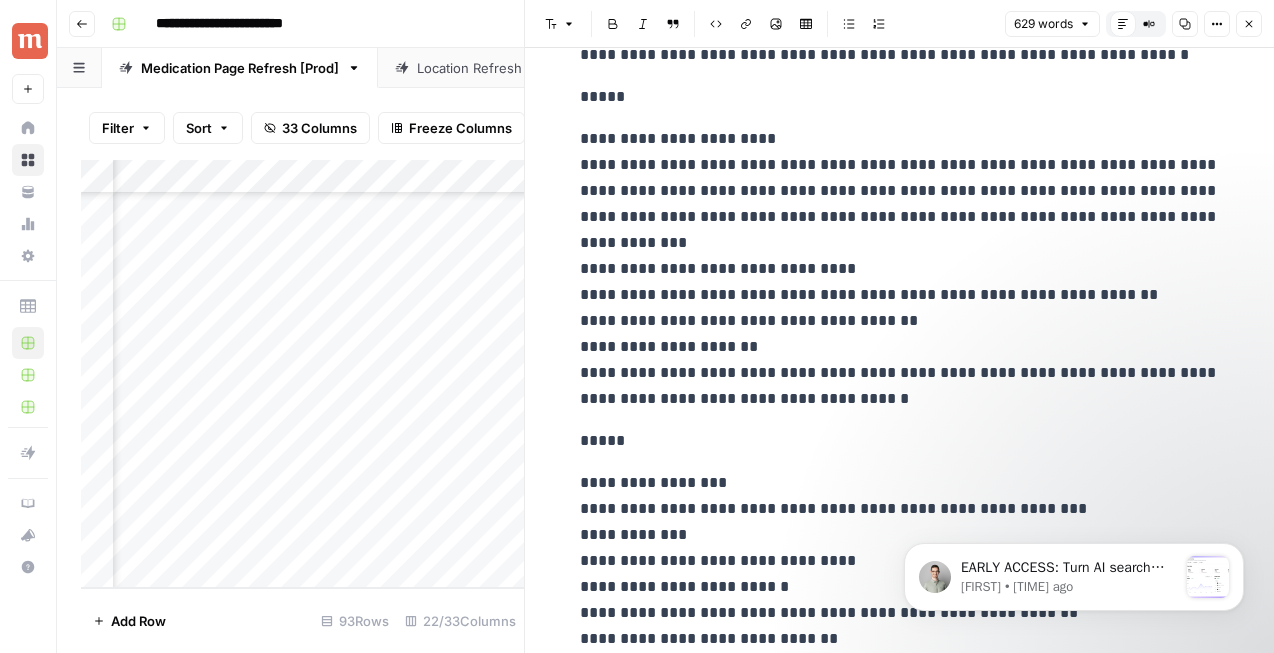 scroll, scrollTop: 265, scrollLeft: 0, axis: vertical 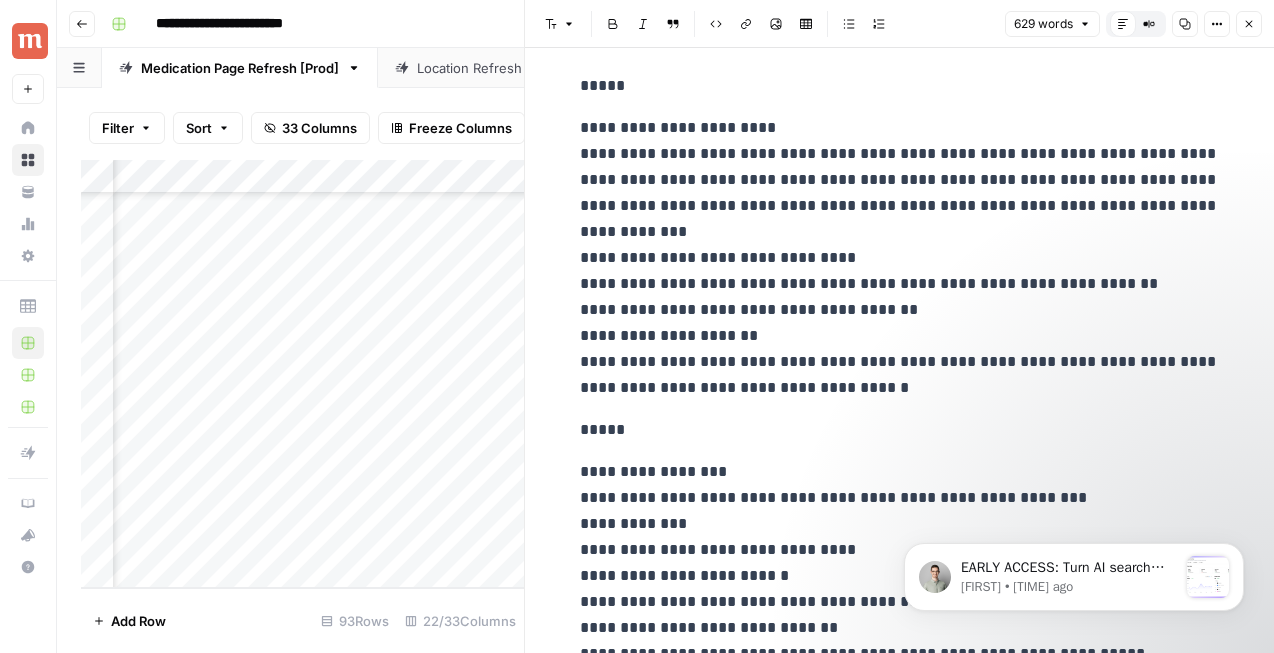 click on "**********" at bounding box center (900, 258) 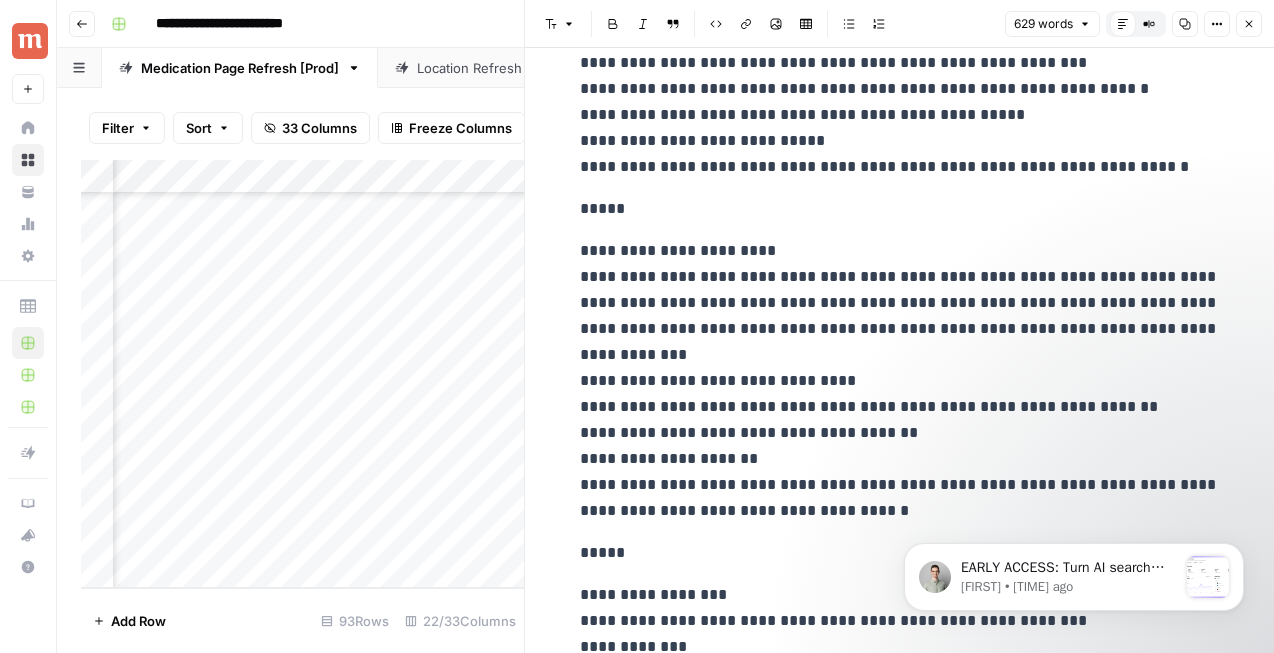 scroll, scrollTop: 120, scrollLeft: 0, axis: vertical 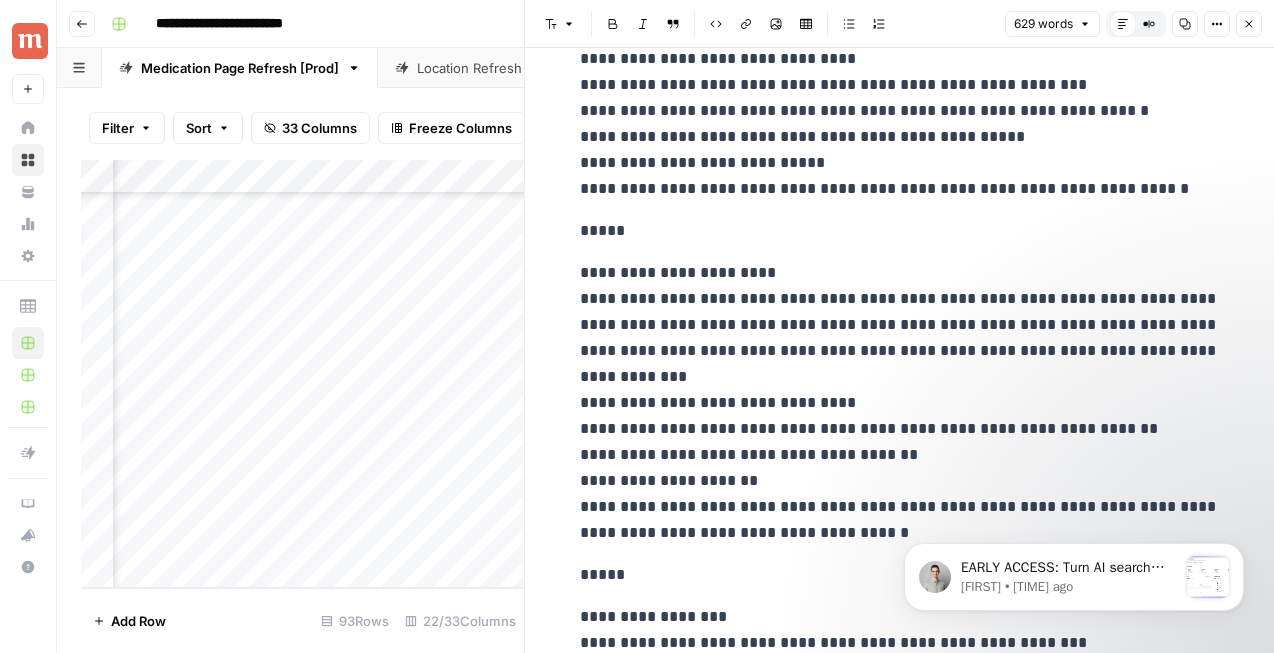 click on "**********" at bounding box center [900, 85] 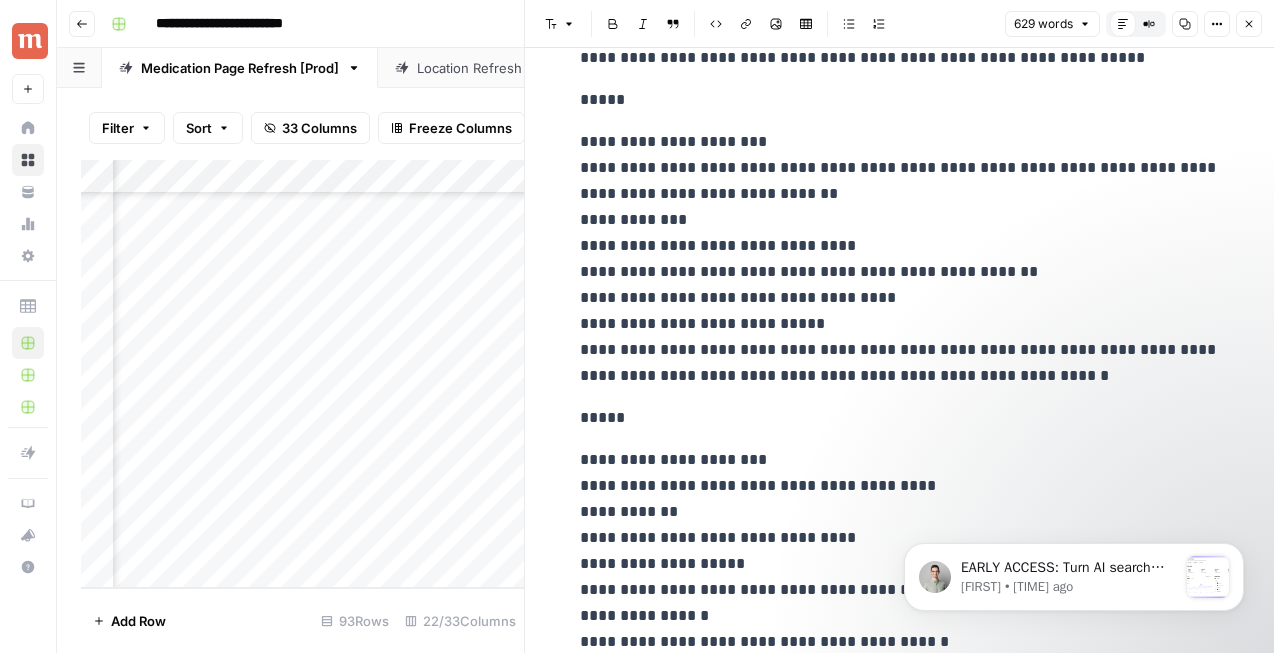 scroll, scrollTop: 860, scrollLeft: 0, axis: vertical 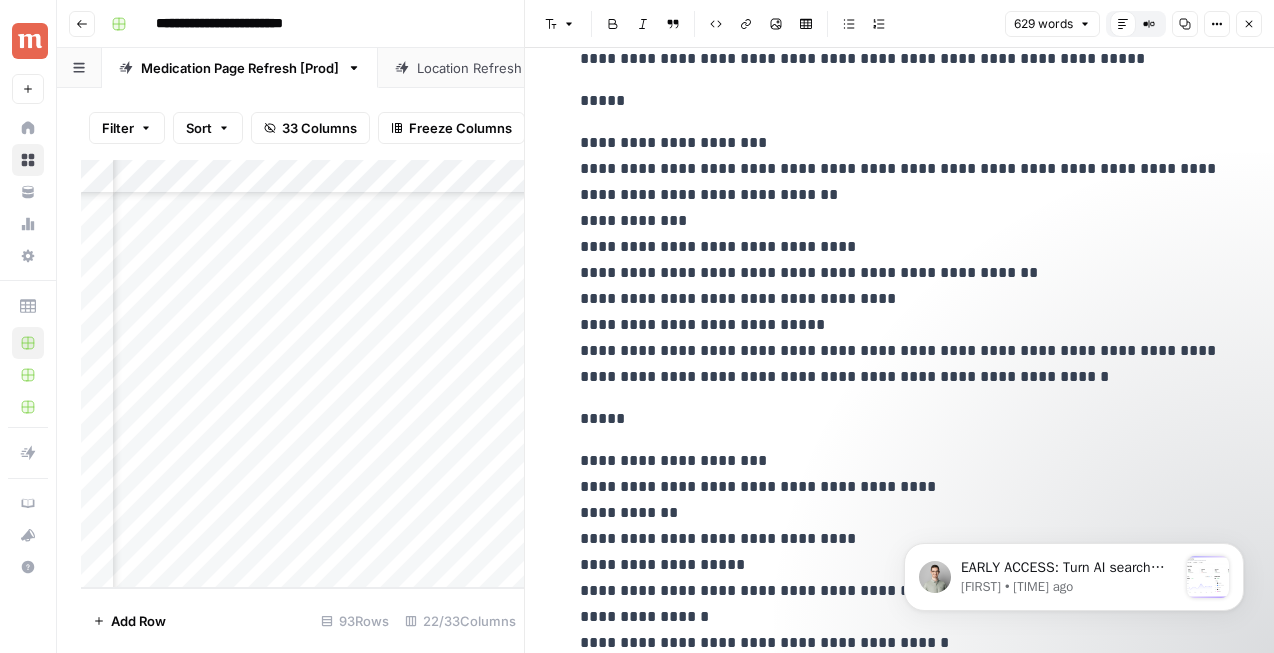 click on "**********" at bounding box center (900, 260) 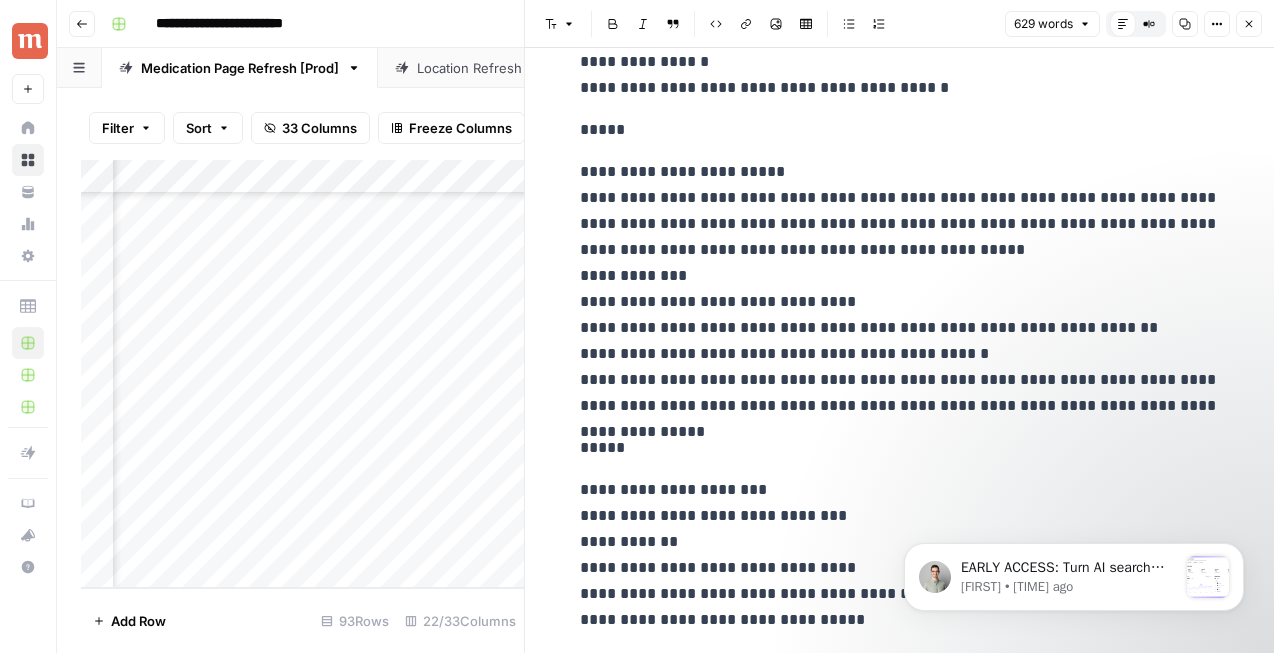 scroll, scrollTop: 1426, scrollLeft: 0, axis: vertical 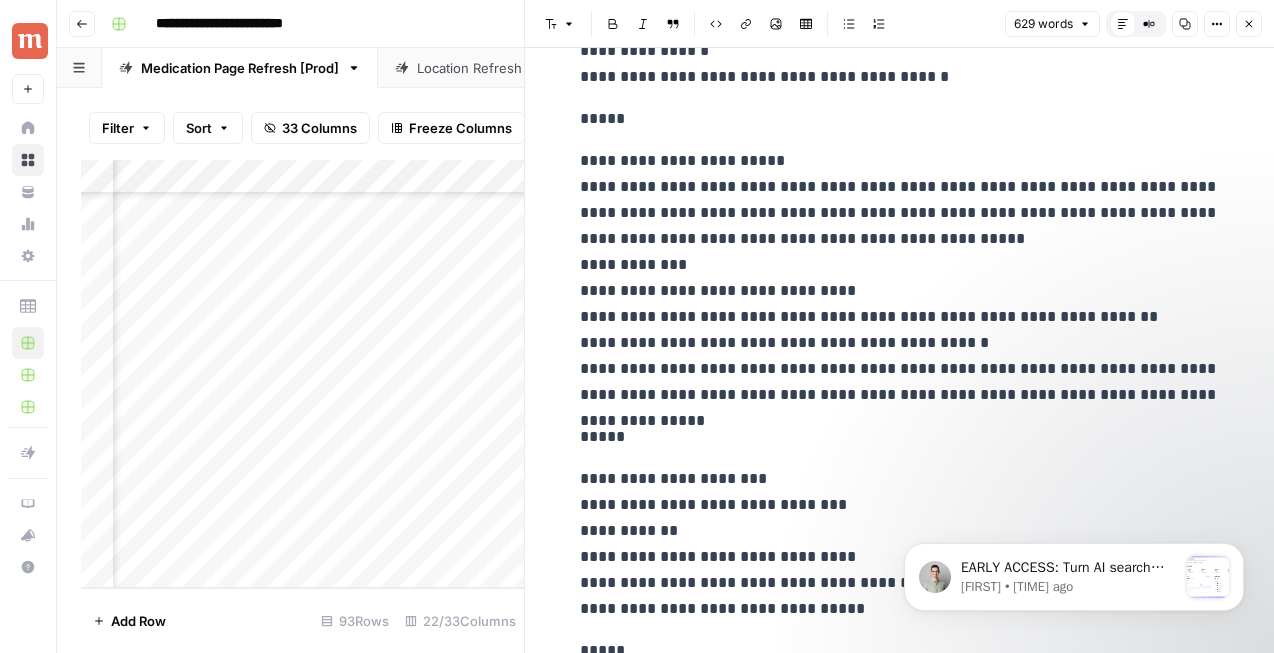 click on "**********" at bounding box center (900, 278) 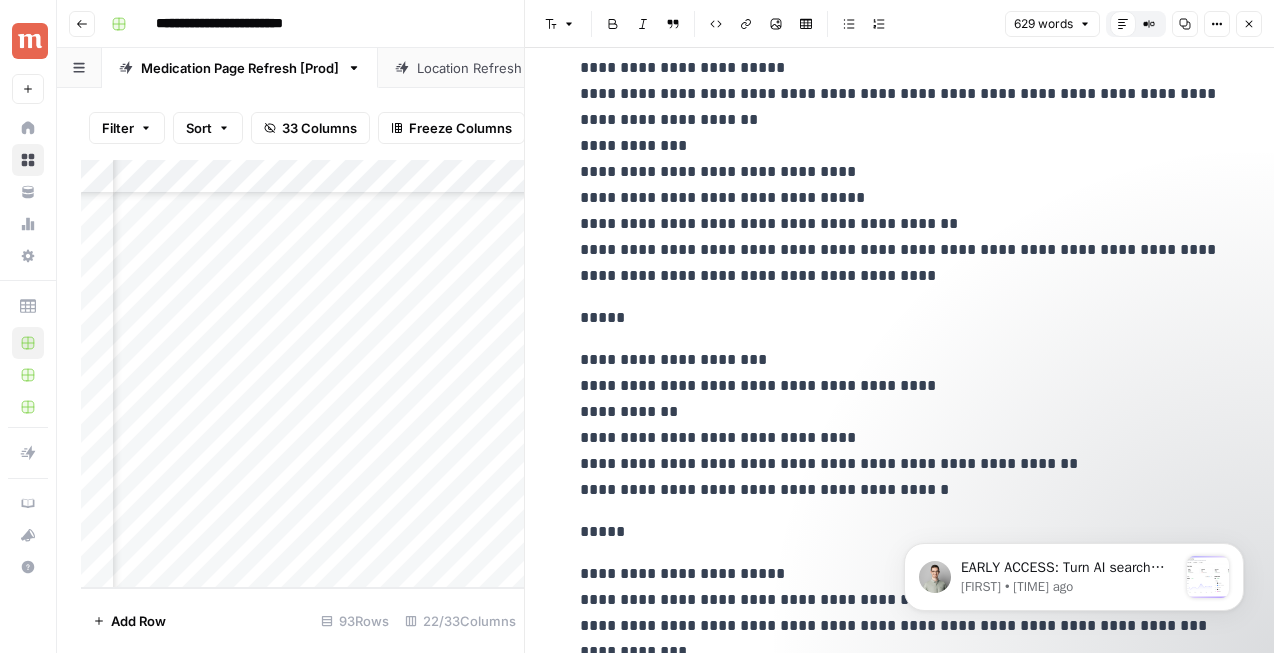 scroll, scrollTop: 2055, scrollLeft: 0, axis: vertical 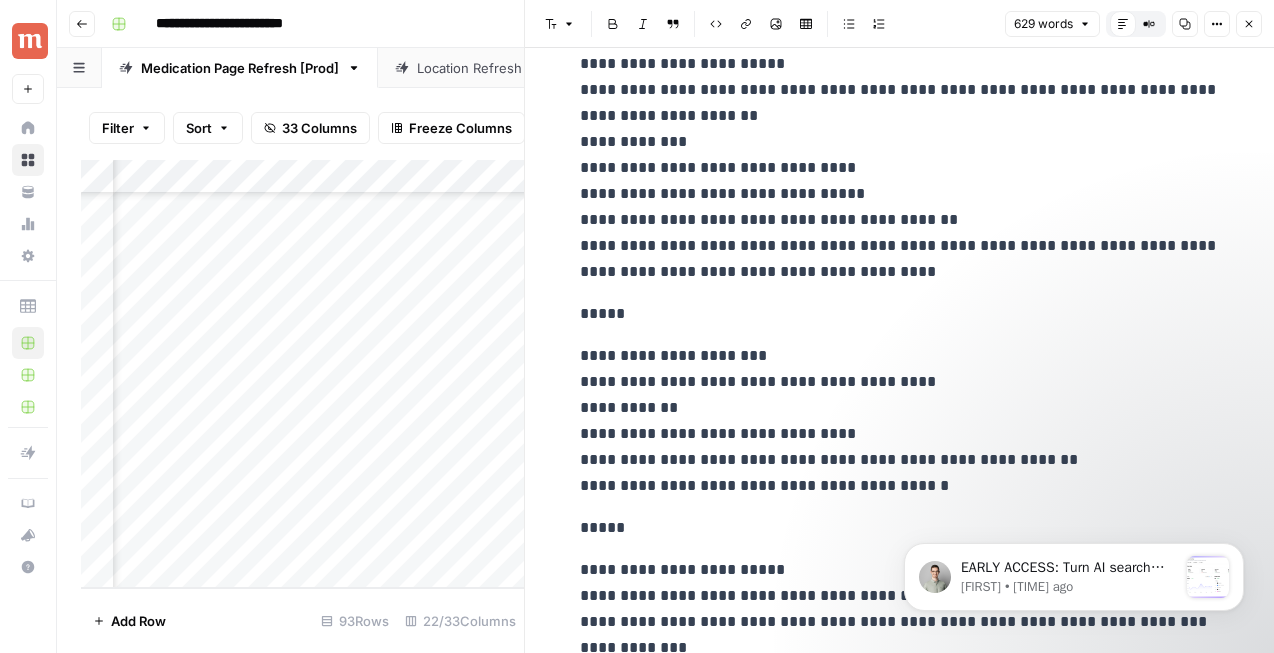 click on "**********" at bounding box center (900, 168) 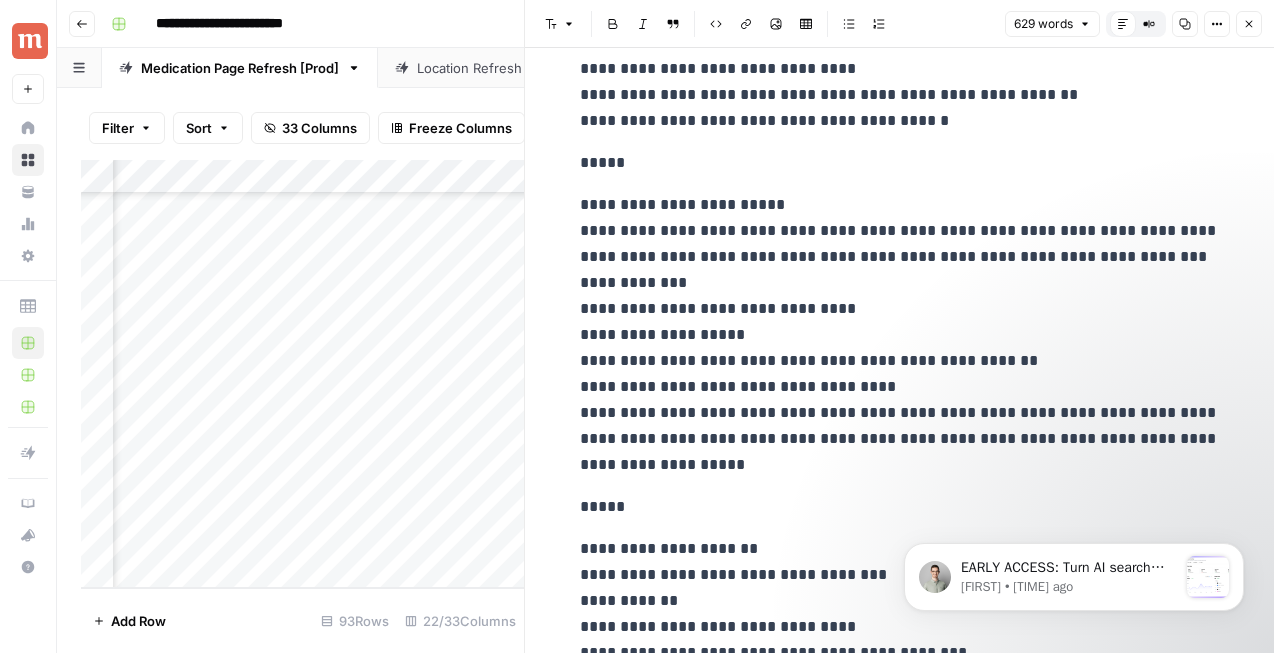 scroll, scrollTop: 2467, scrollLeft: 0, axis: vertical 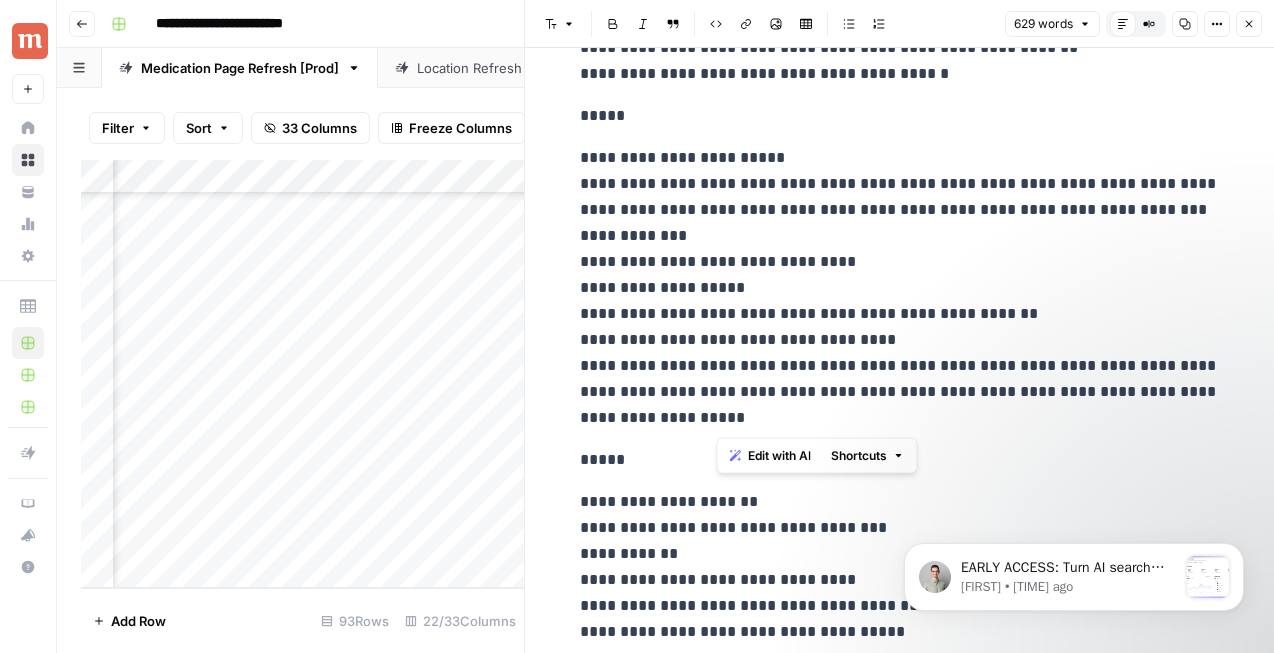 drag, startPoint x: 749, startPoint y: 416, endPoint x: 1127, endPoint y: 400, distance: 378.33847 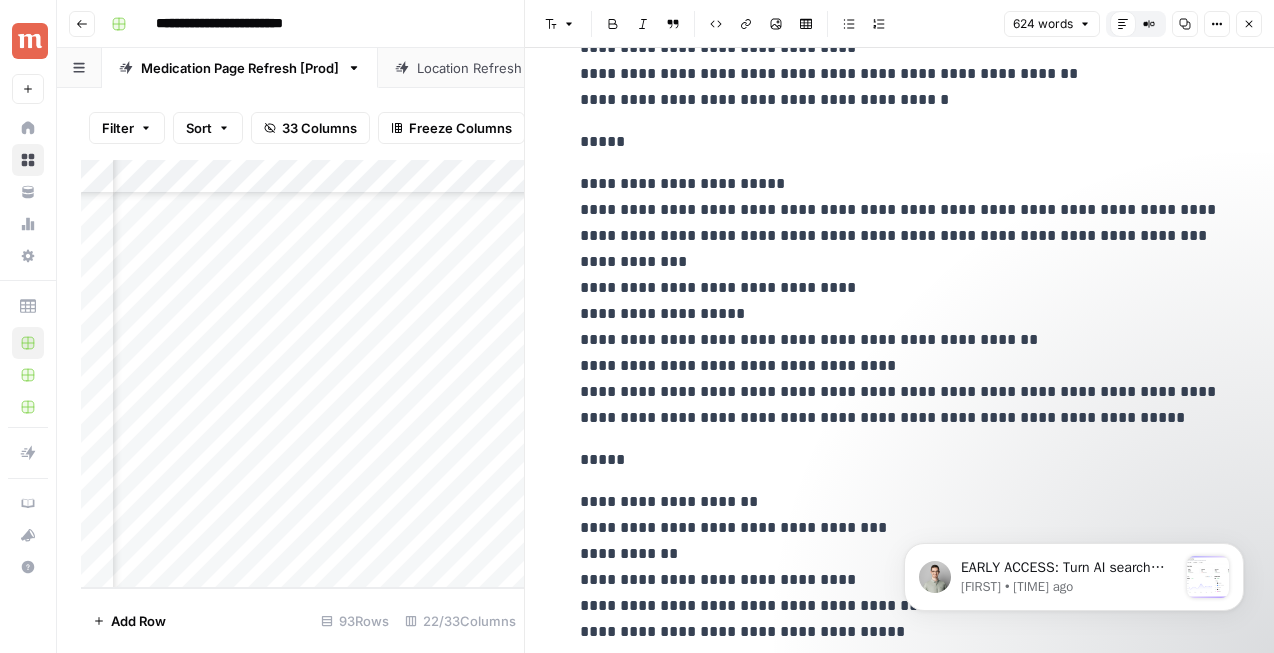 click 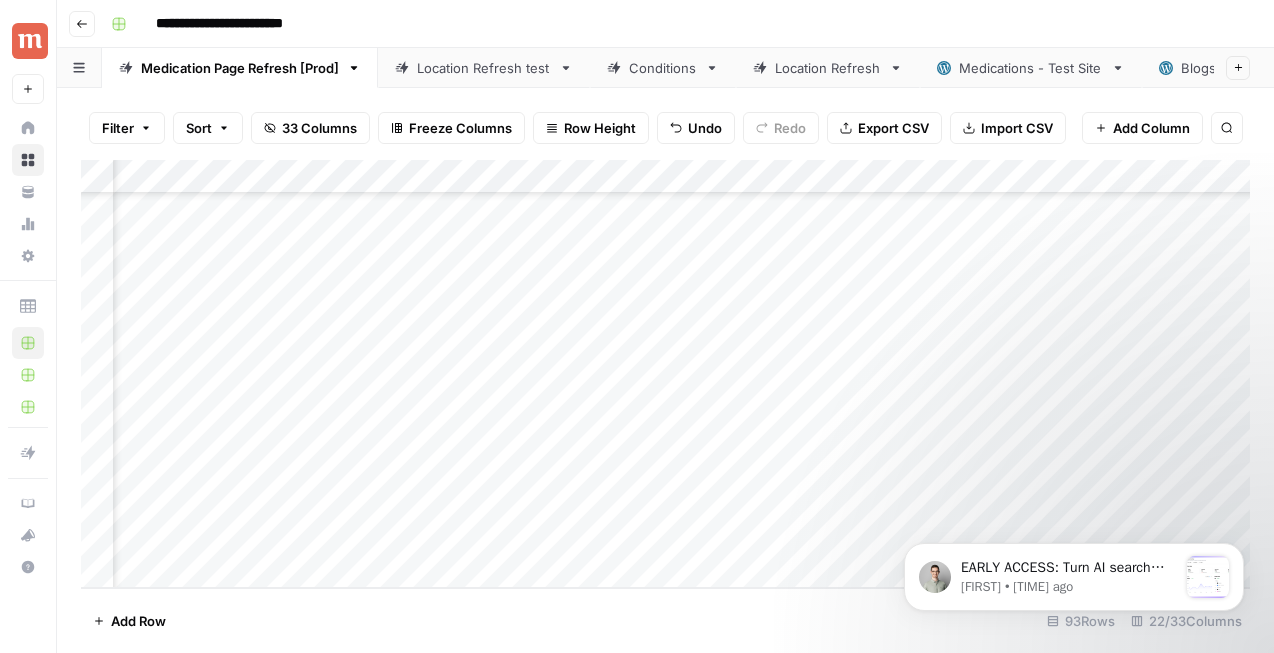 click on "Add Column" at bounding box center [665, 374] 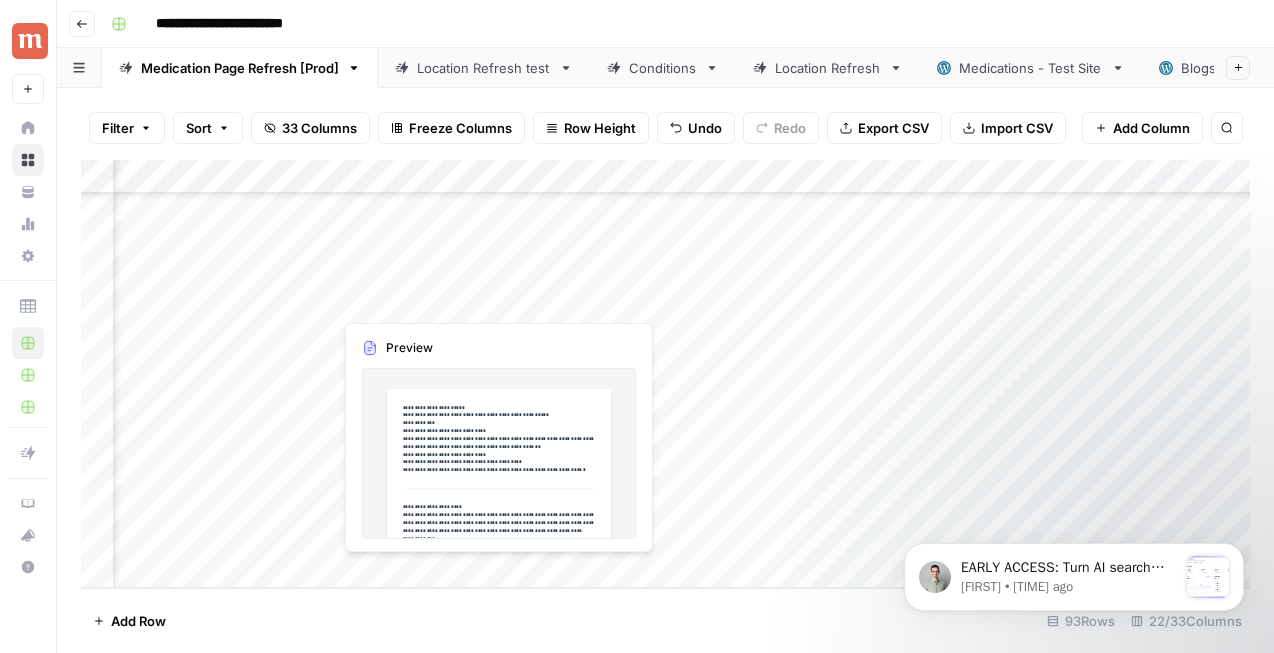 click on "Add Column" at bounding box center [665, 374] 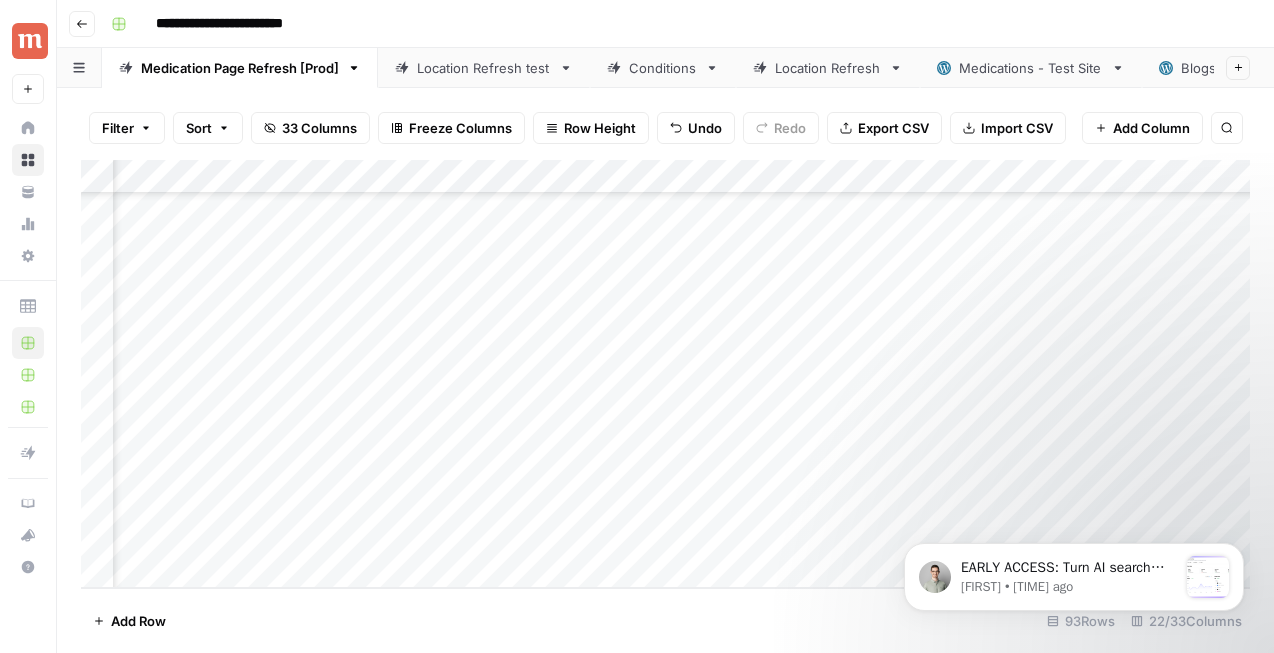 click on "Add Column" at bounding box center [665, 374] 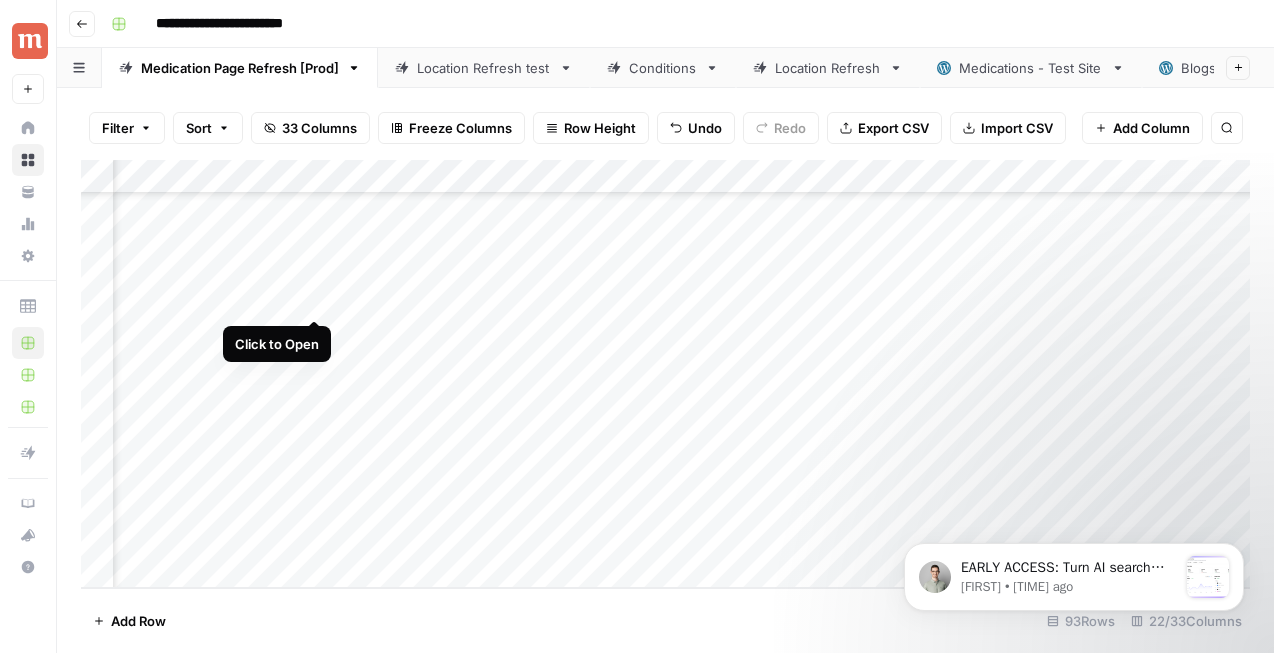 click on "Add Column" at bounding box center [665, 374] 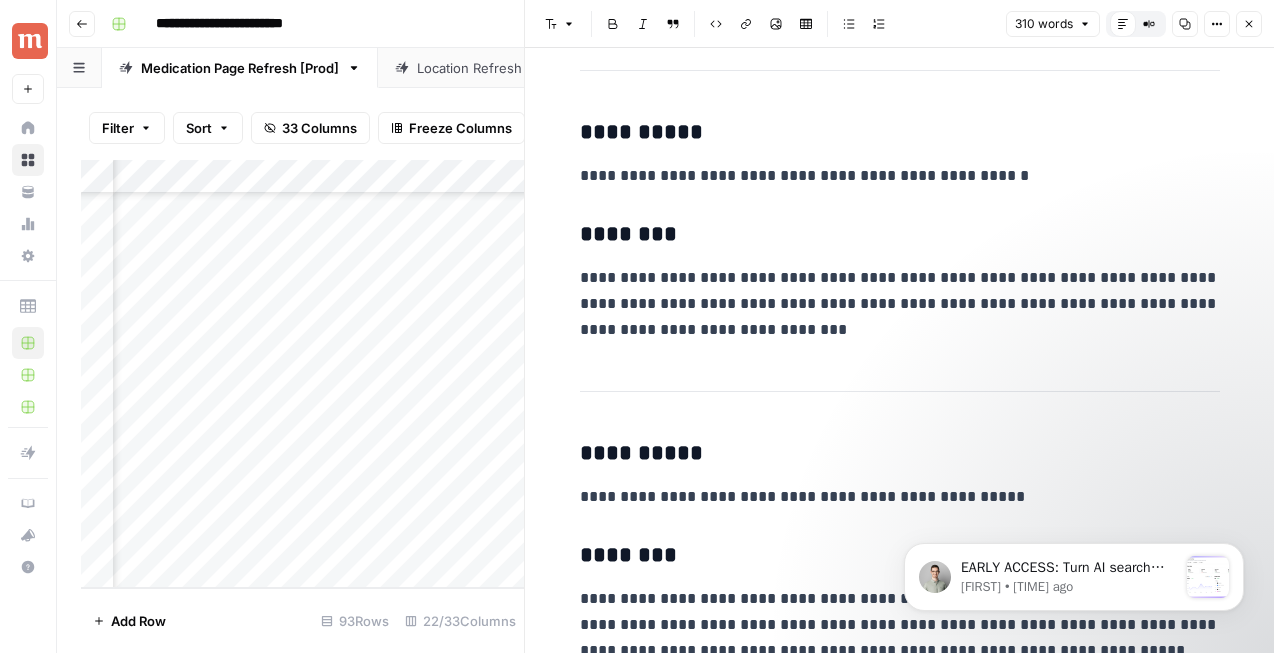 scroll, scrollTop: 1566, scrollLeft: 0, axis: vertical 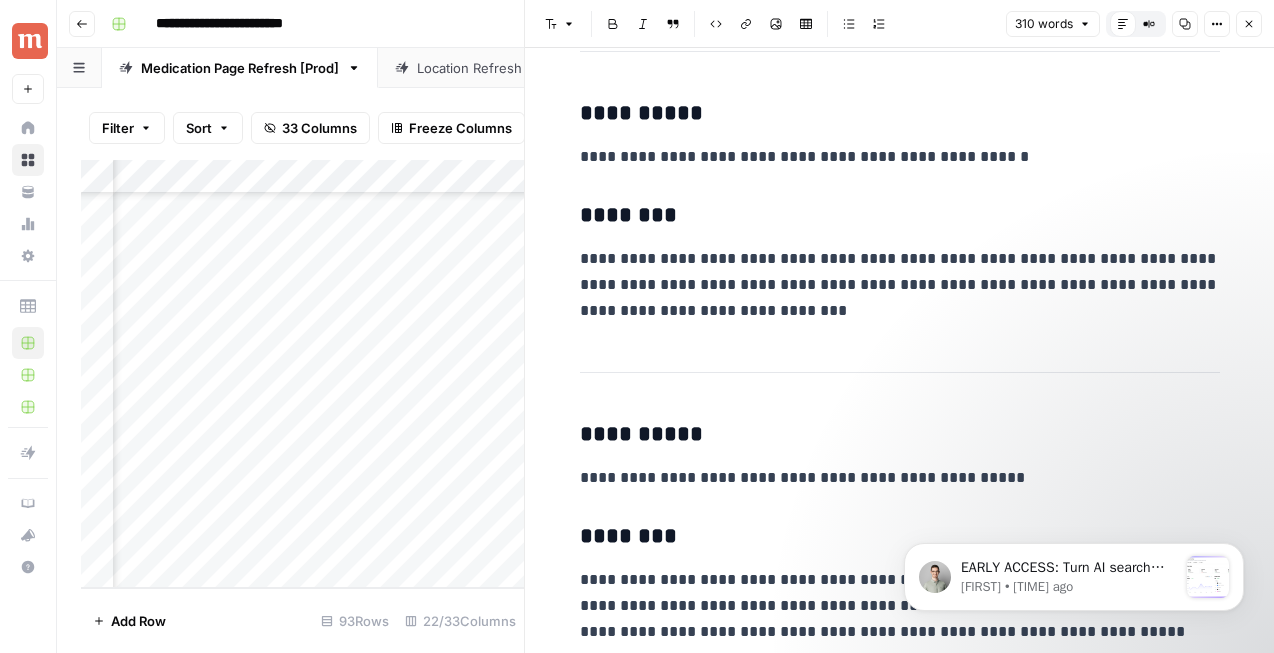 click on "Close" at bounding box center (1249, 24) 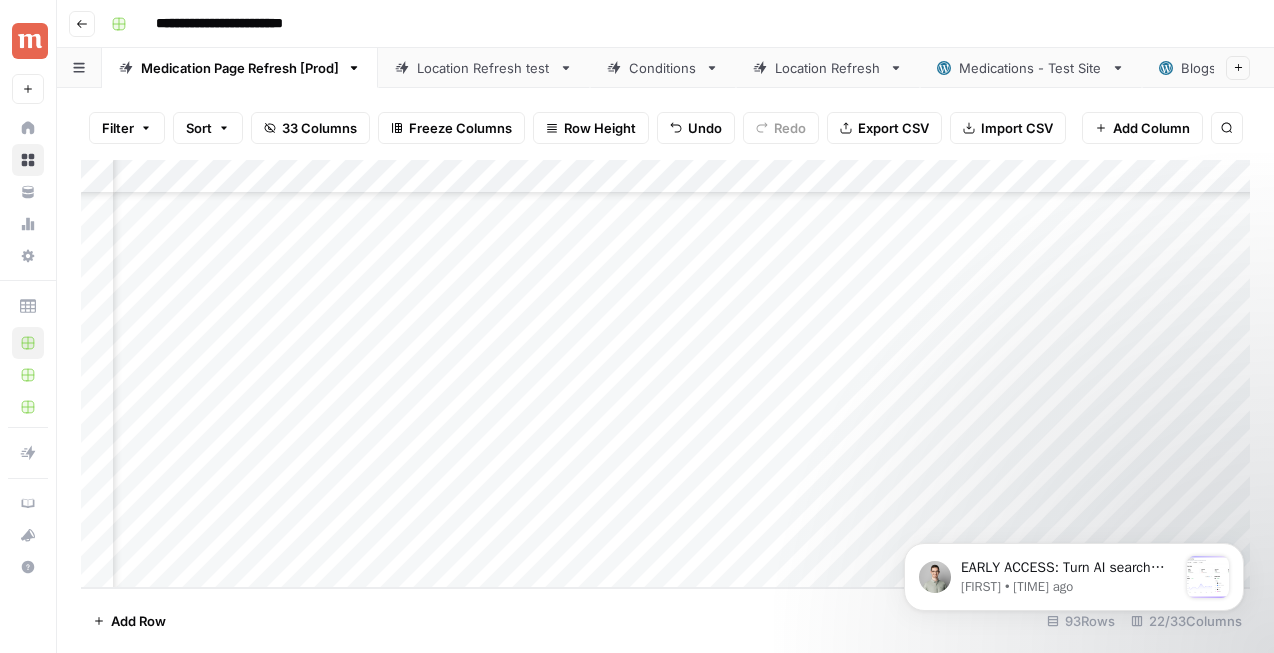 click on "Add Column" at bounding box center [665, 374] 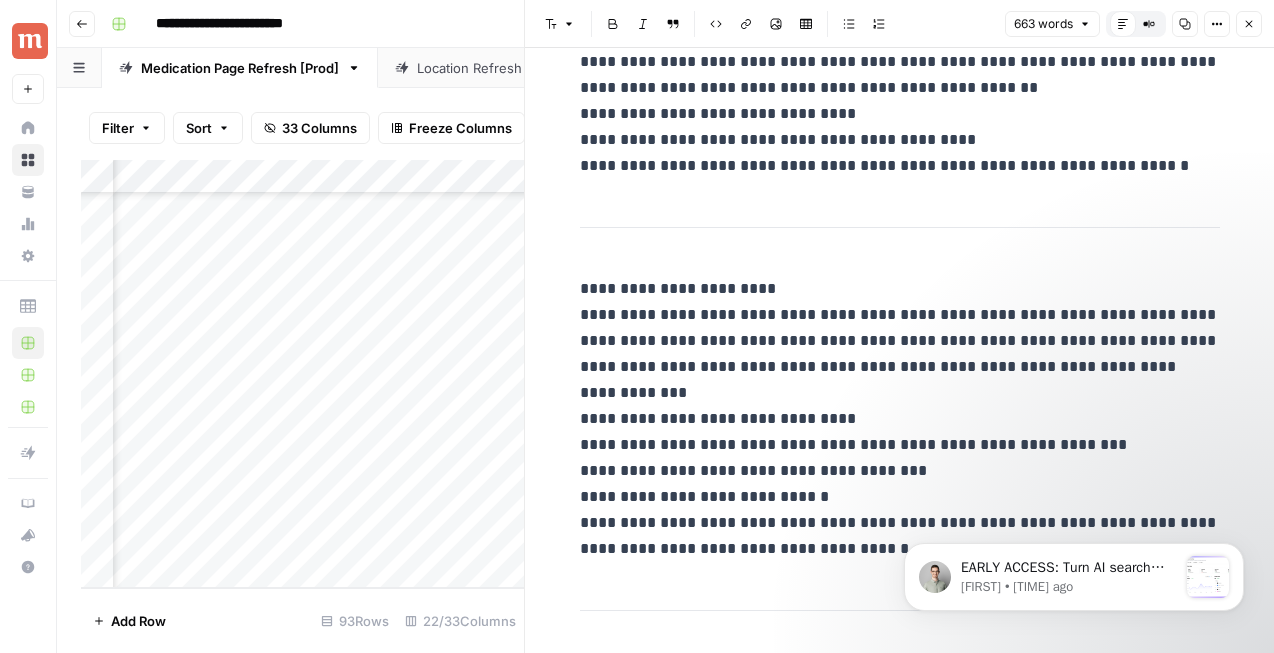 scroll, scrollTop: 133, scrollLeft: 0, axis: vertical 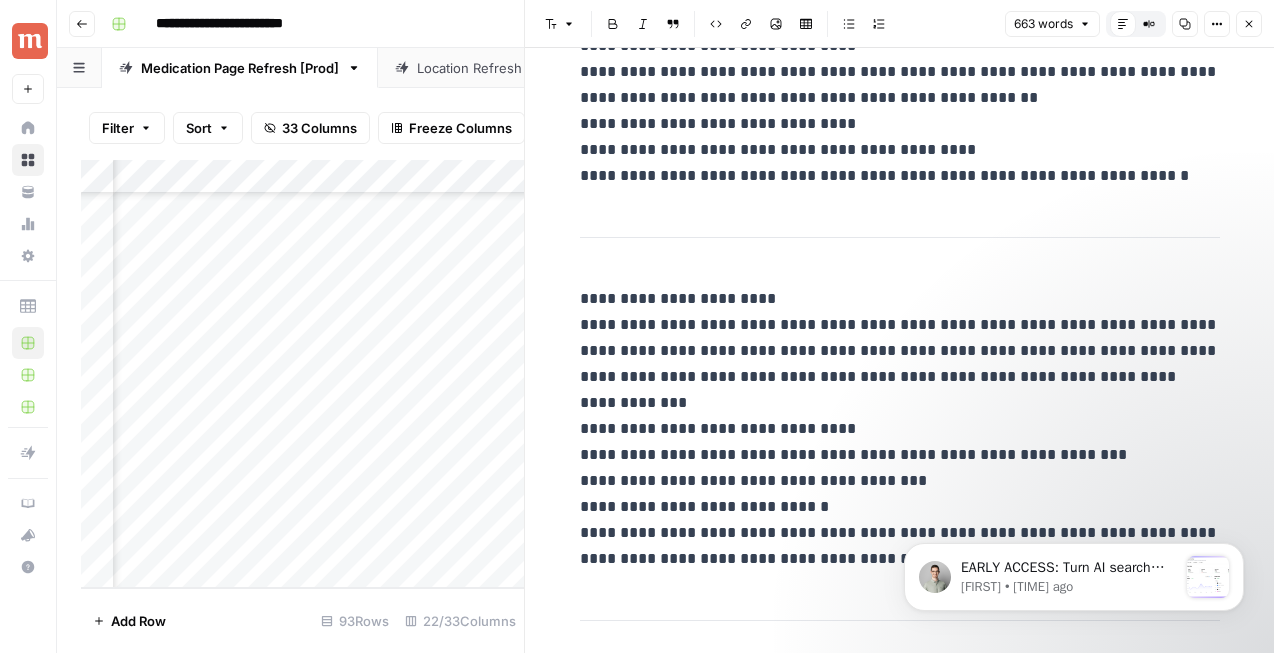 click on "**********" at bounding box center (900, 72) 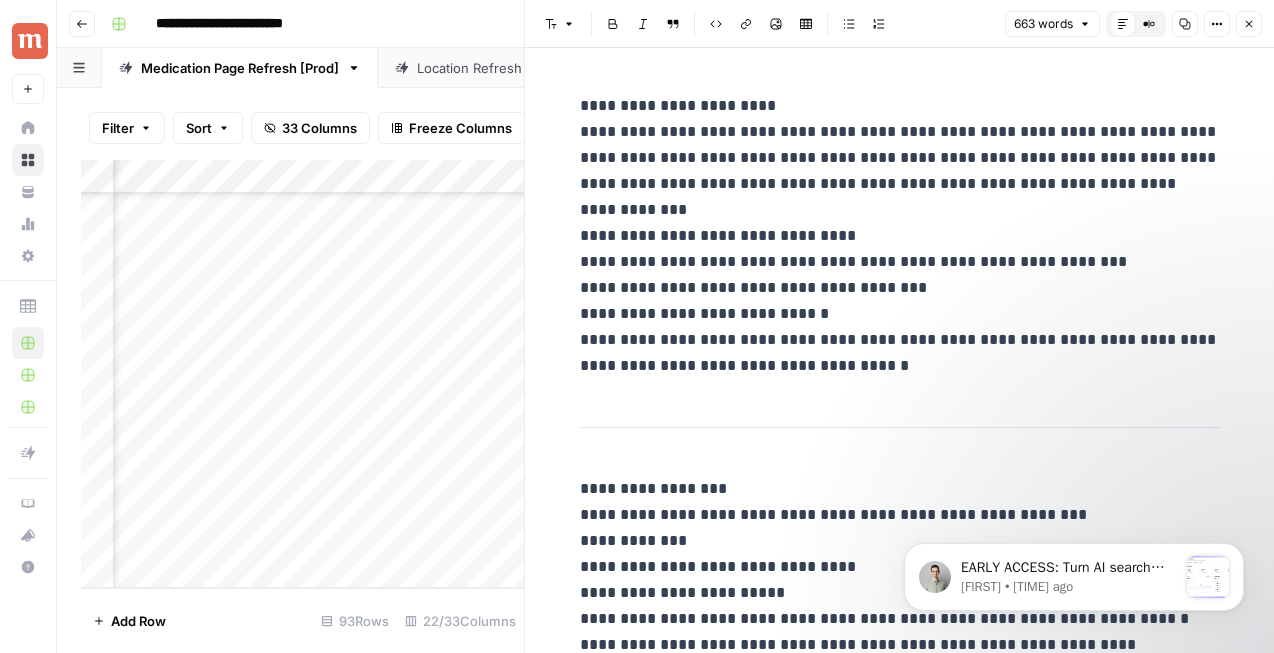 scroll, scrollTop: 356, scrollLeft: 0, axis: vertical 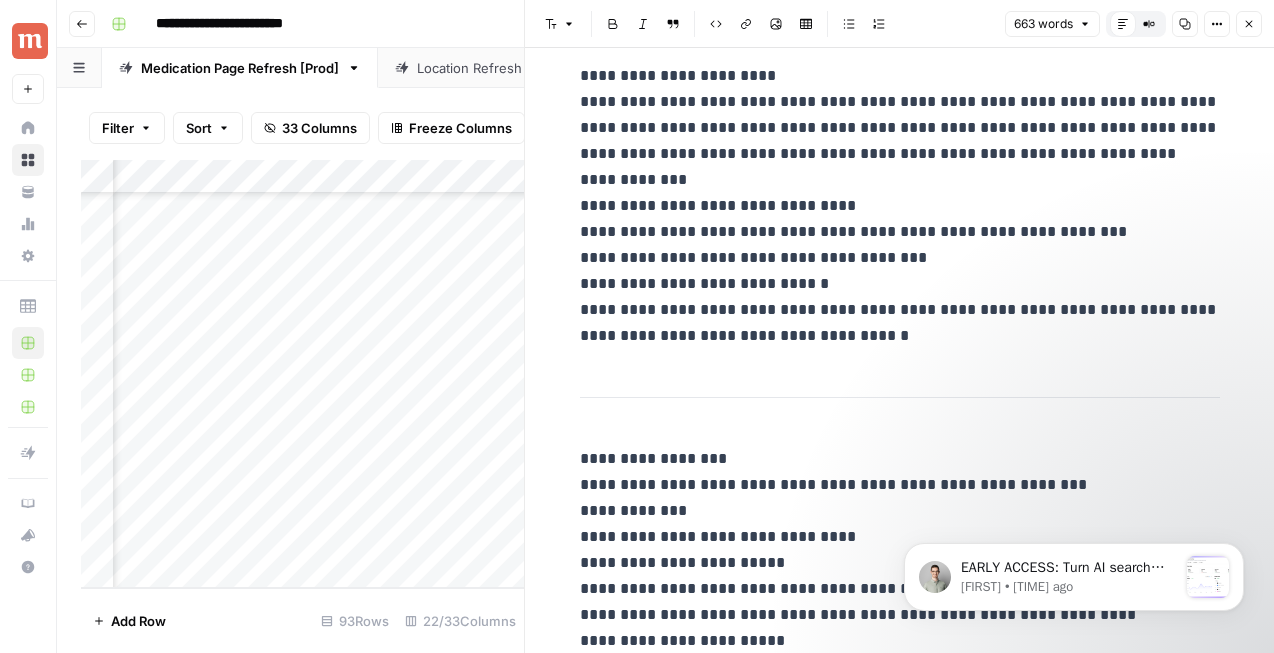 click on "**********" at bounding box center [900, 206] 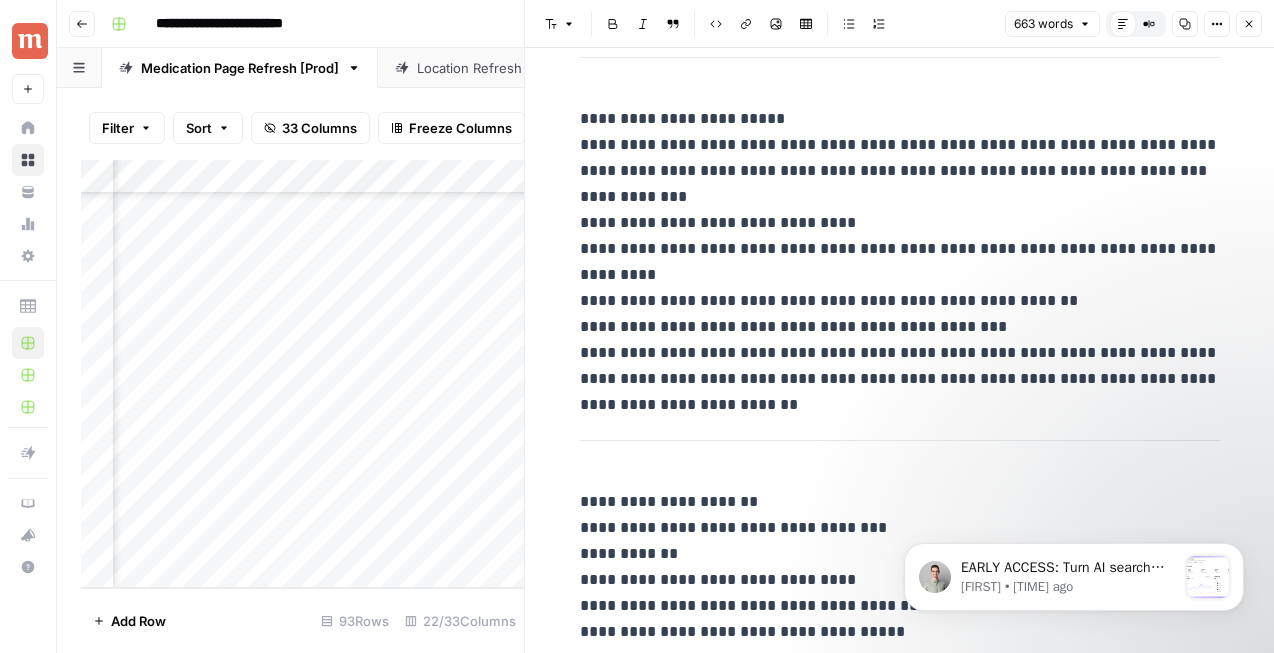 scroll, scrollTop: 2981, scrollLeft: 0, axis: vertical 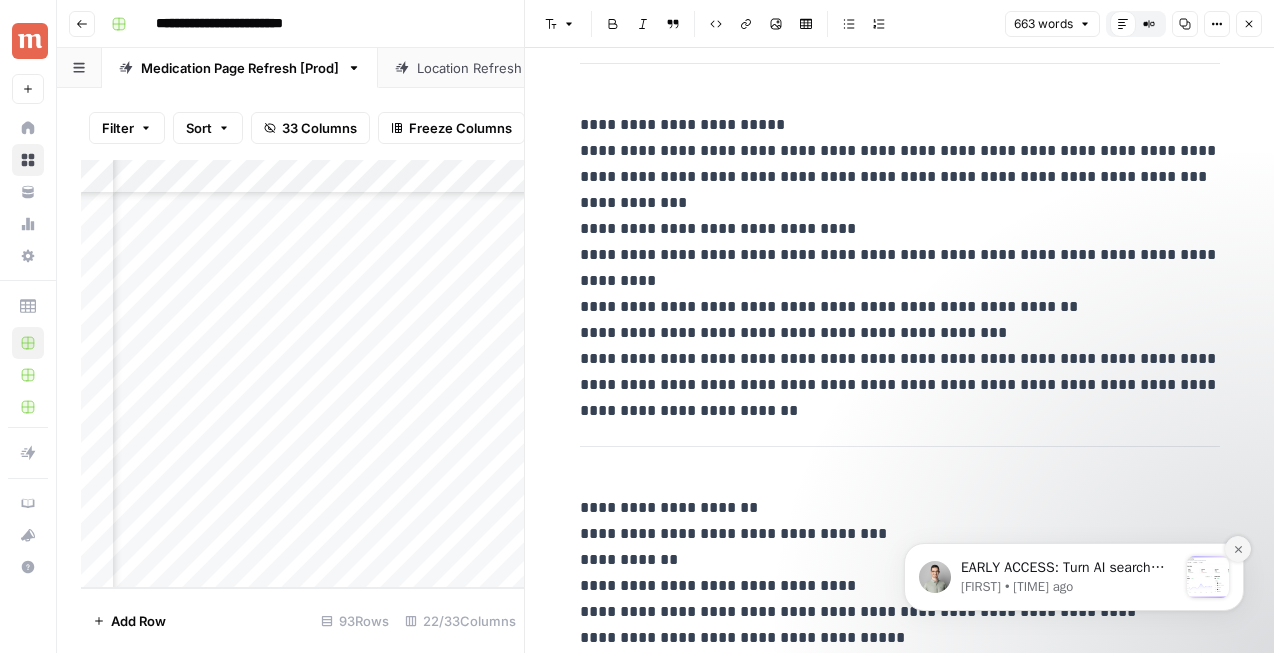 click at bounding box center (1238, 549) 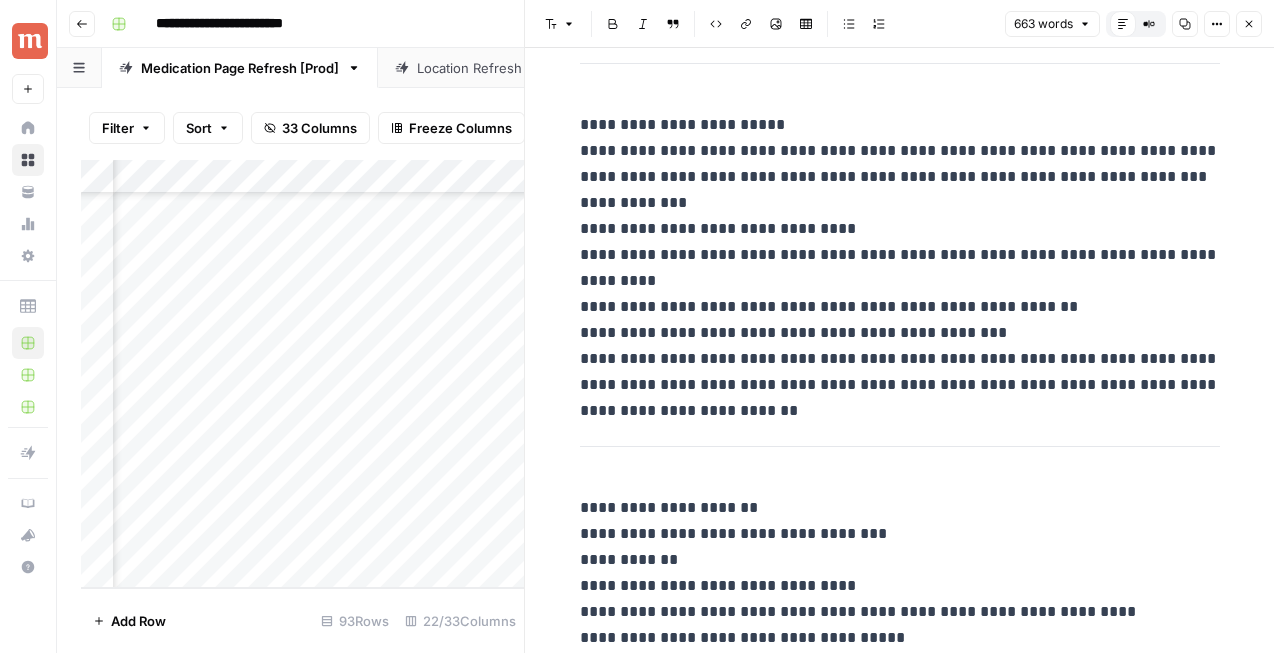 click on "**********" at bounding box center (900, 255) 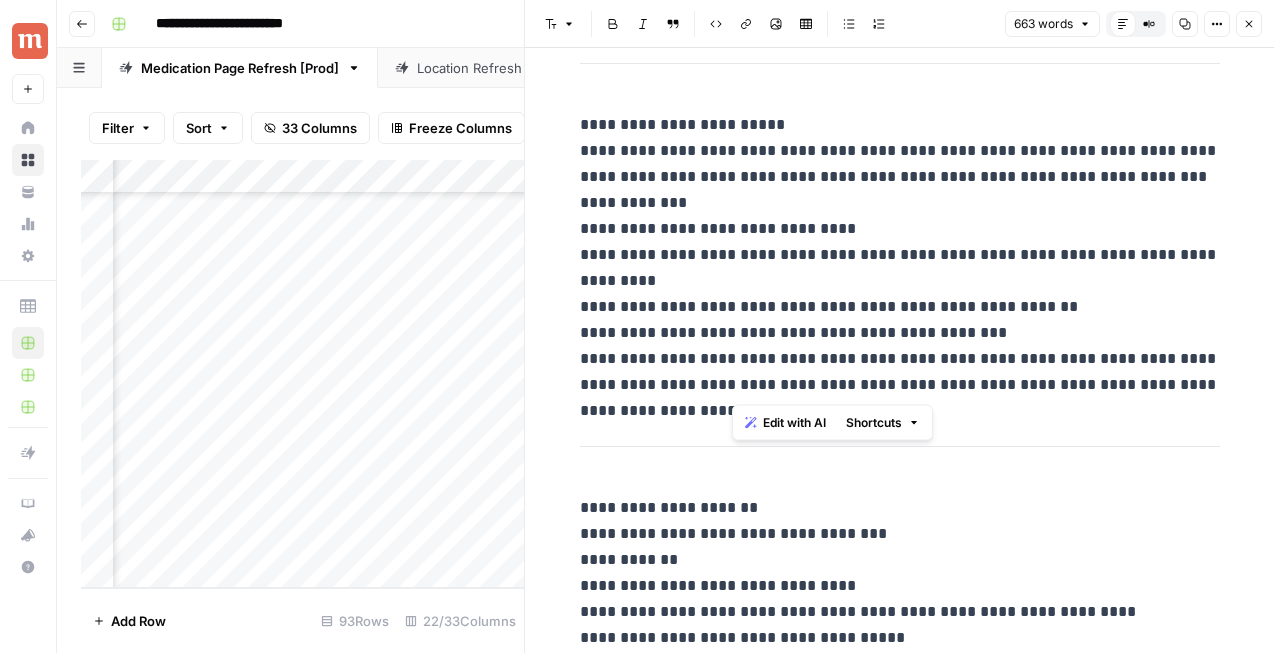 drag, startPoint x: 1004, startPoint y: 383, endPoint x: 1036, endPoint y: 363, distance: 37.735924 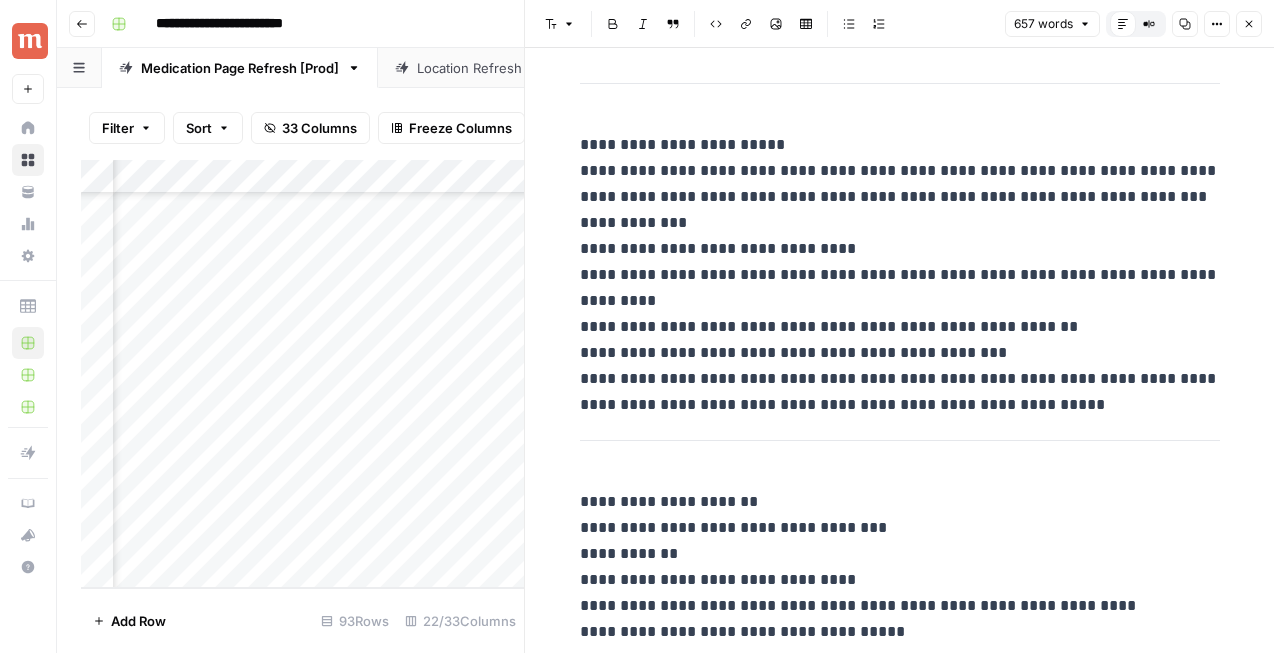 scroll, scrollTop: 2961, scrollLeft: 0, axis: vertical 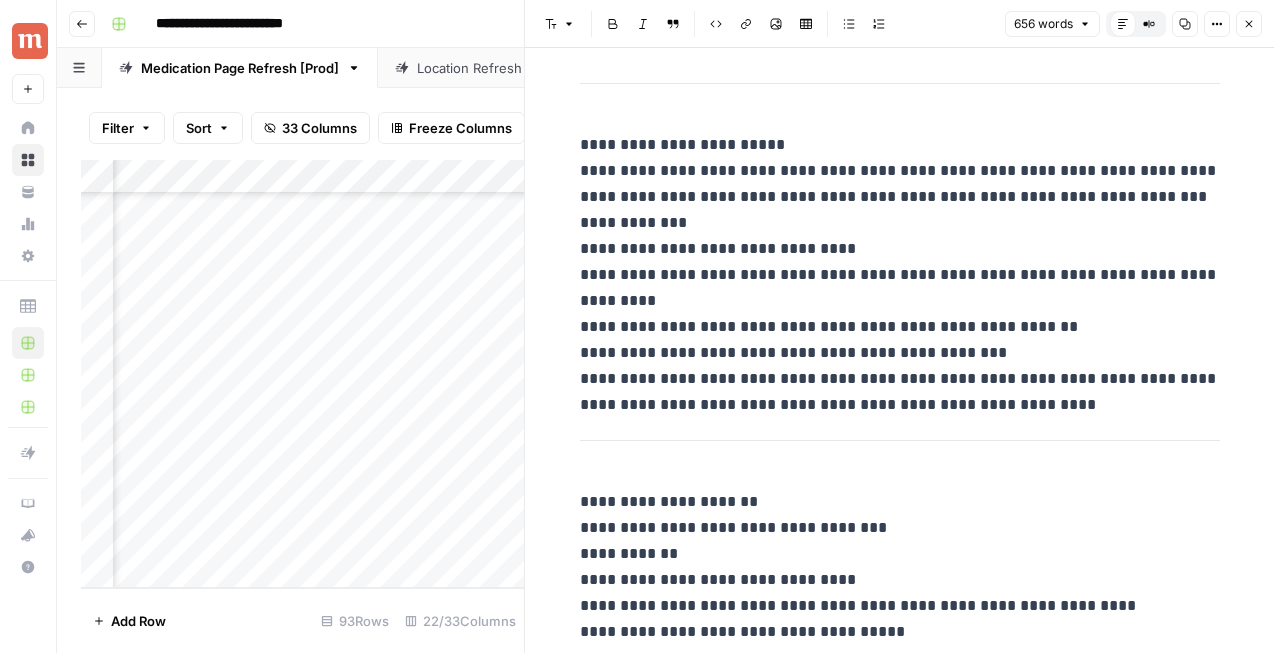 click 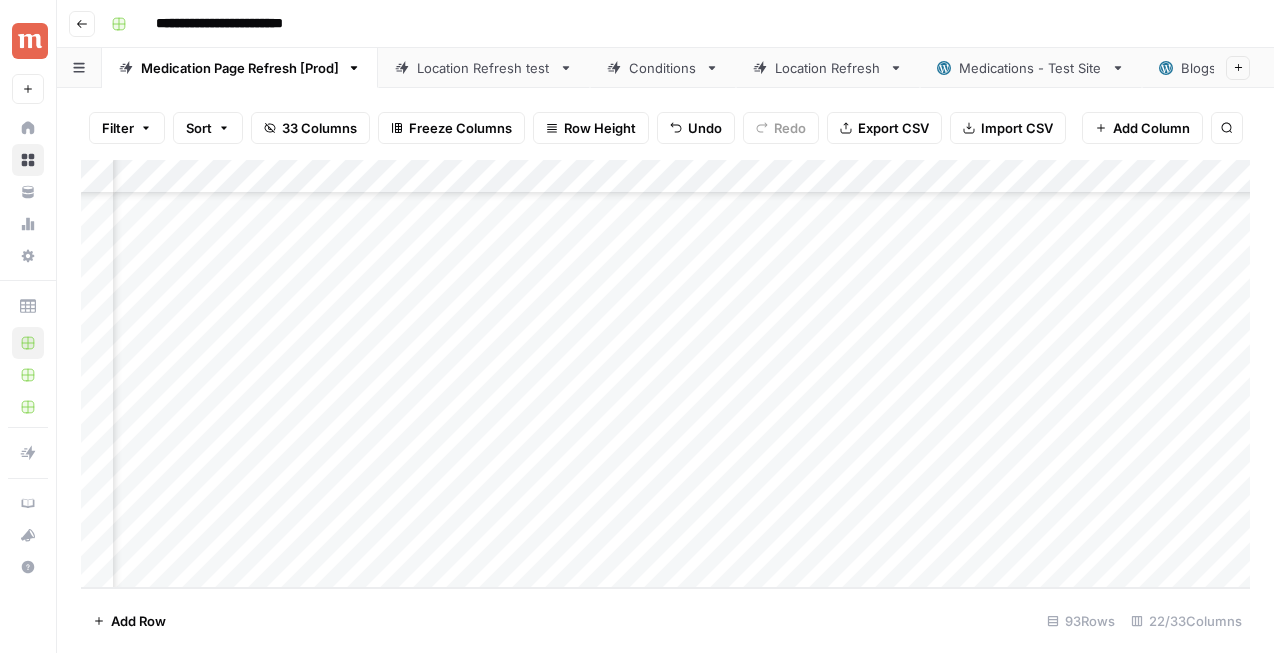 click on "Add Column" at bounding box center [665, 374] 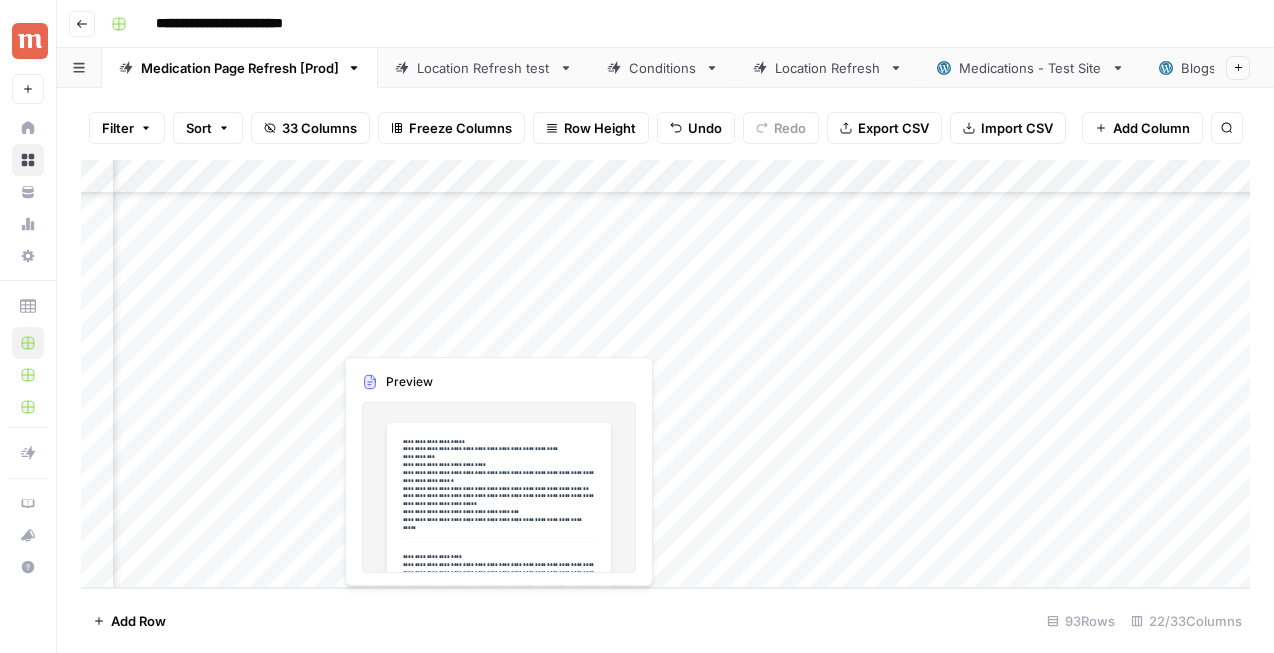 click on "Add Column" at bounding box center [665, 374] 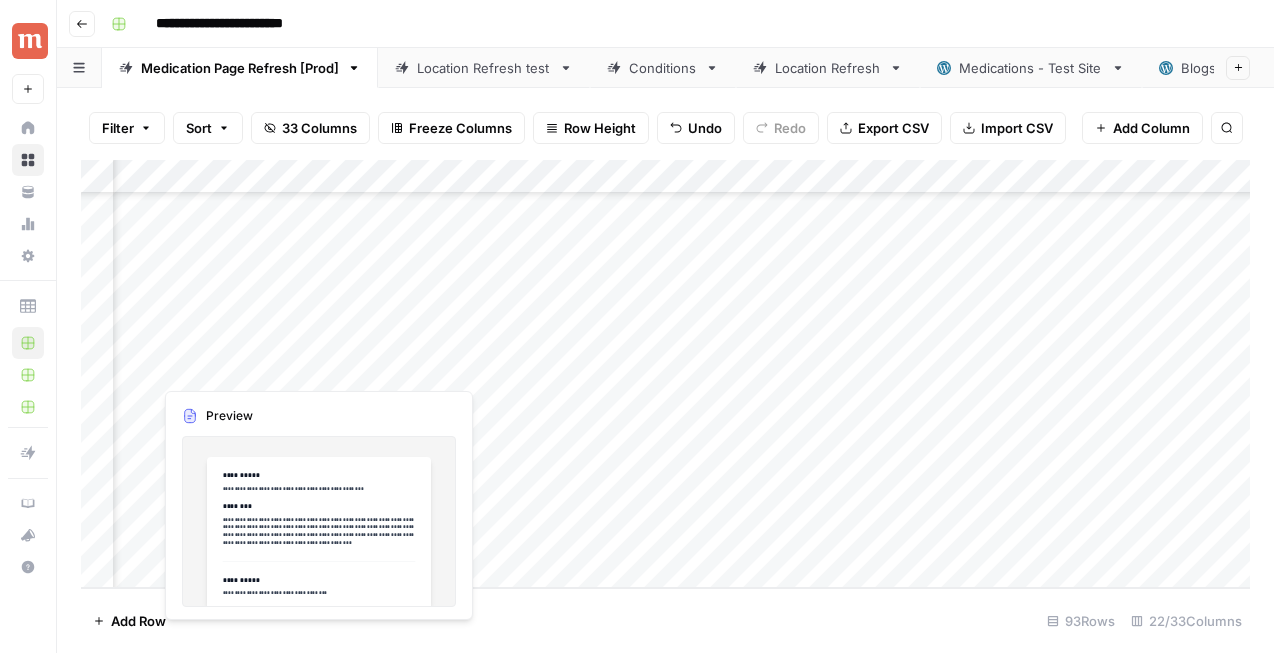 click on "Add Column" at bounding box center (665, 374) 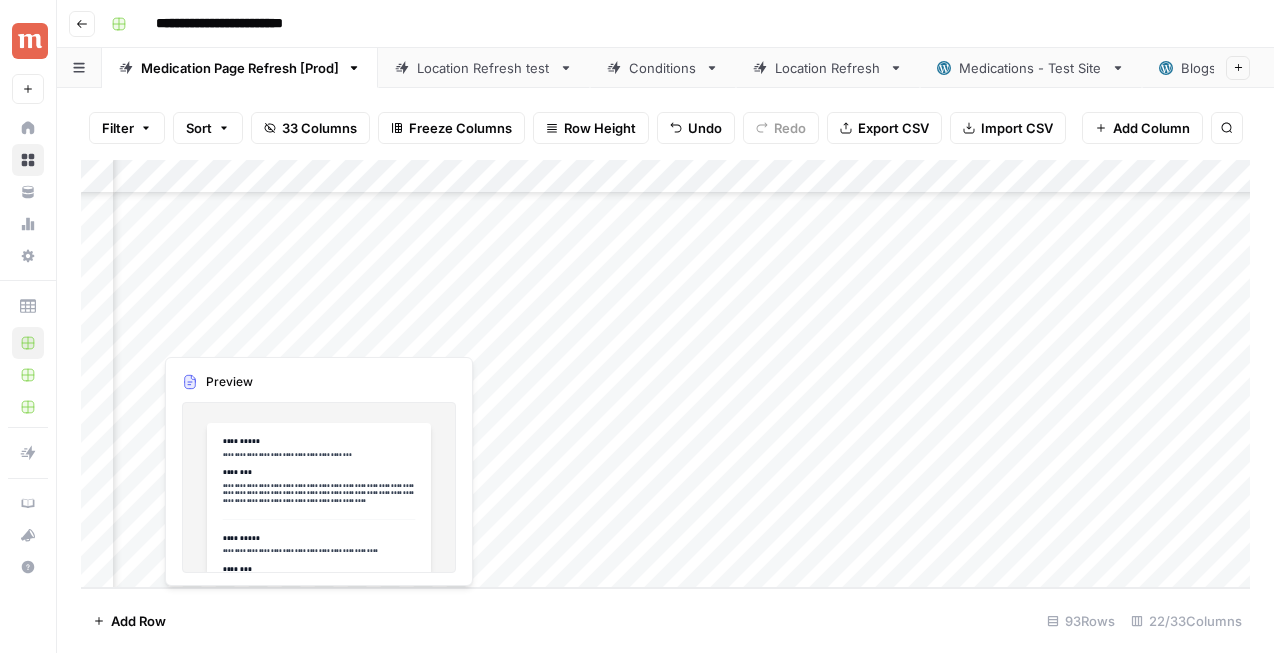 click on "Add Column" at bounding box center (665, 374) 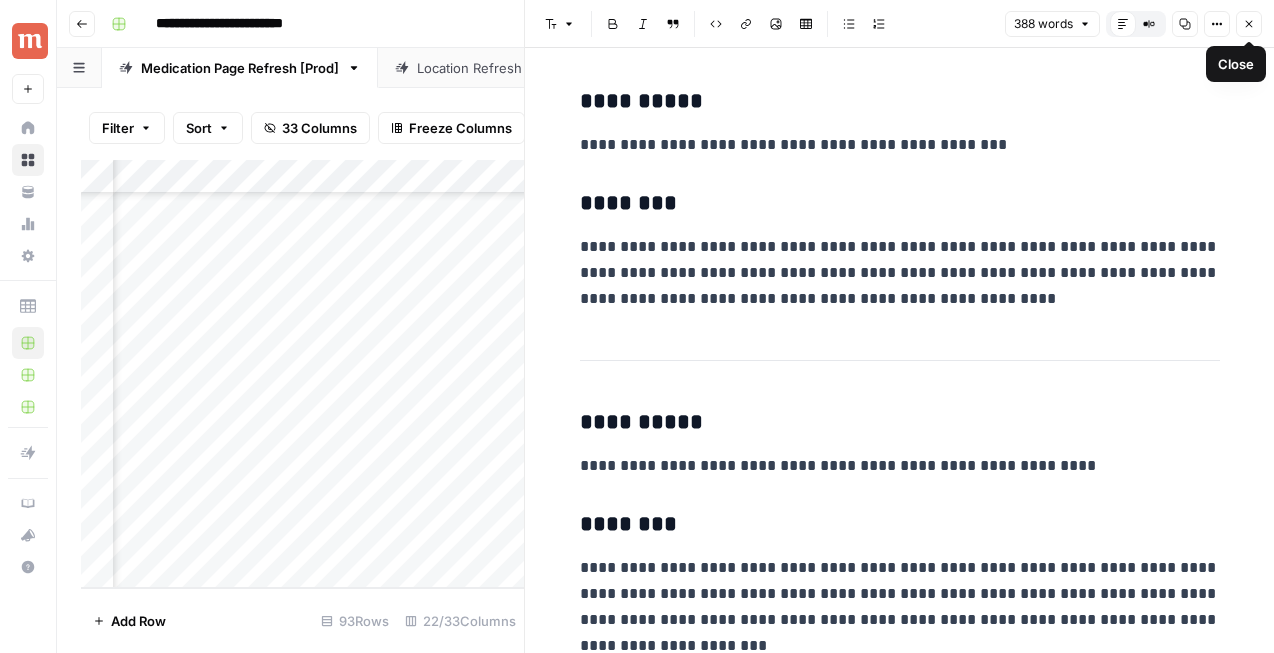 click 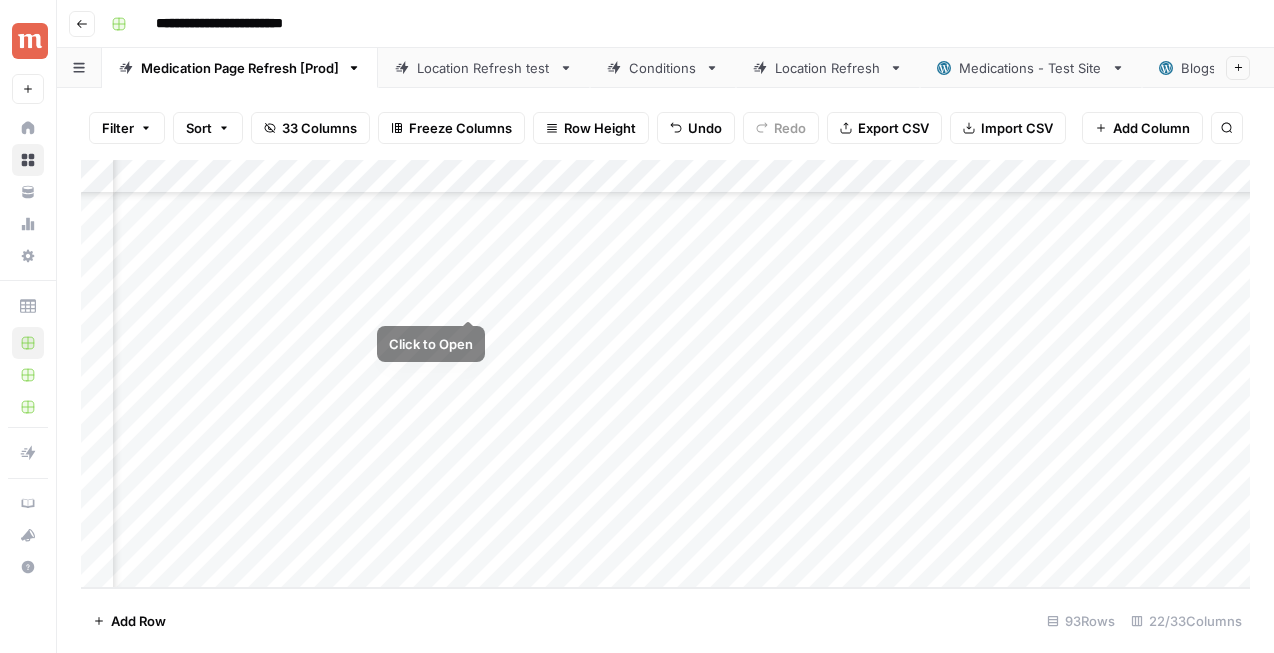 click on "Add Column" at bounding box center [665, 374] 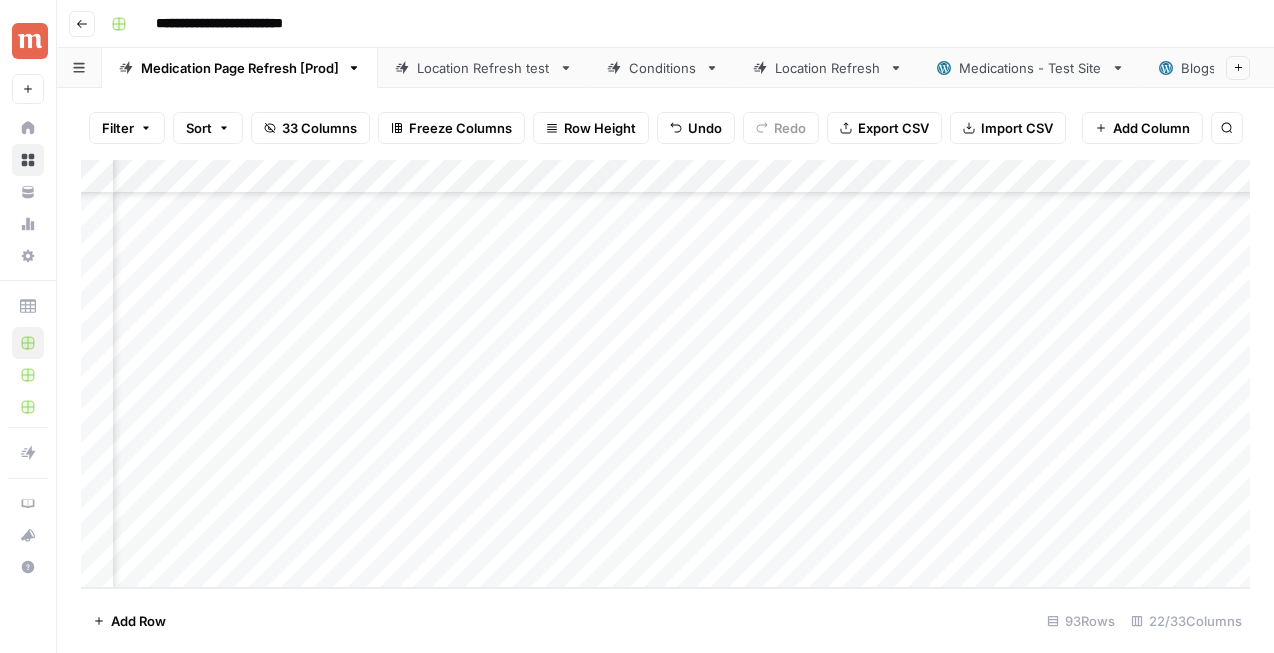 click on "Add Column" at bounding box center (665, 374) 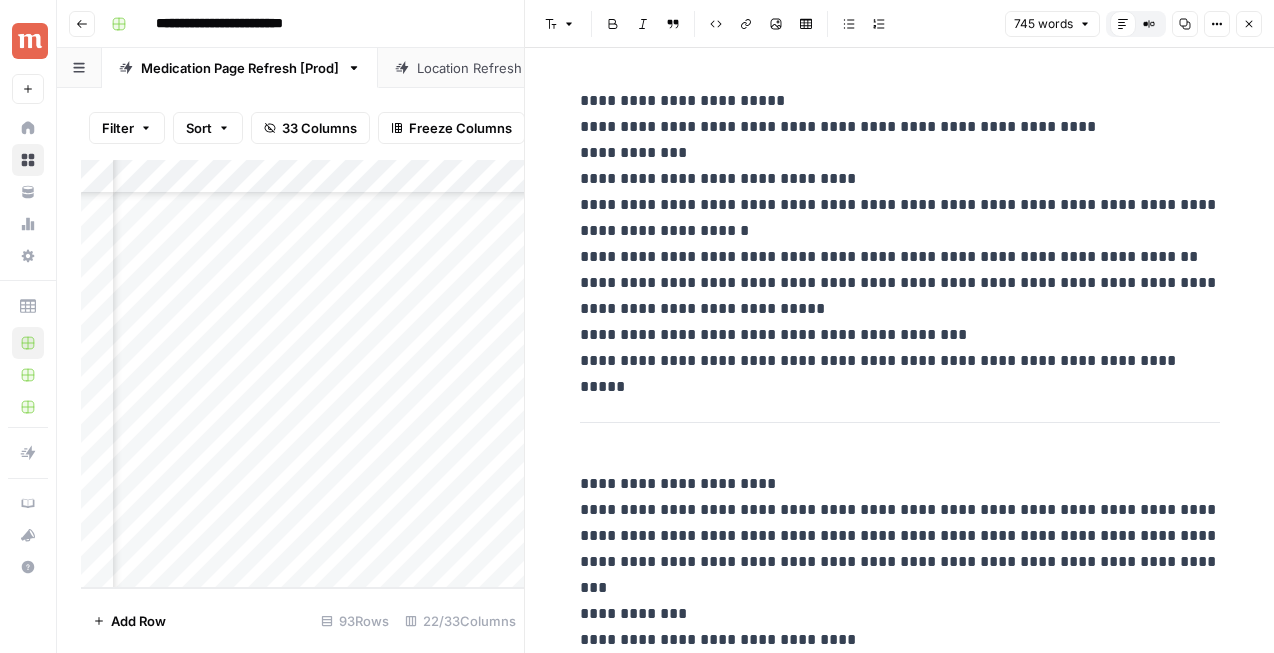 click on "**********" at bounding box center [900, 231] 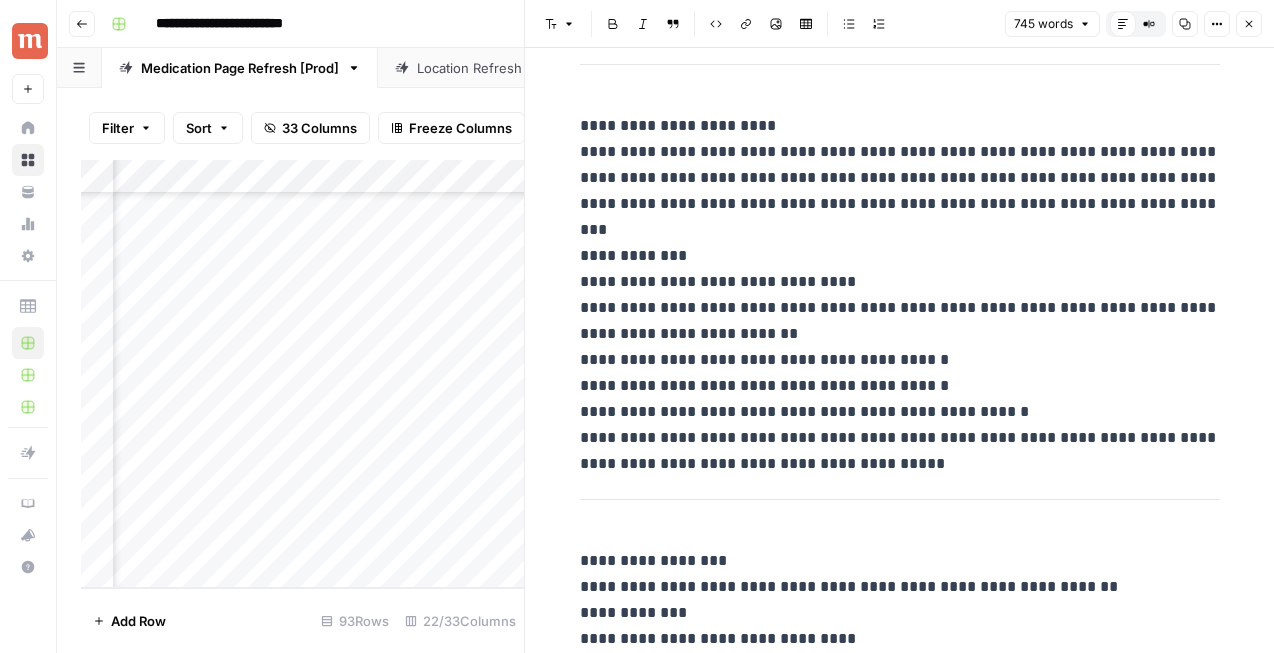 scroll, scrollTop: 383, scrollLeft: 0, axis: vertical 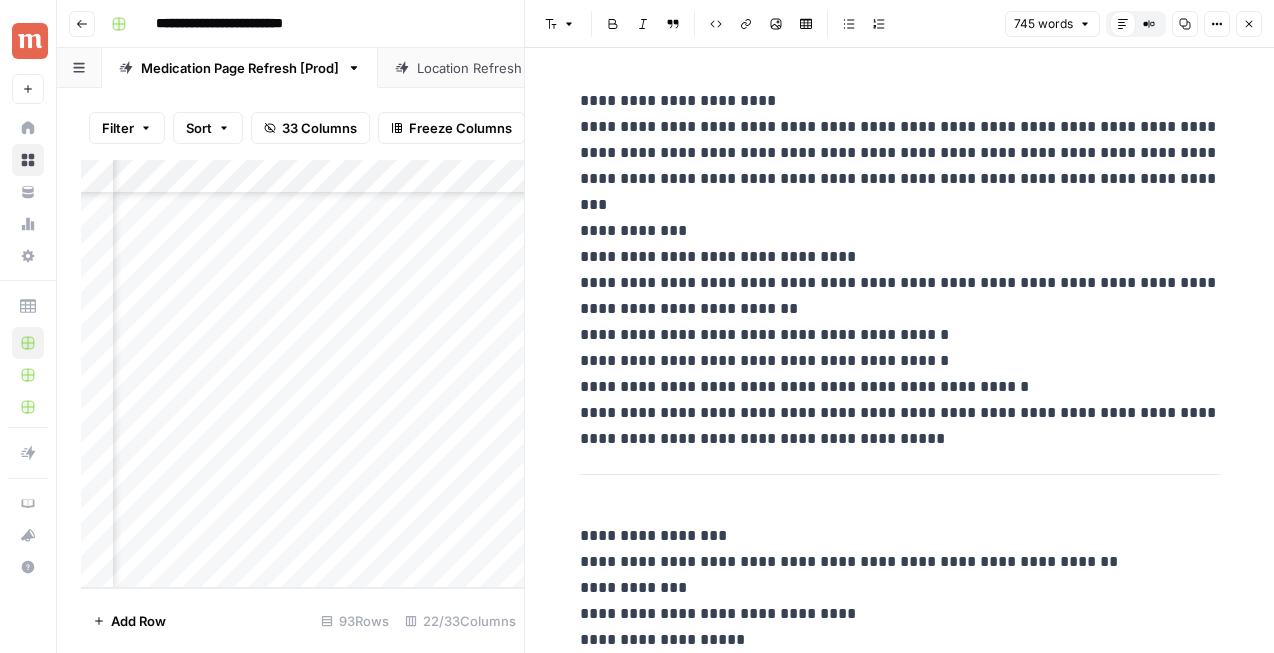 click on "**********" at bounding box center [900, 257] 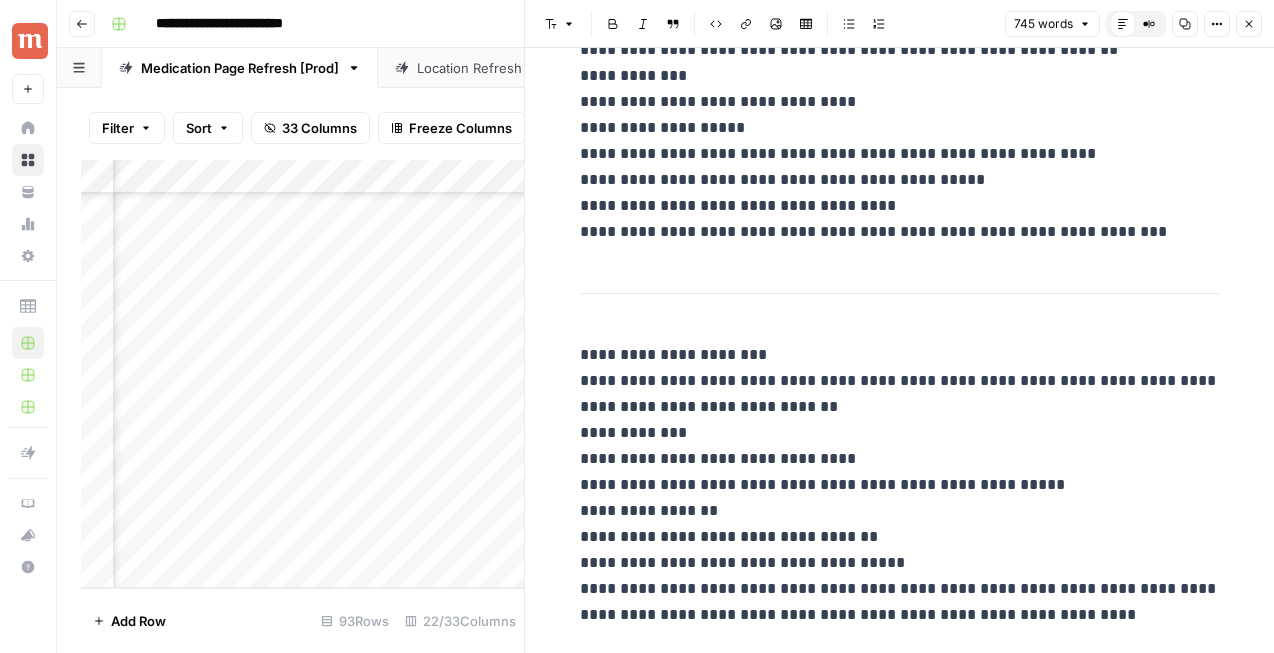 scroll, scrollTop: 899, scrollLeft: 0, axis: vertical 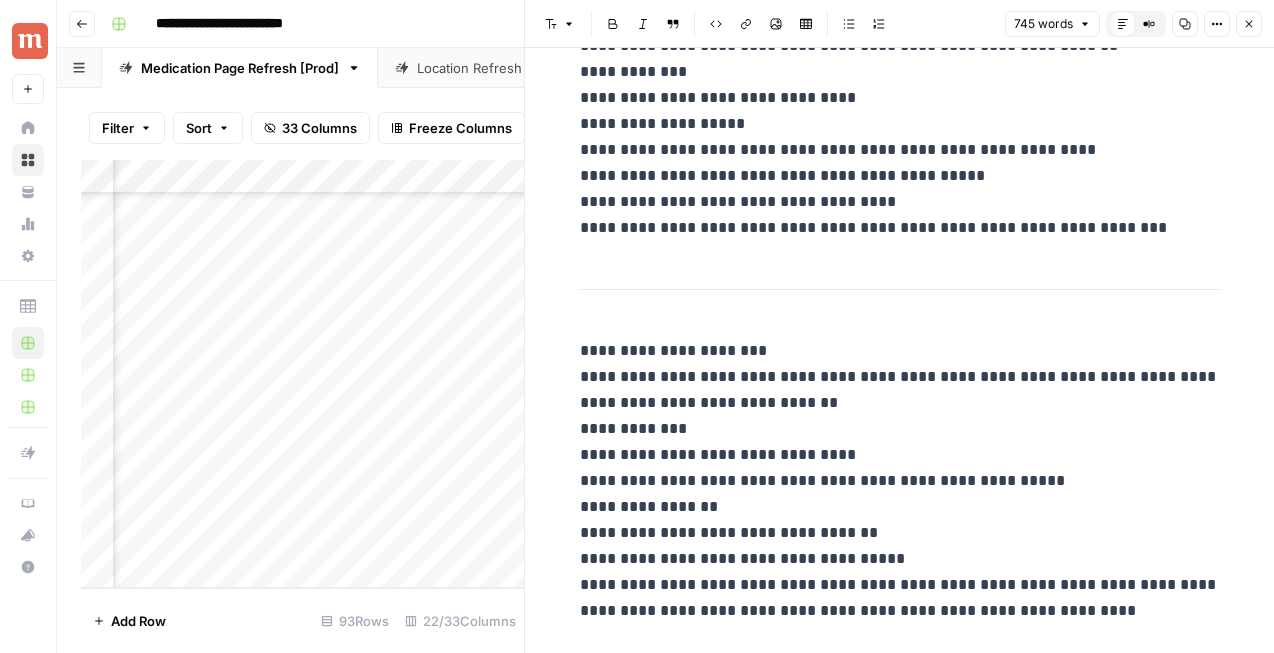 click on "**********" at bounding box center (900, 124) 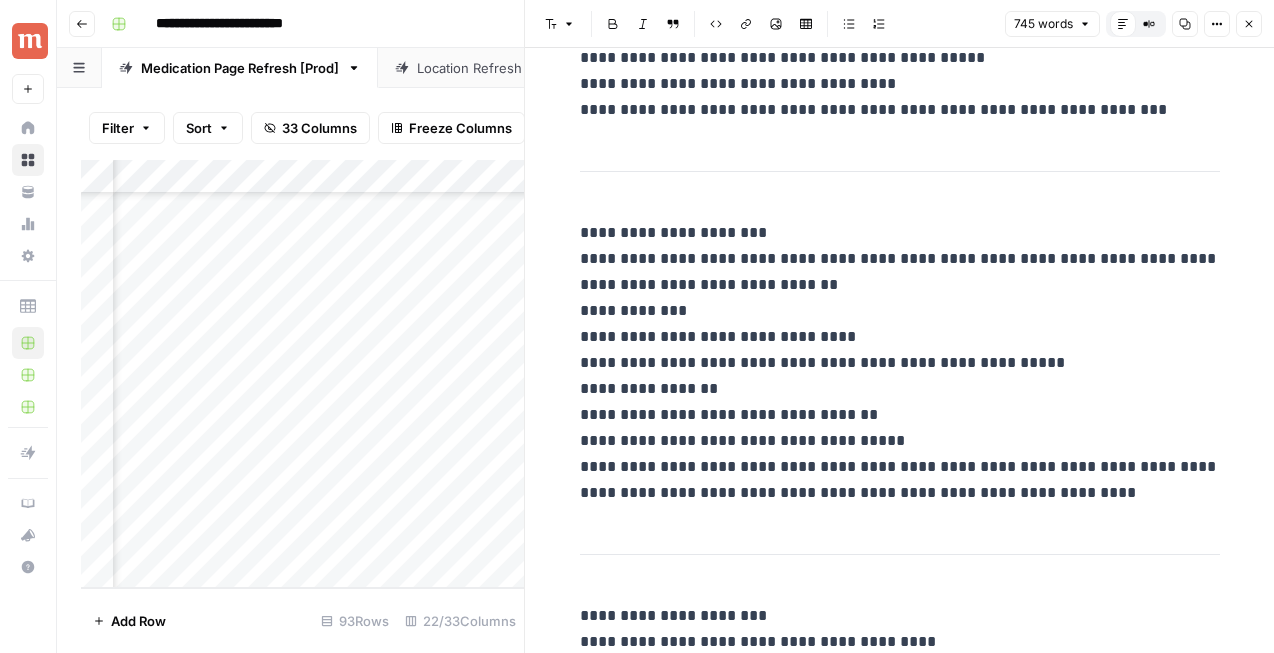 scroll, scrollTop: 1037, scrollLeft: 0, axis: vertical 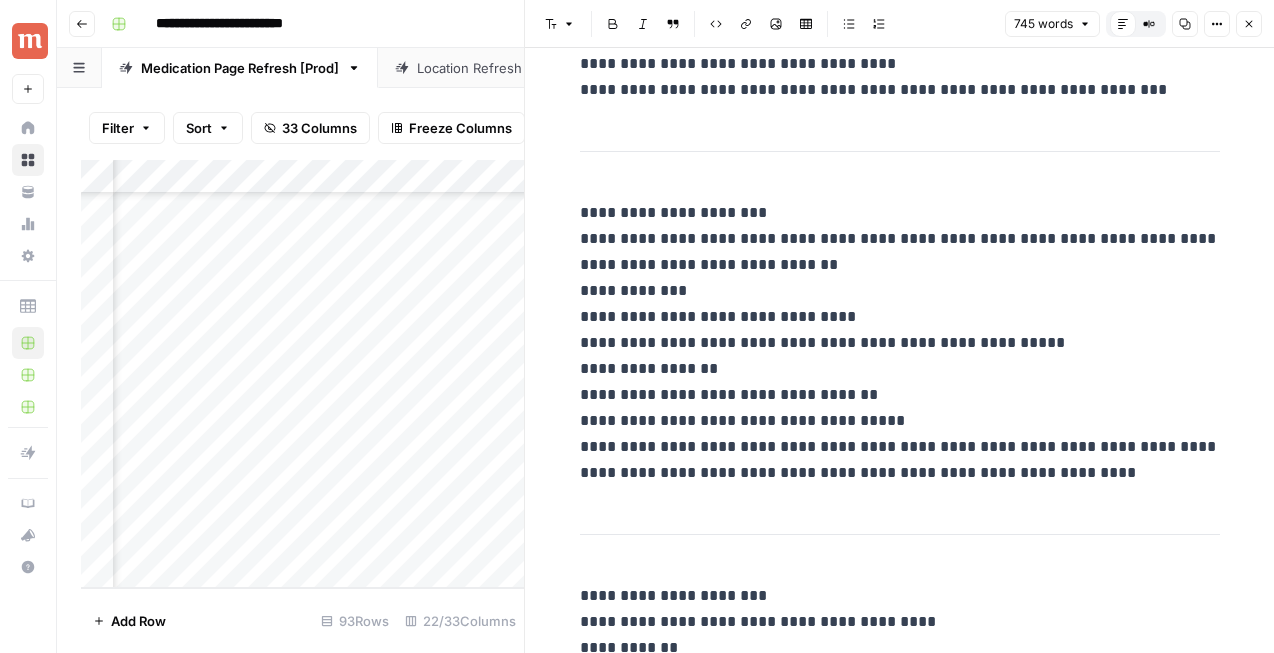click on "**********" at bounding box center (900, 343) 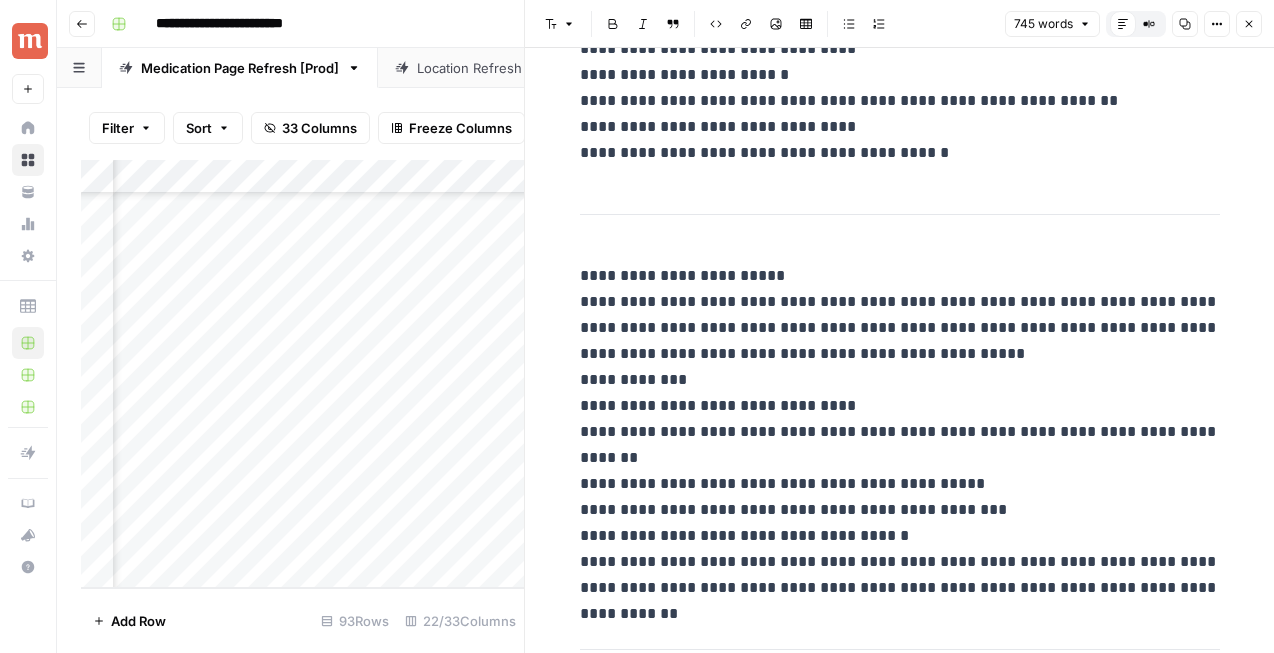 scroll, scrollTop: 1667, scrollLeft: 0, axis: vertical 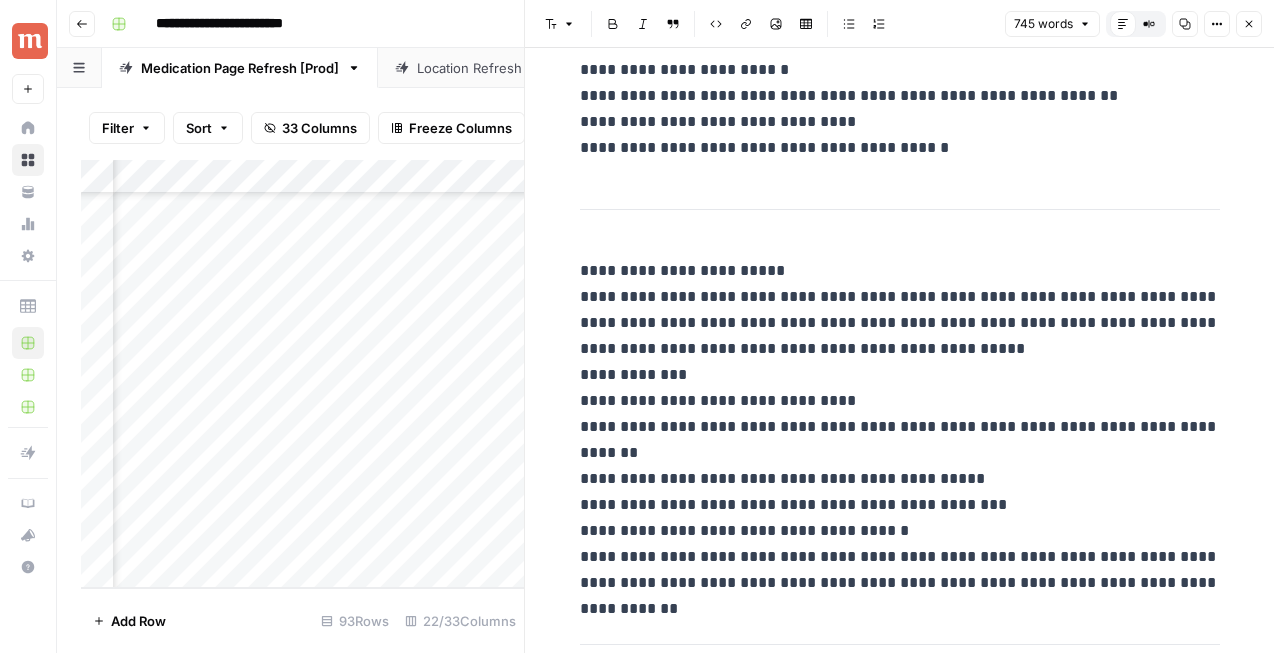 click on "**********" at bounding box center [900, 427] 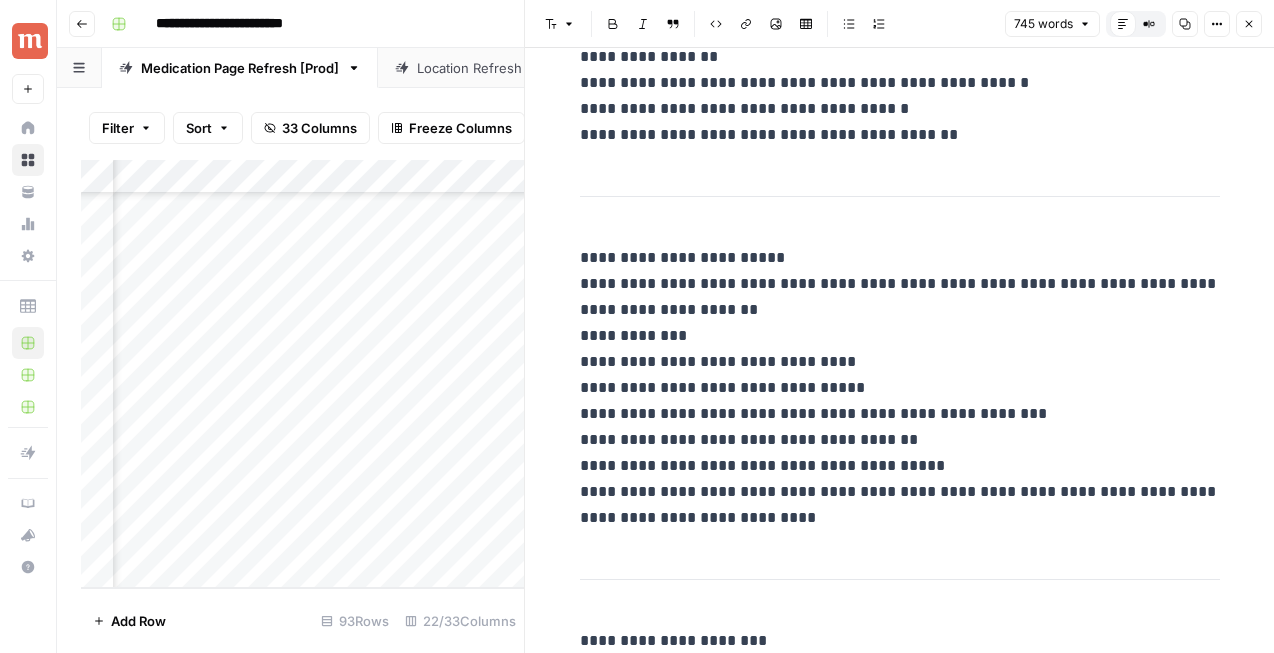 scroll, scrollTop: 2460, scrollLeft: 0, axis: vertical 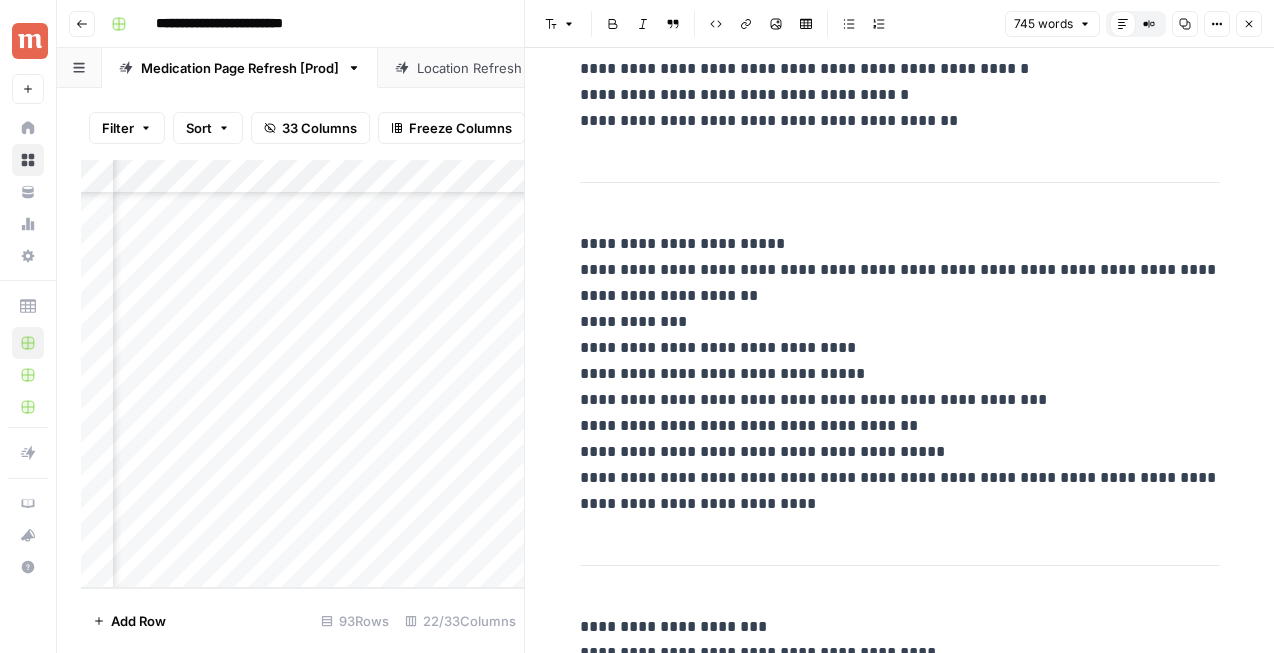 click on "**********" at bounding box center (900, 374) 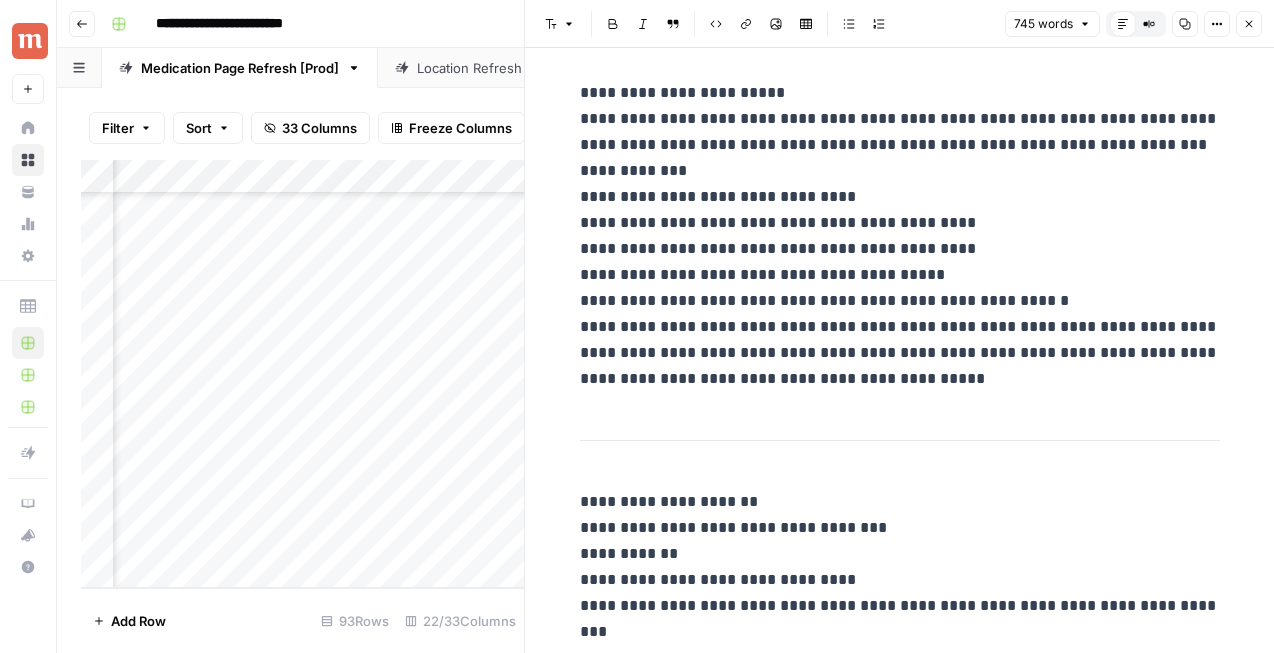 scroll, scrollTop: 3244, scrollLeft: 0, axis: vertical 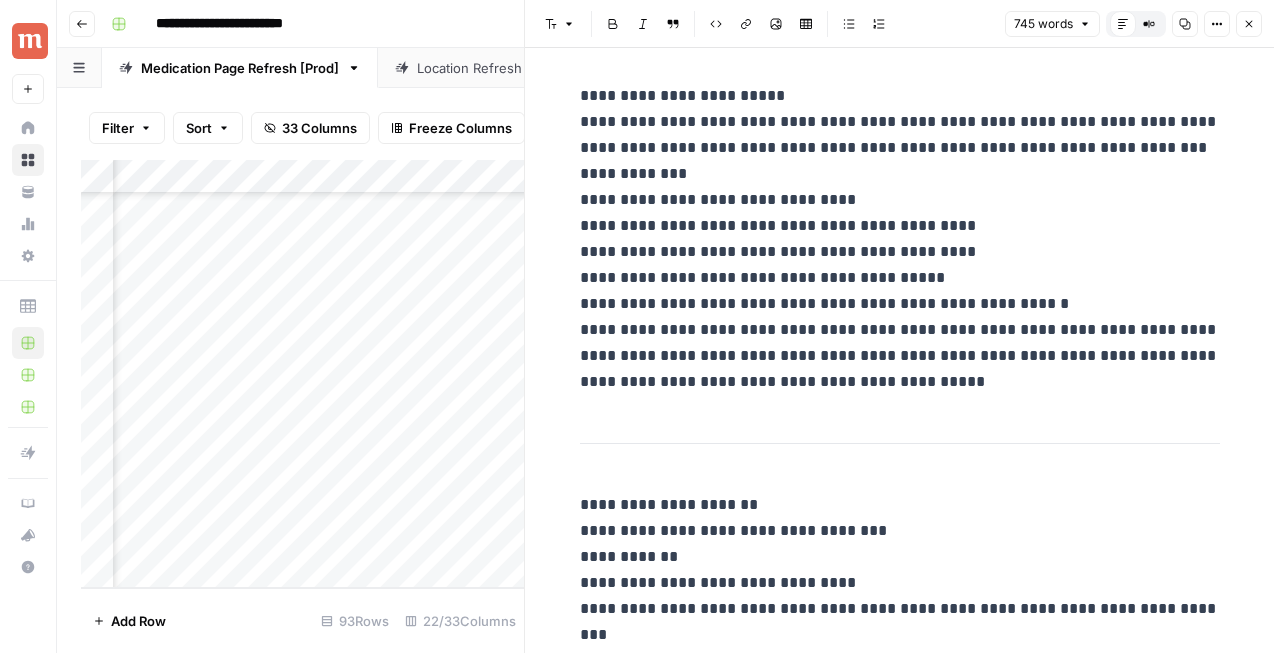 click 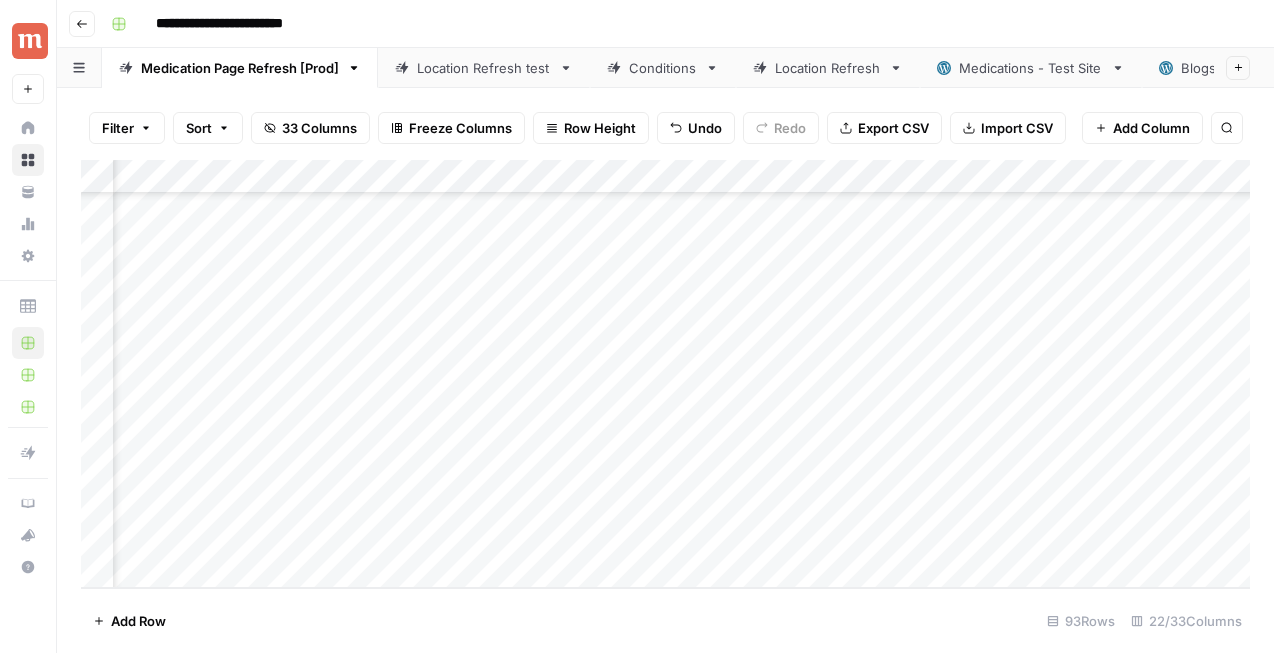 click on "Add Column" at bounding box center [665, 374] 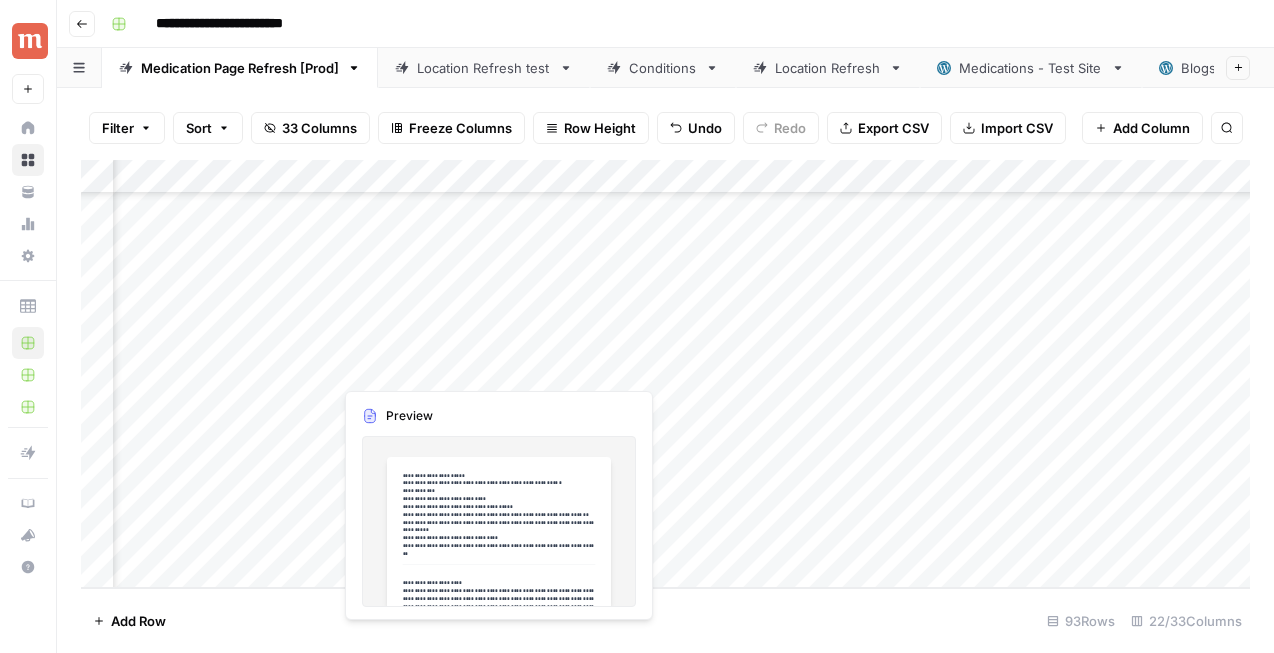 click on "Add Column" at bounding box center (665, 374) 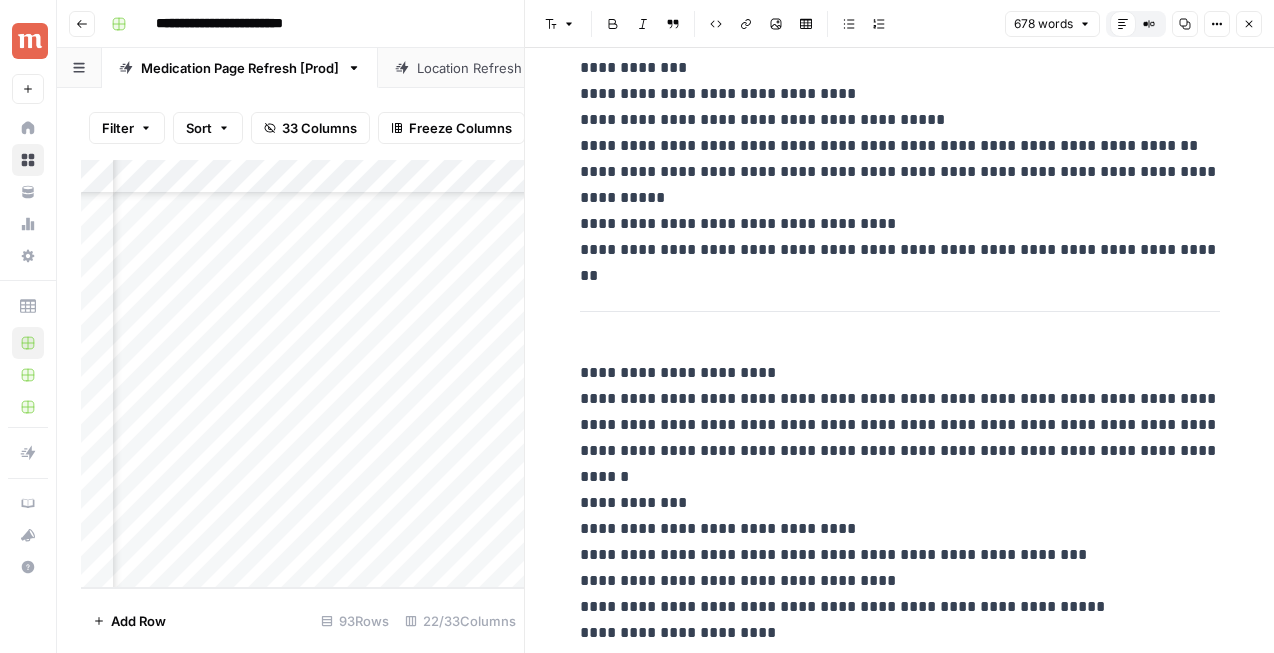 scroll, scrollTop: 0, scrollLeft: 0, axis: both 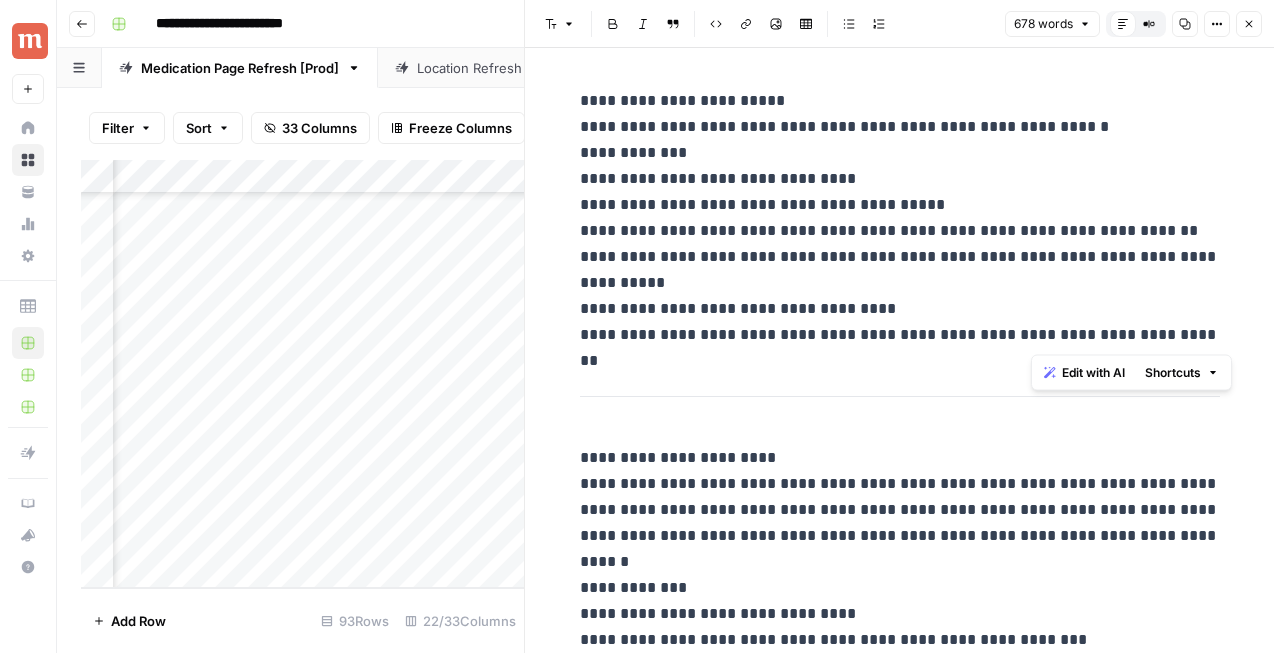 click on "**********" at bounding box center (900, 218) 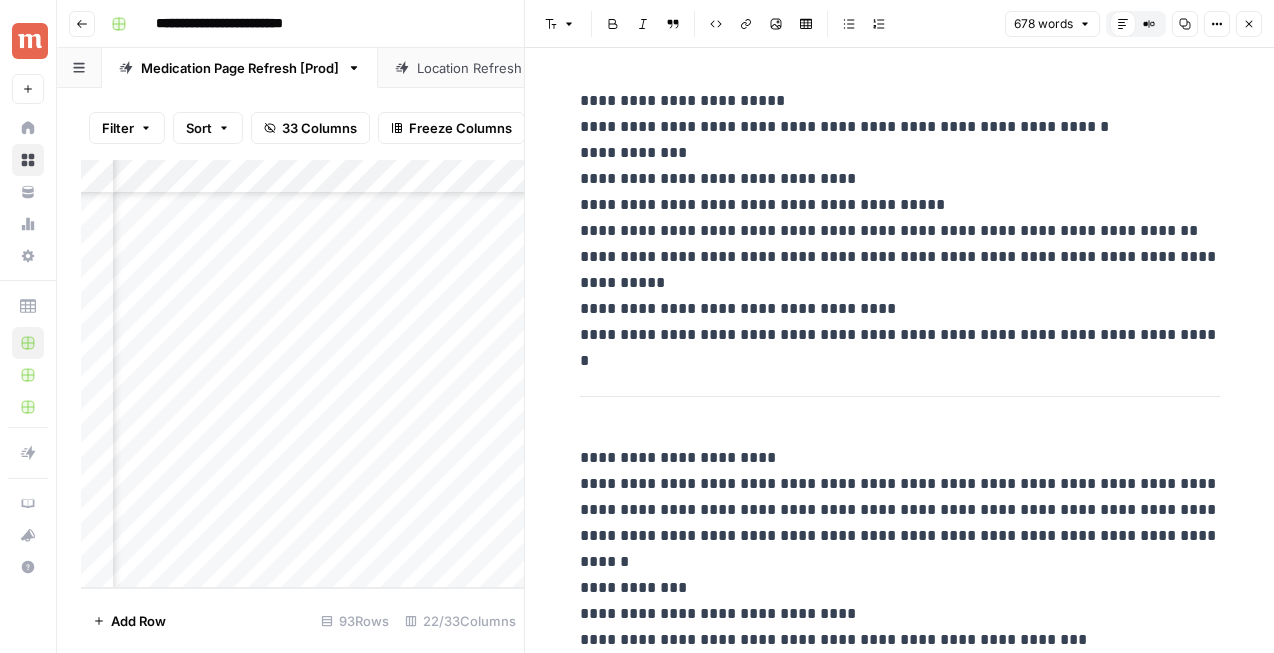 paste 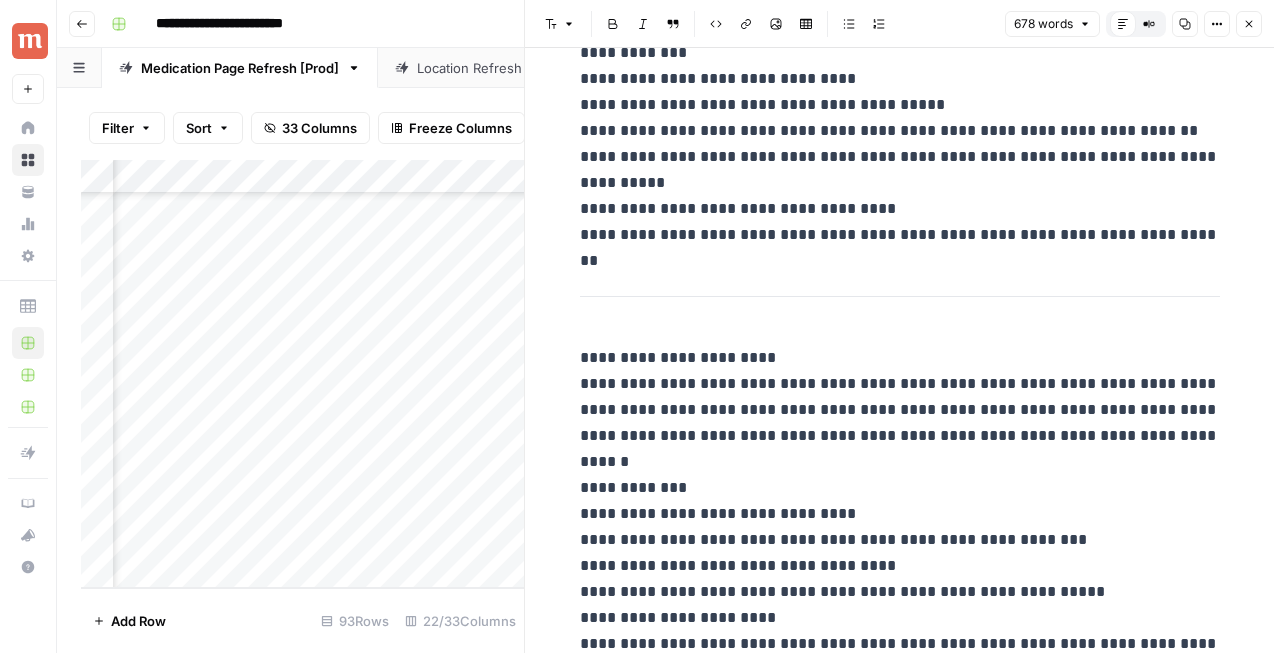 scroll, scrollTop: 144, scrollLeft: 0, axis: vertical 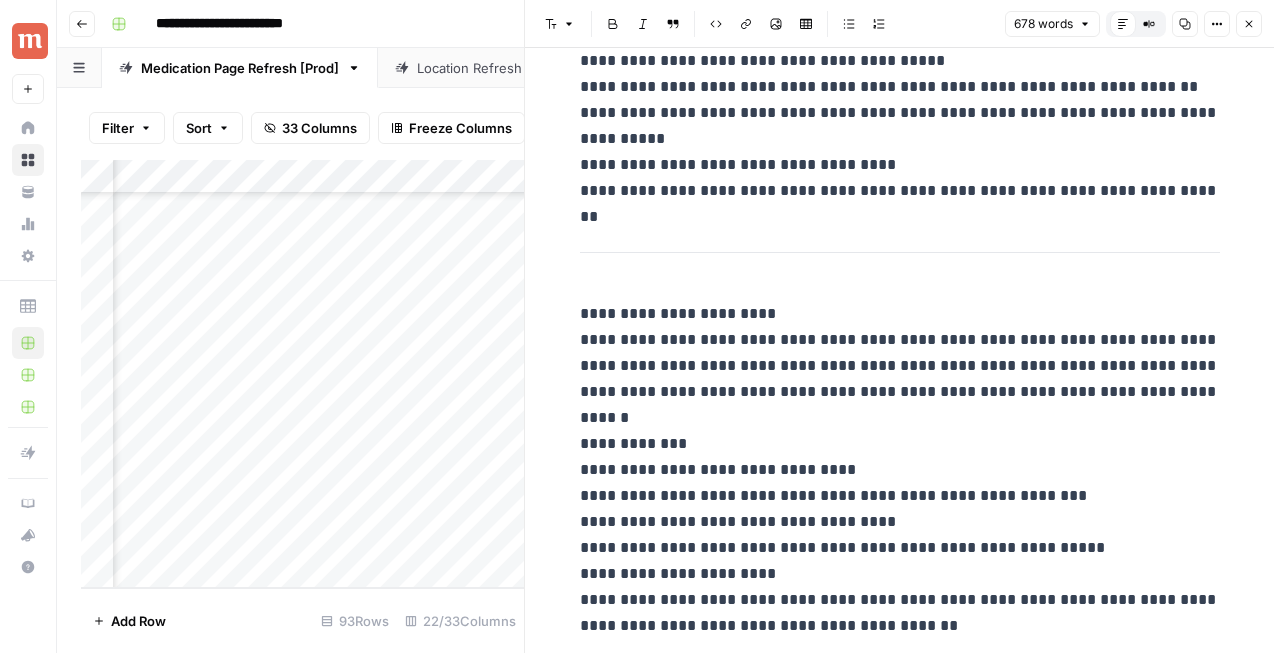 click on "**********" at bounding box center [900, 457] 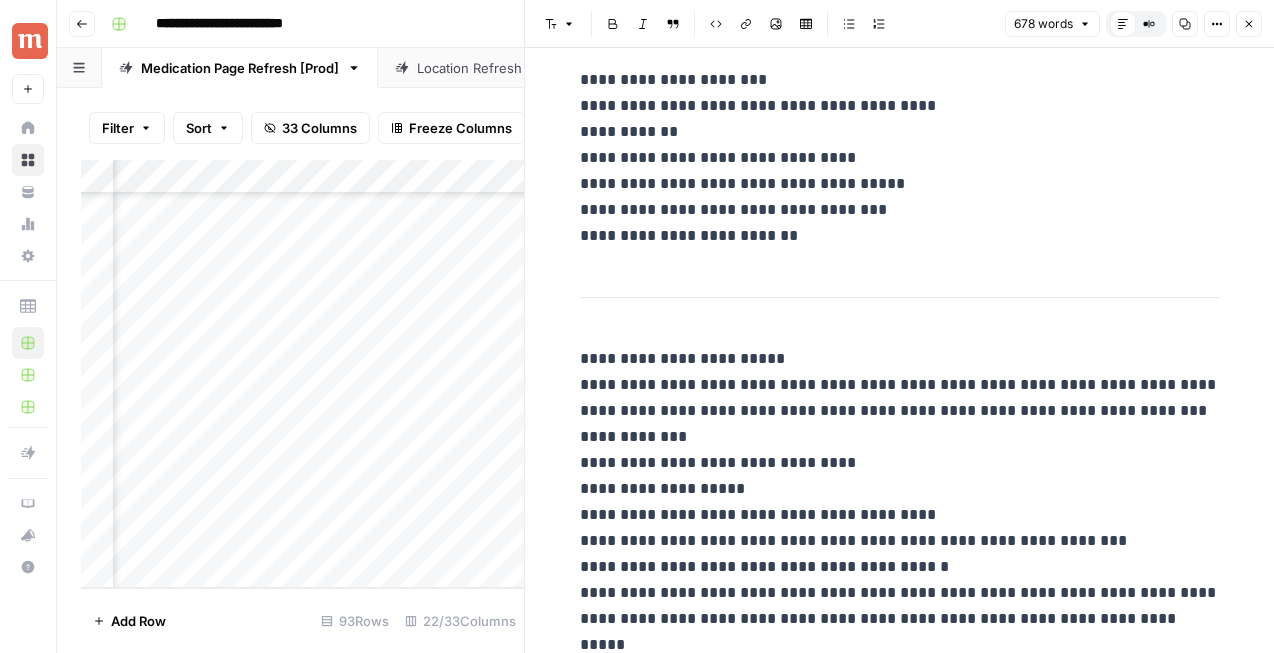 scroll, scrollTop: 2962, scrollLeft: 0, axis: vertical 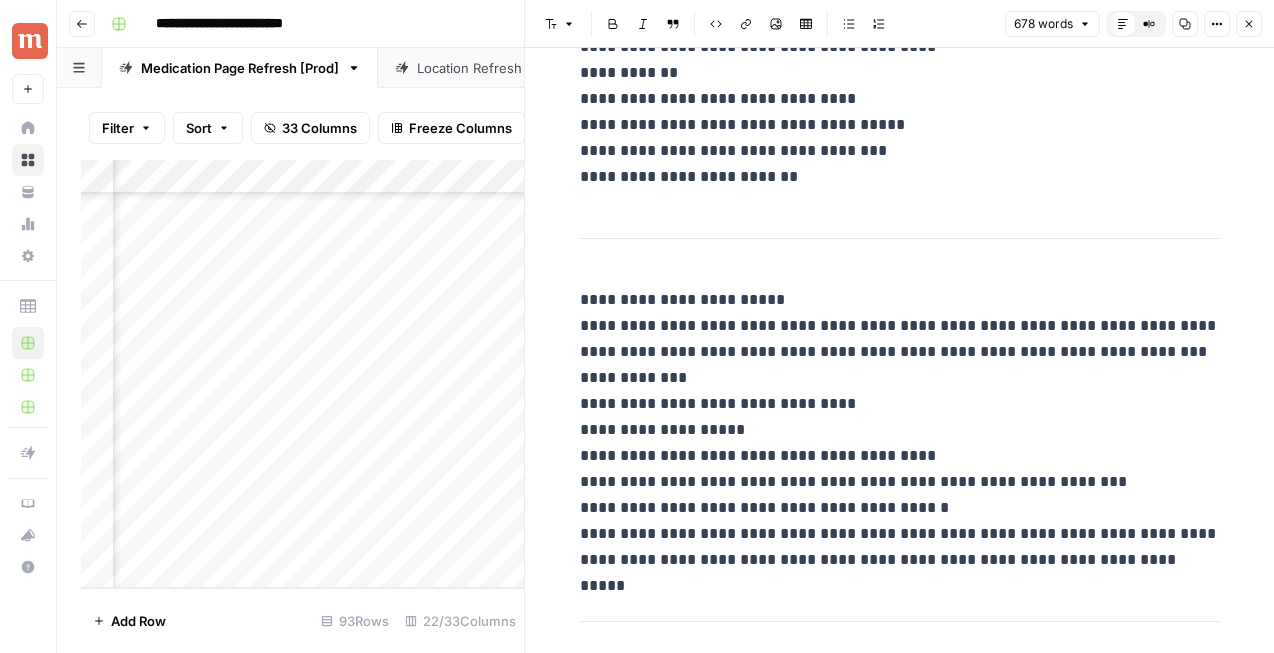 click on "**********" at bounding box center (900, 430) 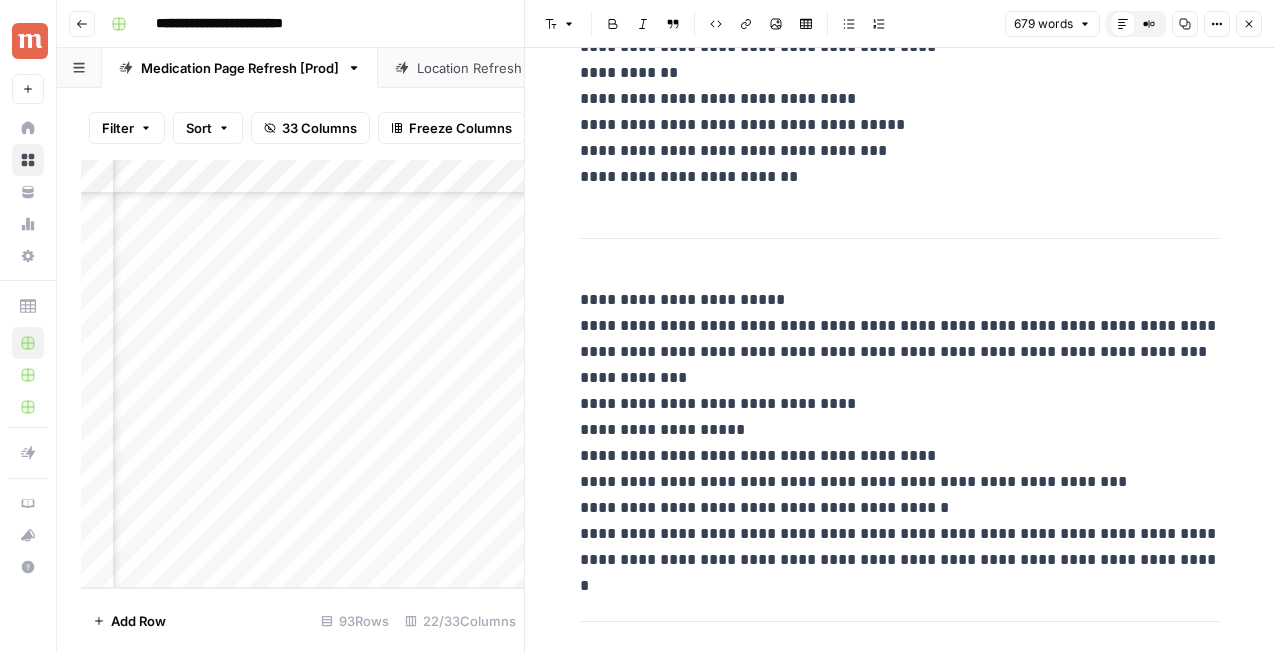 click on "**********" at bounding box center [900, 430] 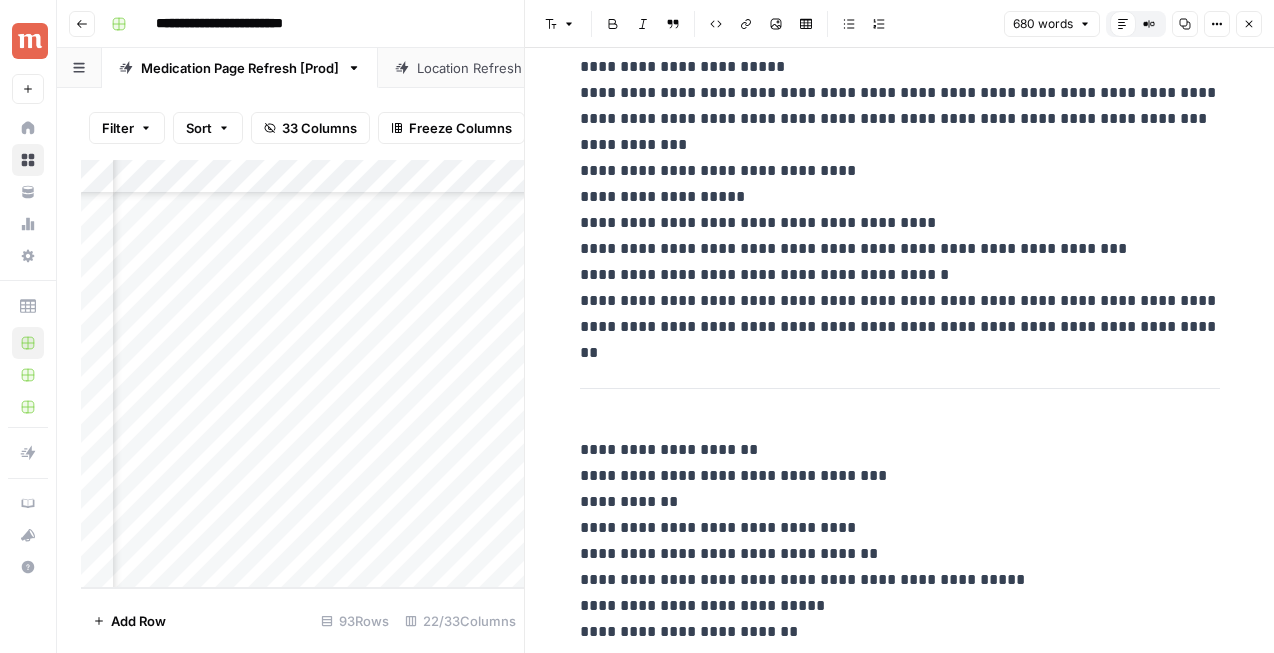 scroll, scrollTop: 3193, scrollLeft: 0, axis: vertical 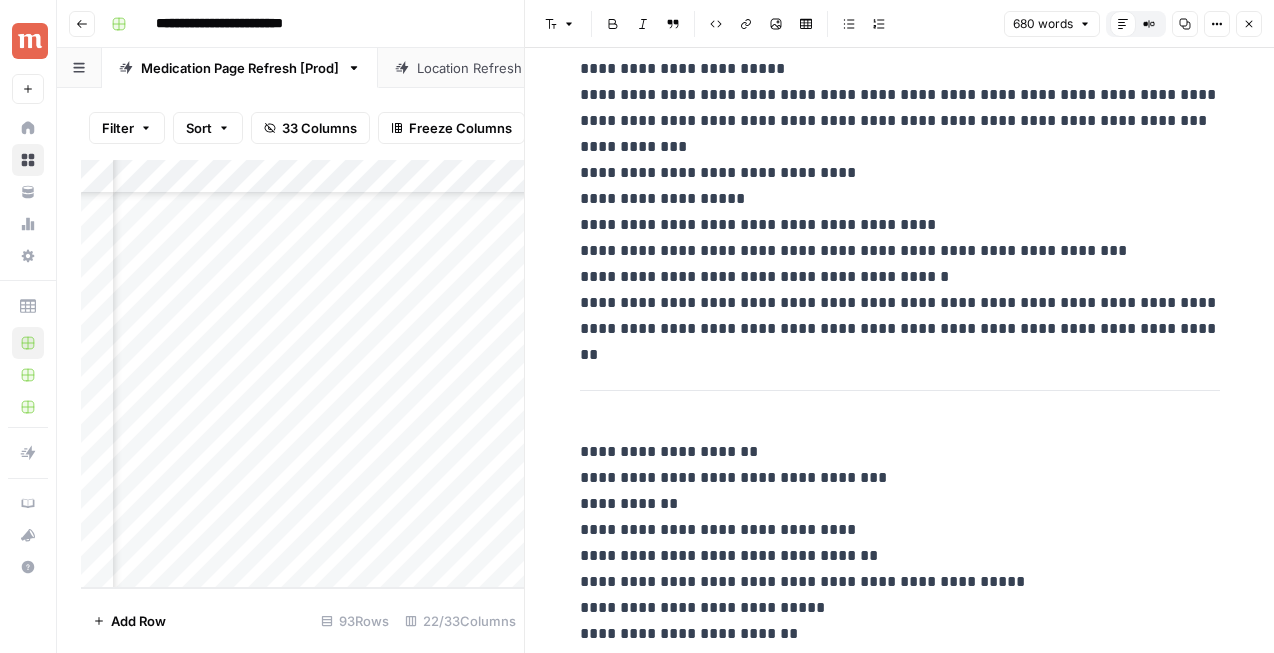 click on "Close" at bounding box center (1249, 24) 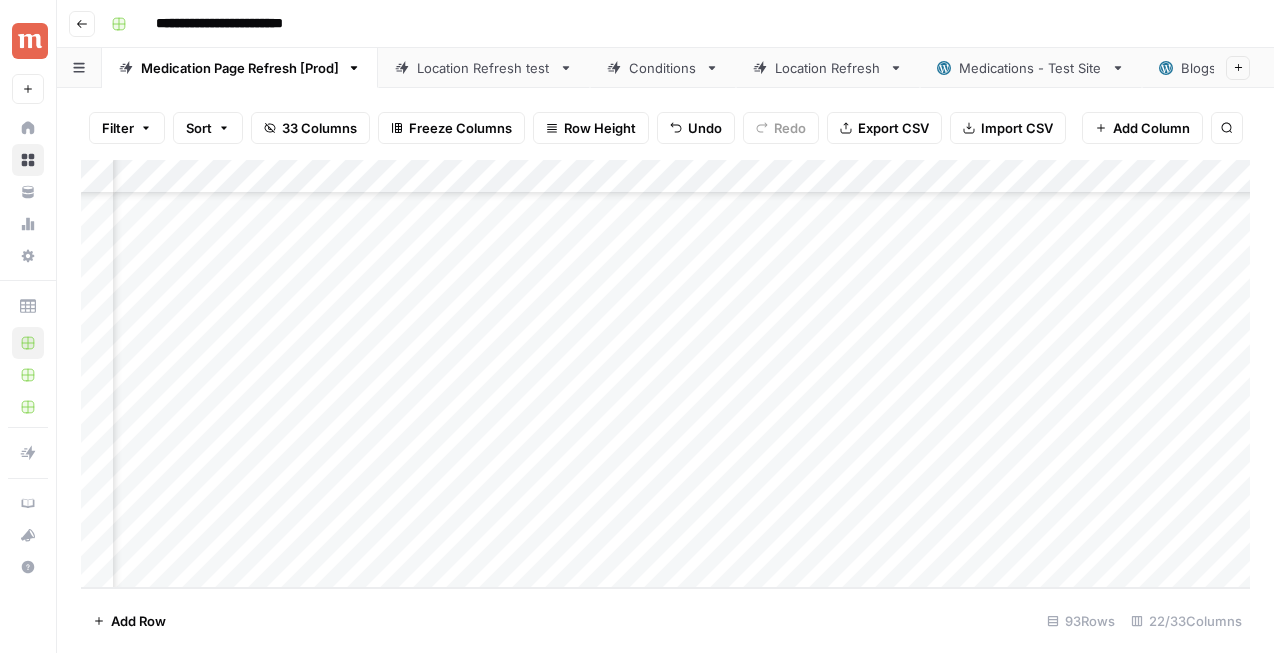 click on "Add Column" at bounding box center [665, 374] 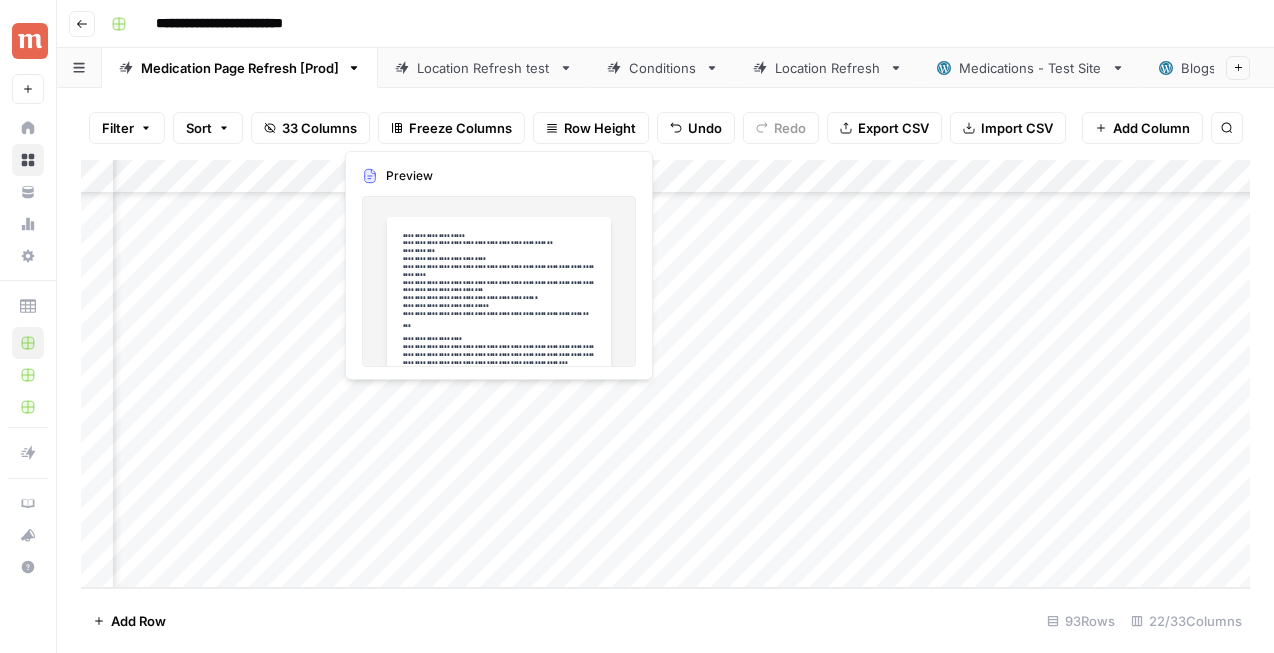 click on "Add Column" at bounding box center [665, 374] 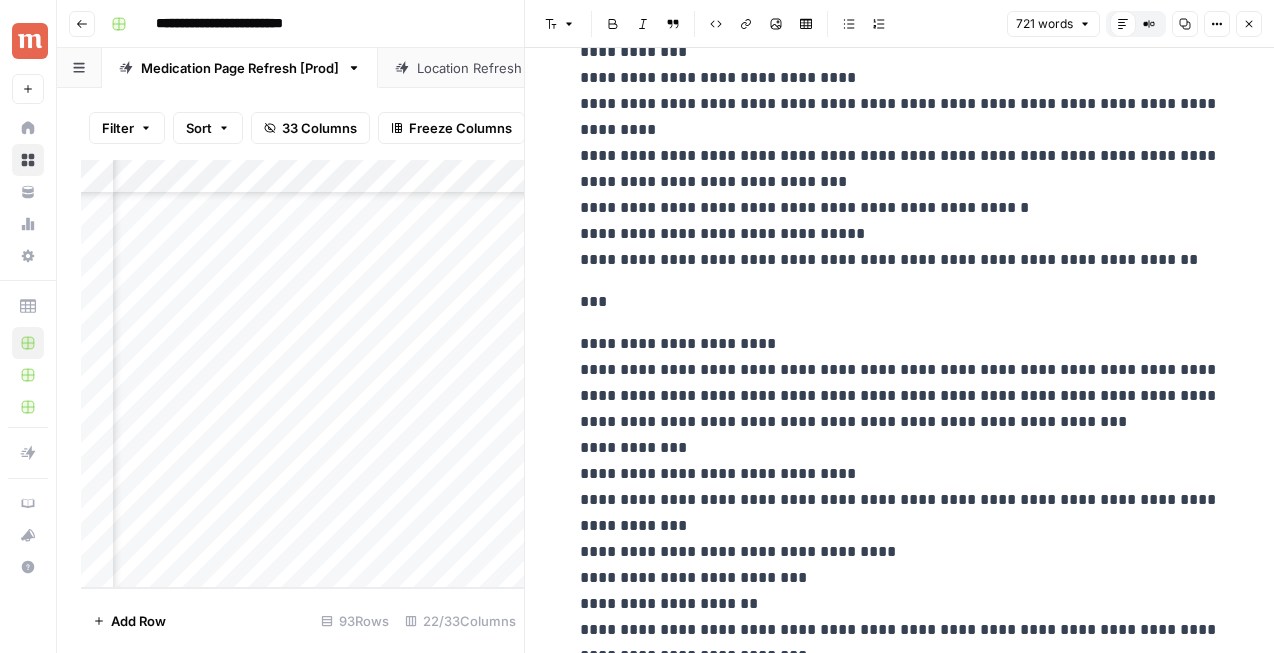 scroll, scrollTop: 106, scrollLeft: 0, axis: vertical 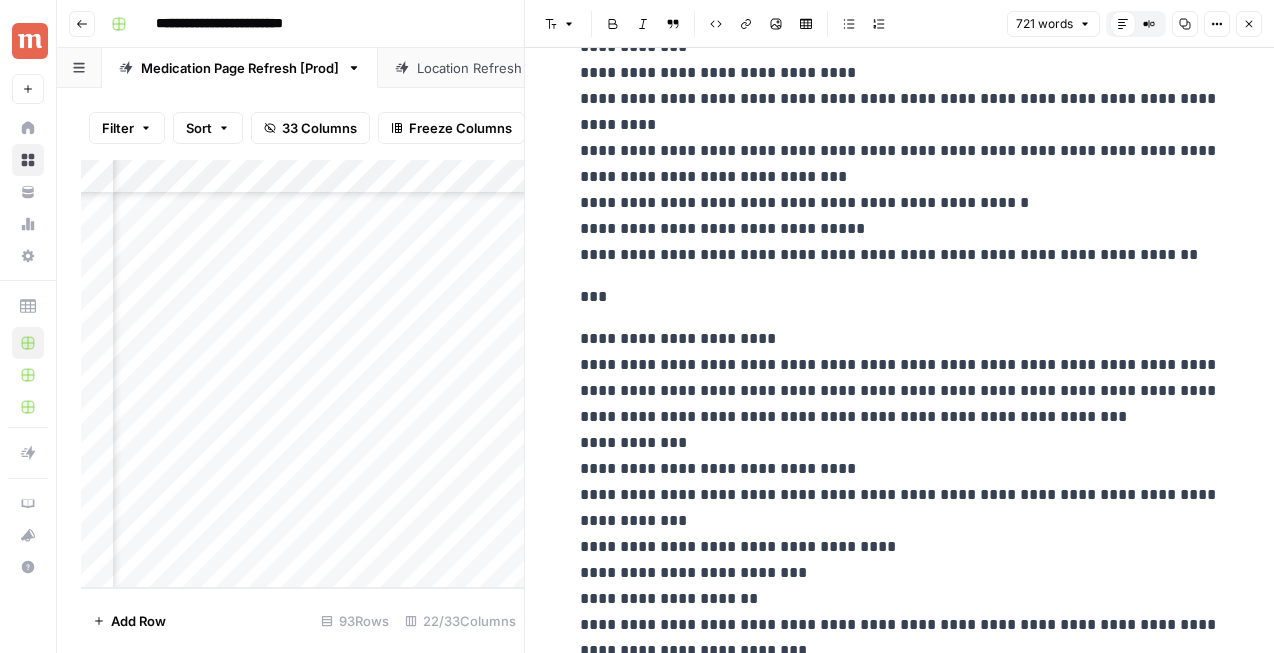 click 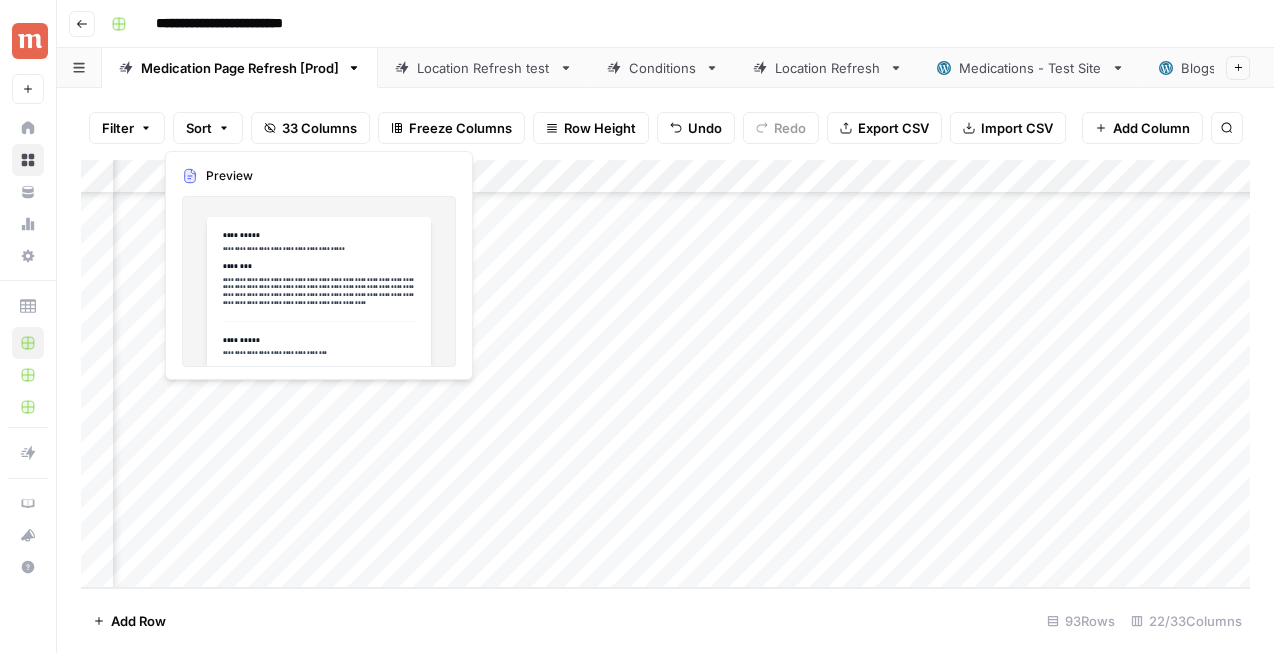 click on "Add Column" at bounding box center (665, 374) 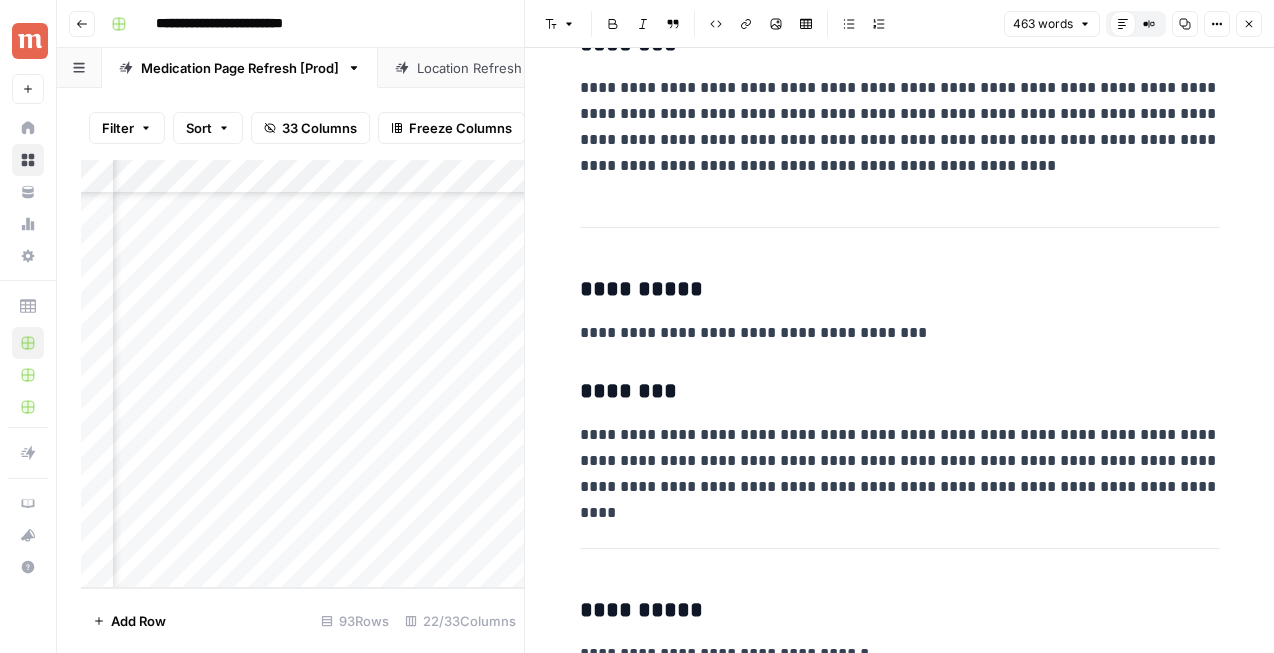 scroll, scrollTop: 155, scrollLeft: 0, axis: vertical 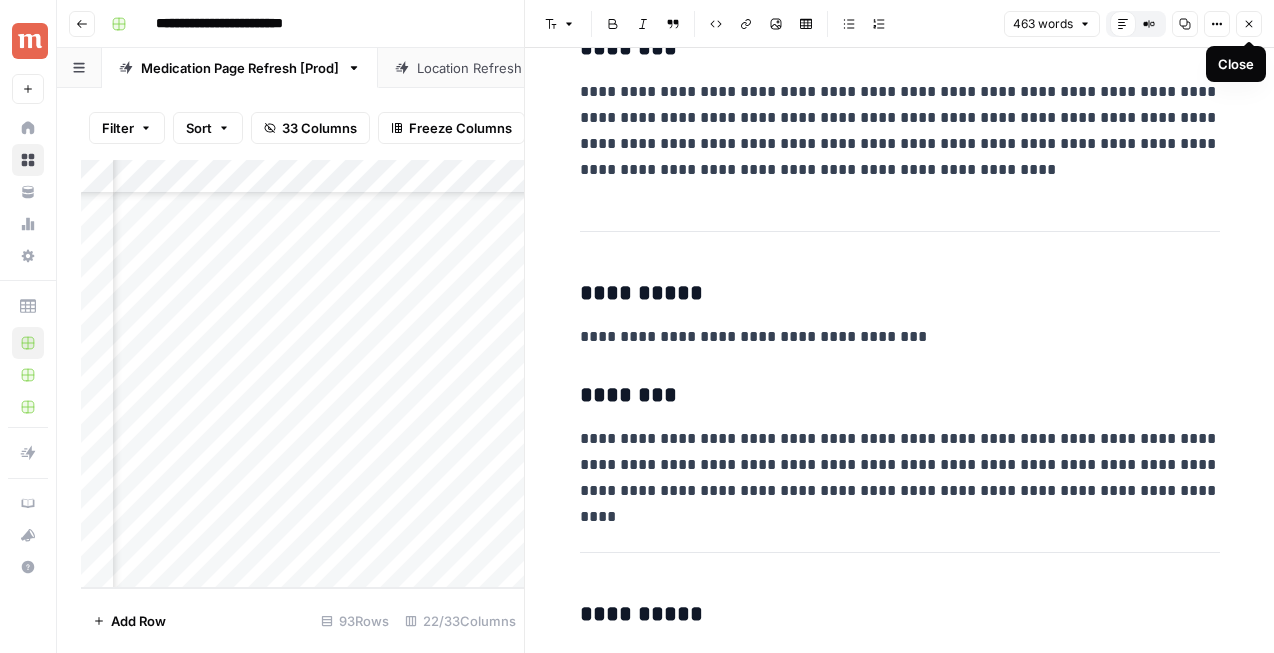 click on "Close" at bounding box center [1249, 24] 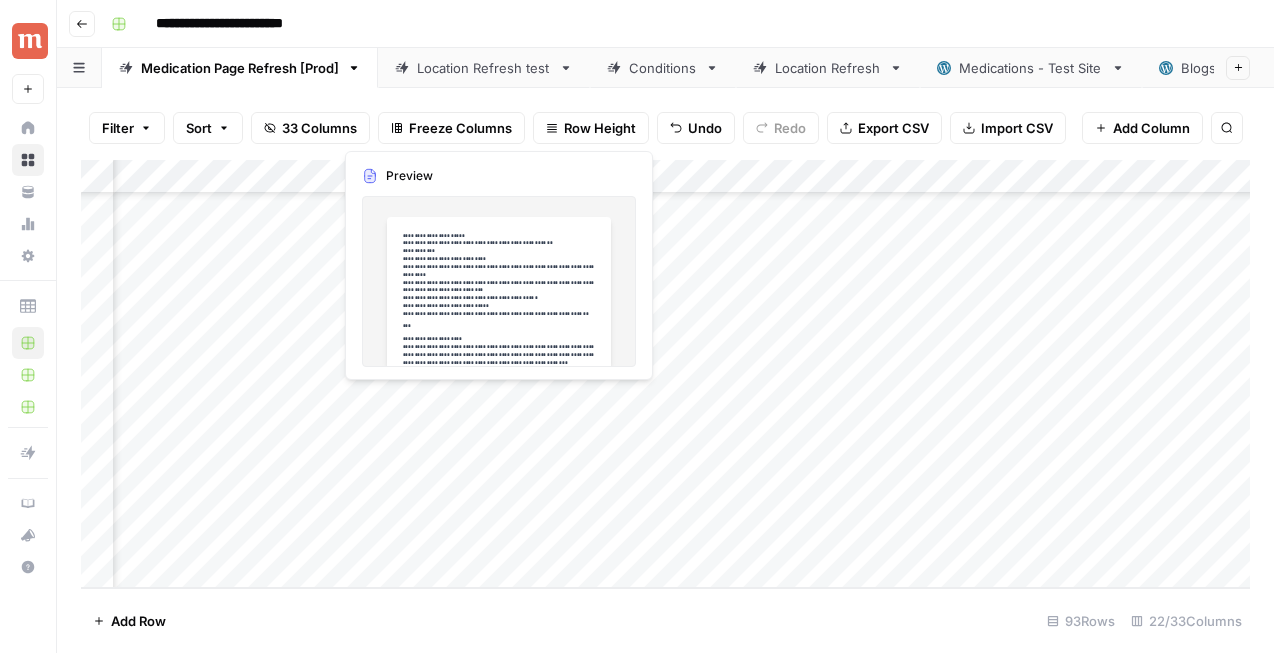 click on "Add Column" at bounding box center (665, 374) 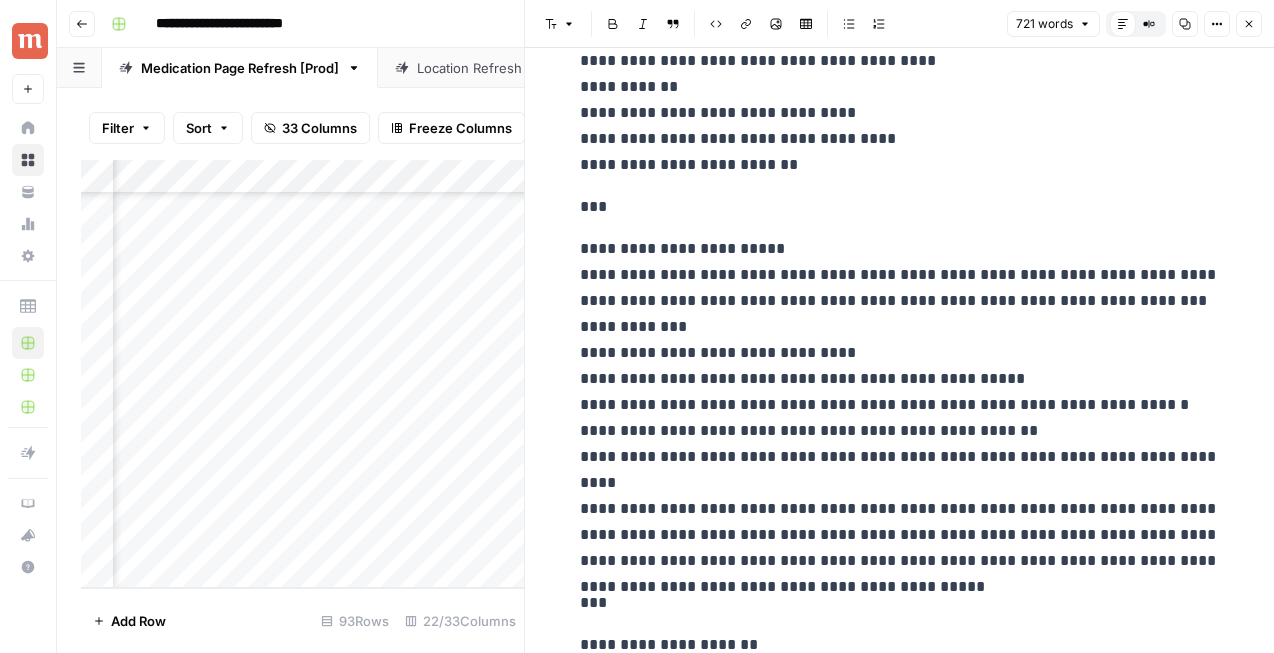 scroll, scrollTop: 2626, scrollLeft: 0, axis: vertical 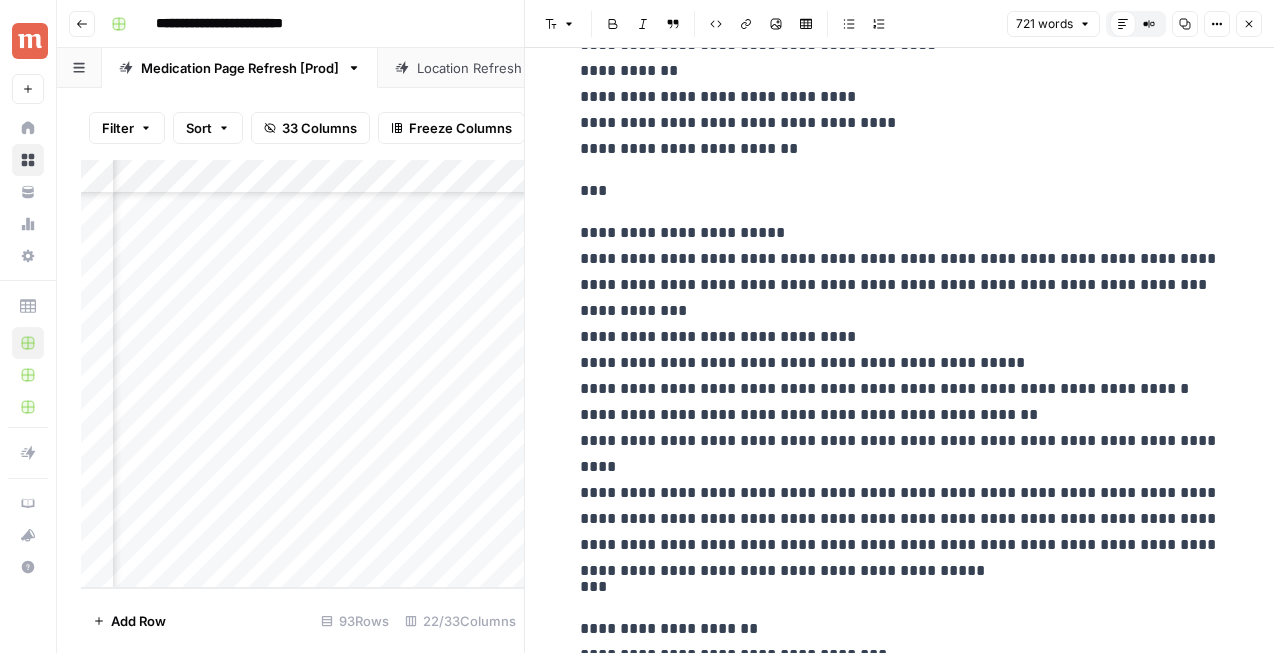 click on "**********" at bounding box center (900, 389) 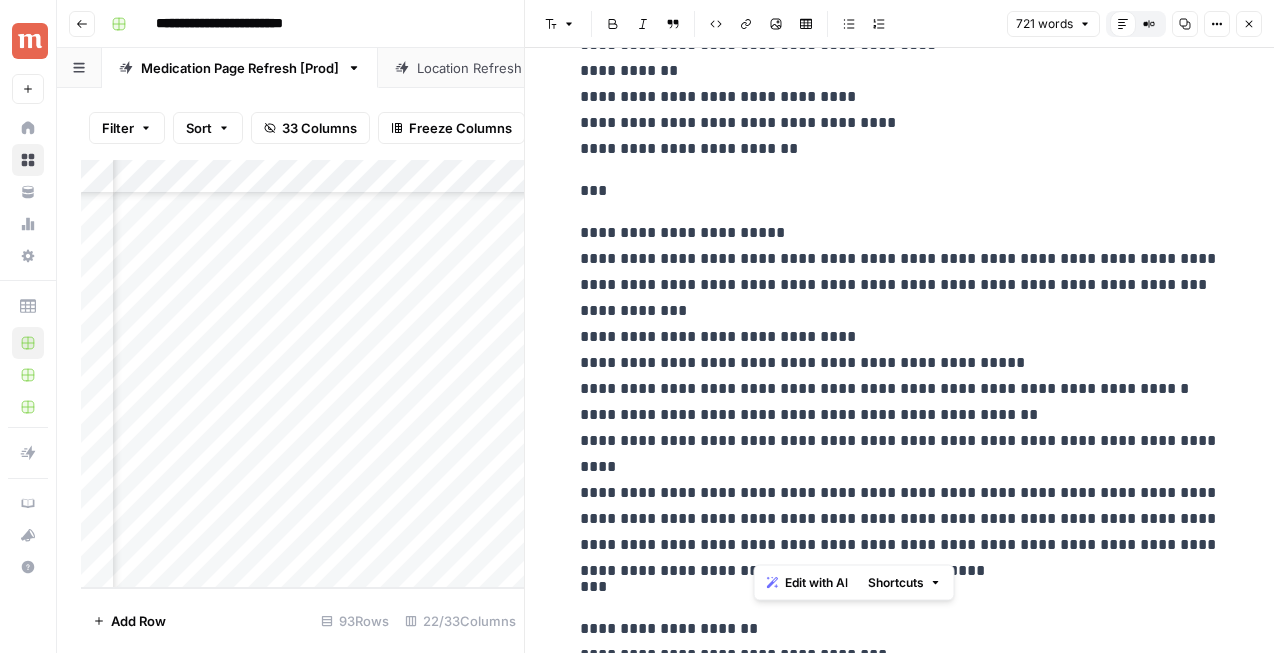 drag, startPoint x: 781, startPoint y: 547, endPoint x: 751, endPoint y: 547, distance: 30 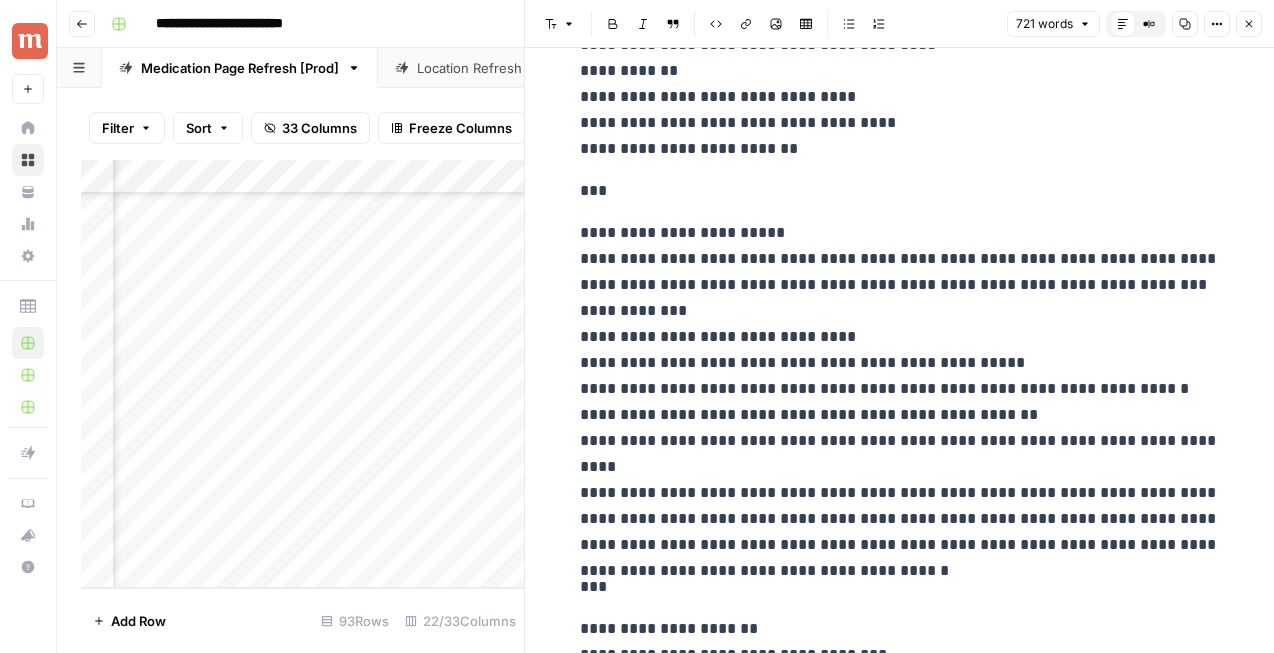 type 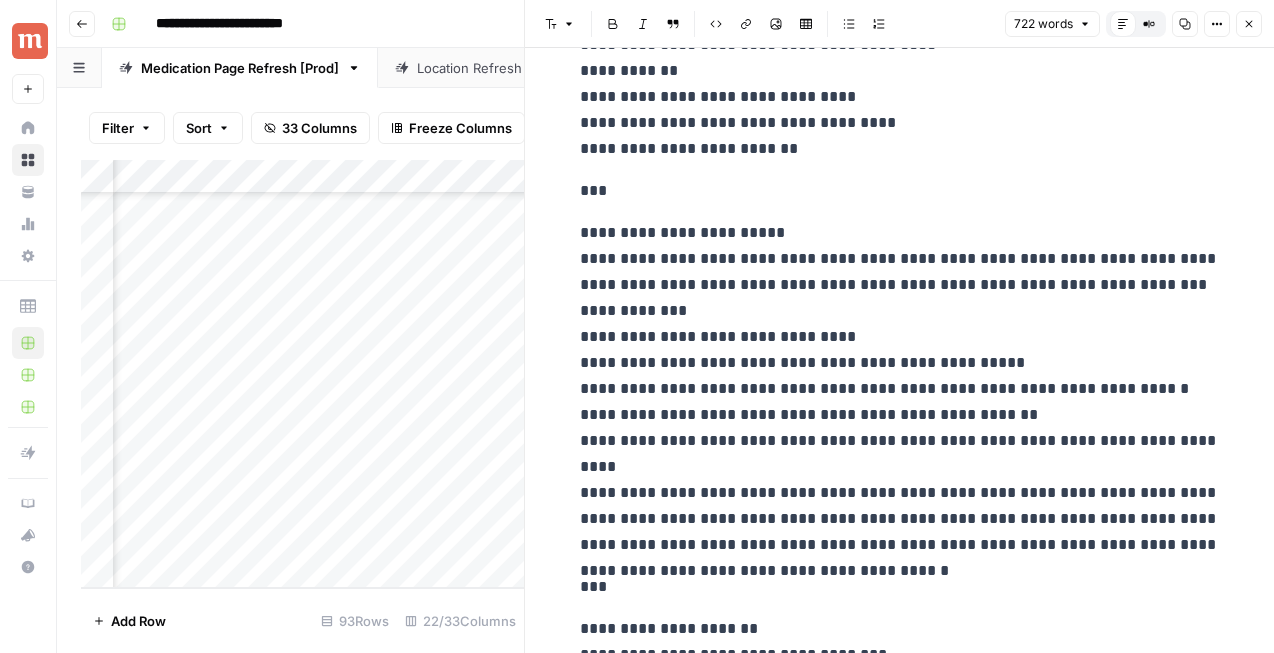 click 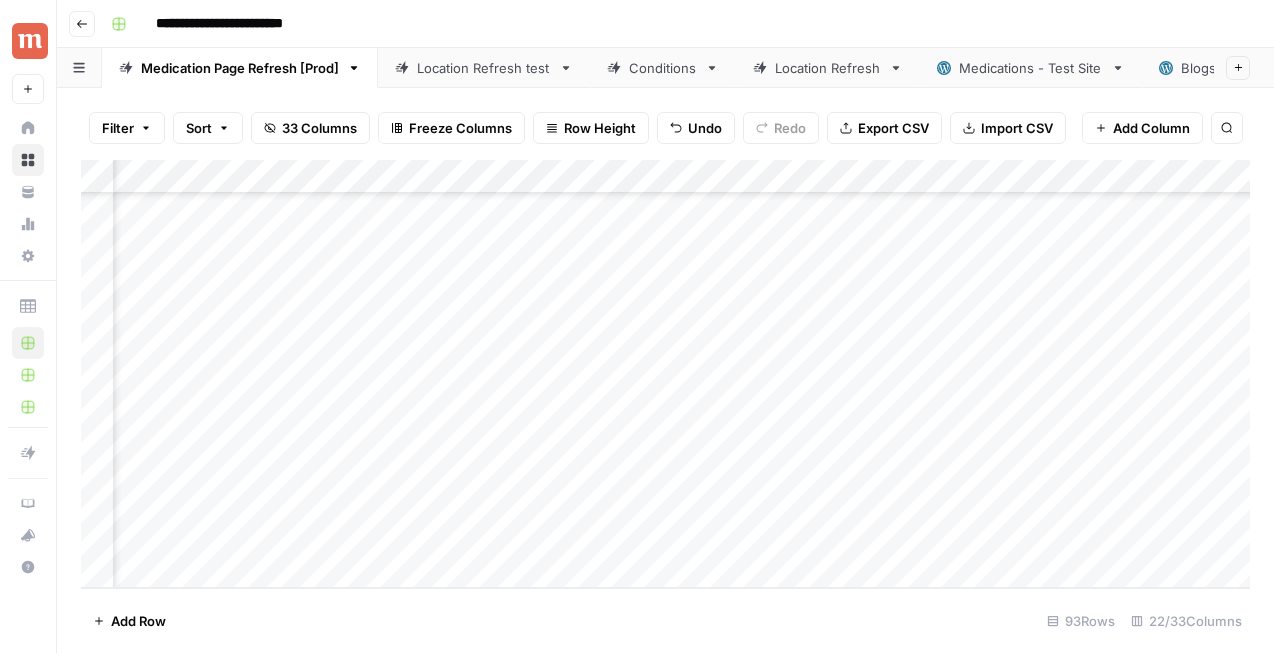click on "Add Column" at bounding box center (665, 374) 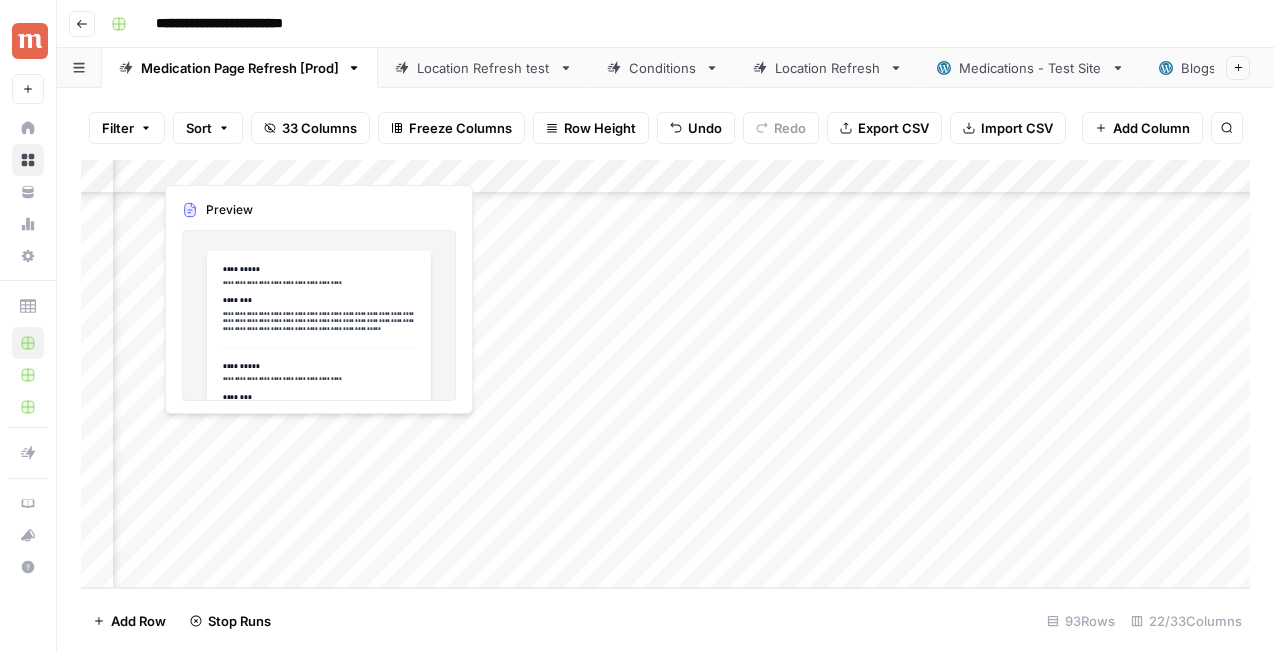 click on "Add Column" at bounding box center [665, 374] 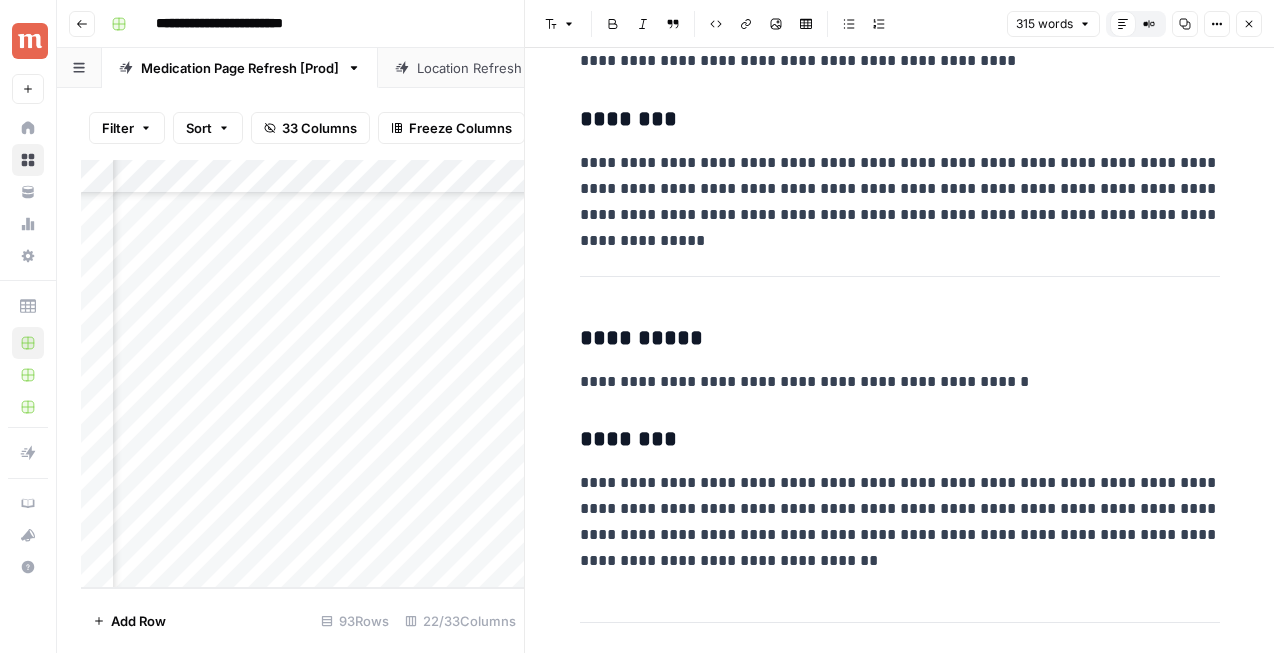 scroll, scrollTop: 740, scrollLeft: 0, axis: vertical 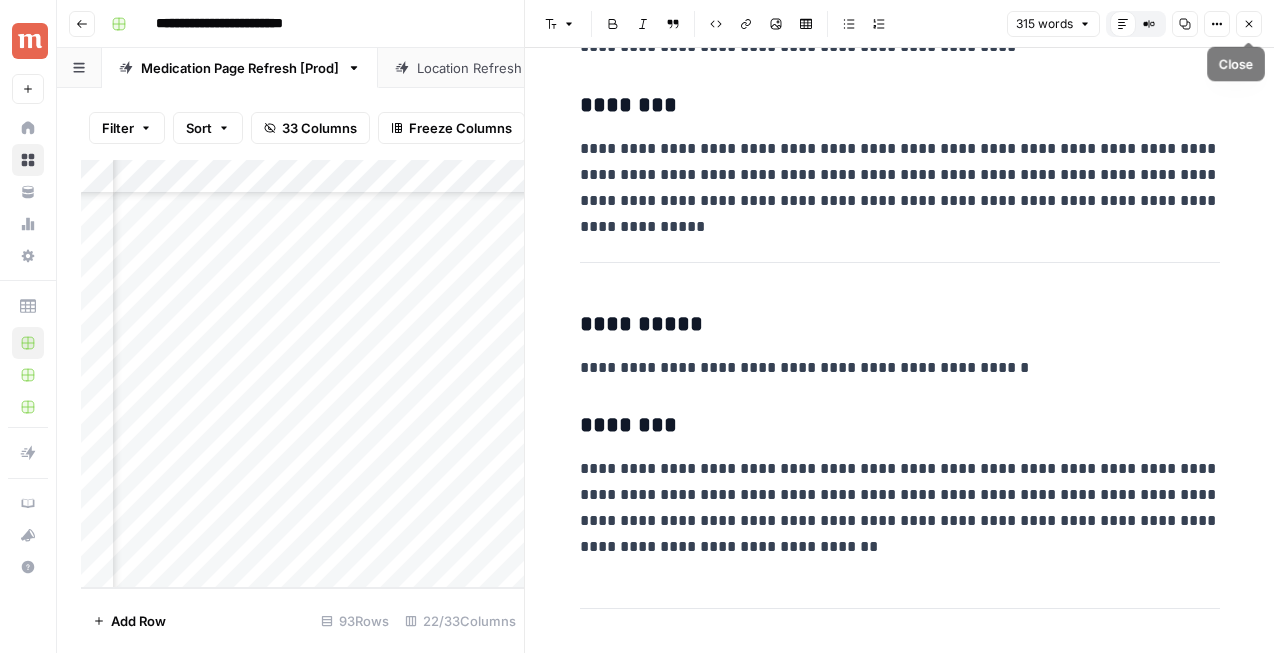 click 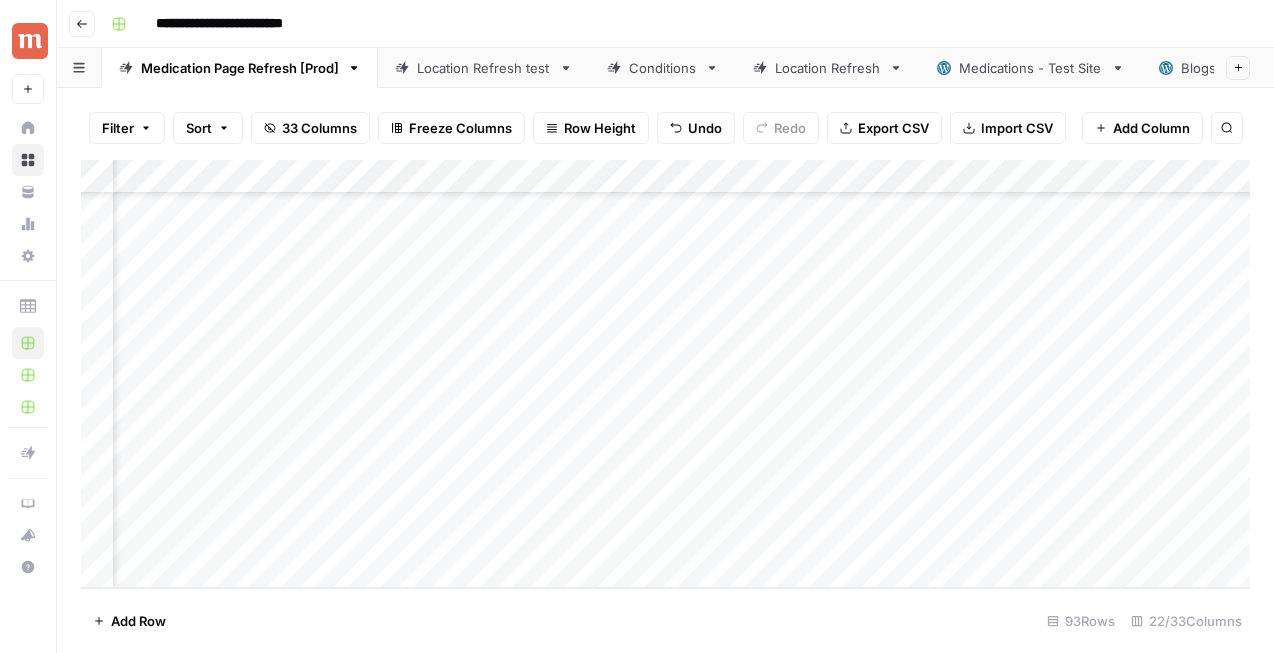 click on "Add Column" at bounding box center [665, 374] 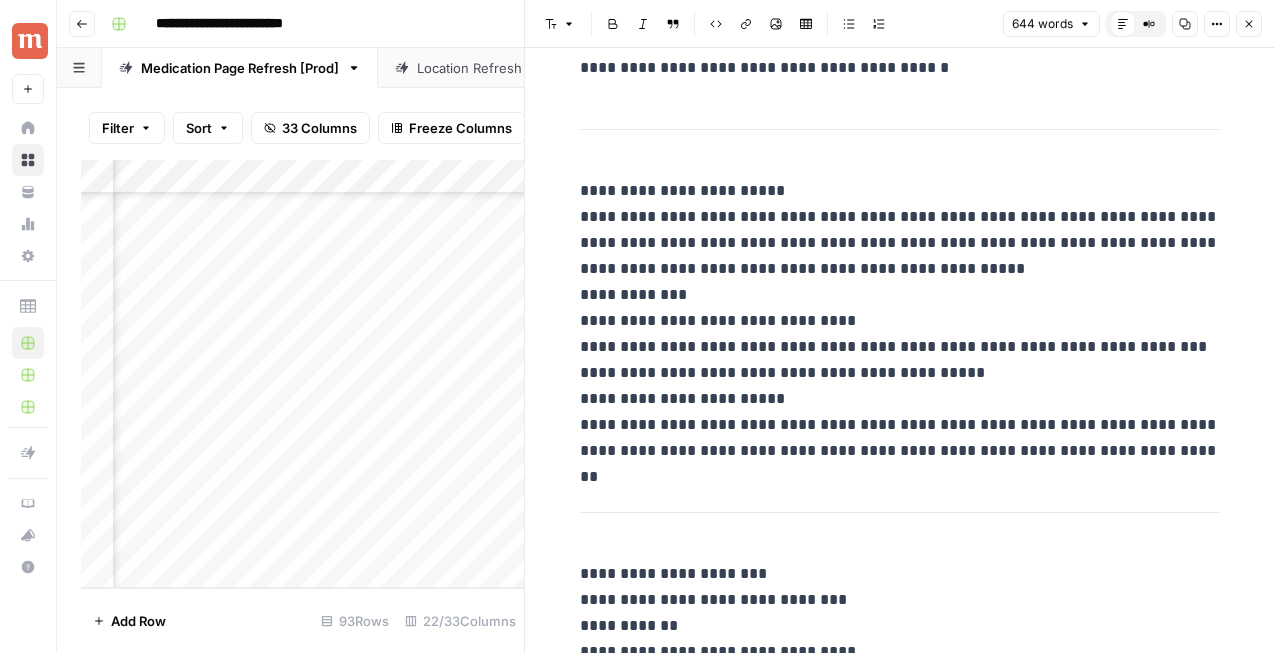 scroll, scrollTop: 1589, scrollLeft: 0, axis: vertical 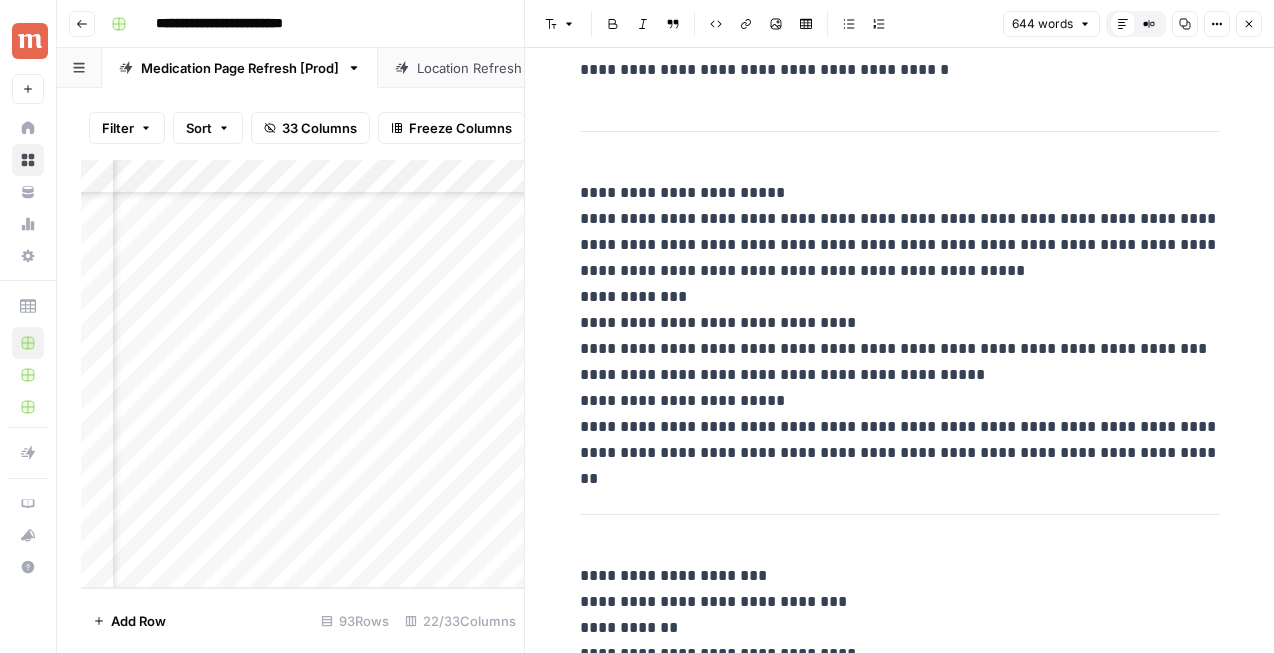 click on "Close" at bounding box center [1249, 24] 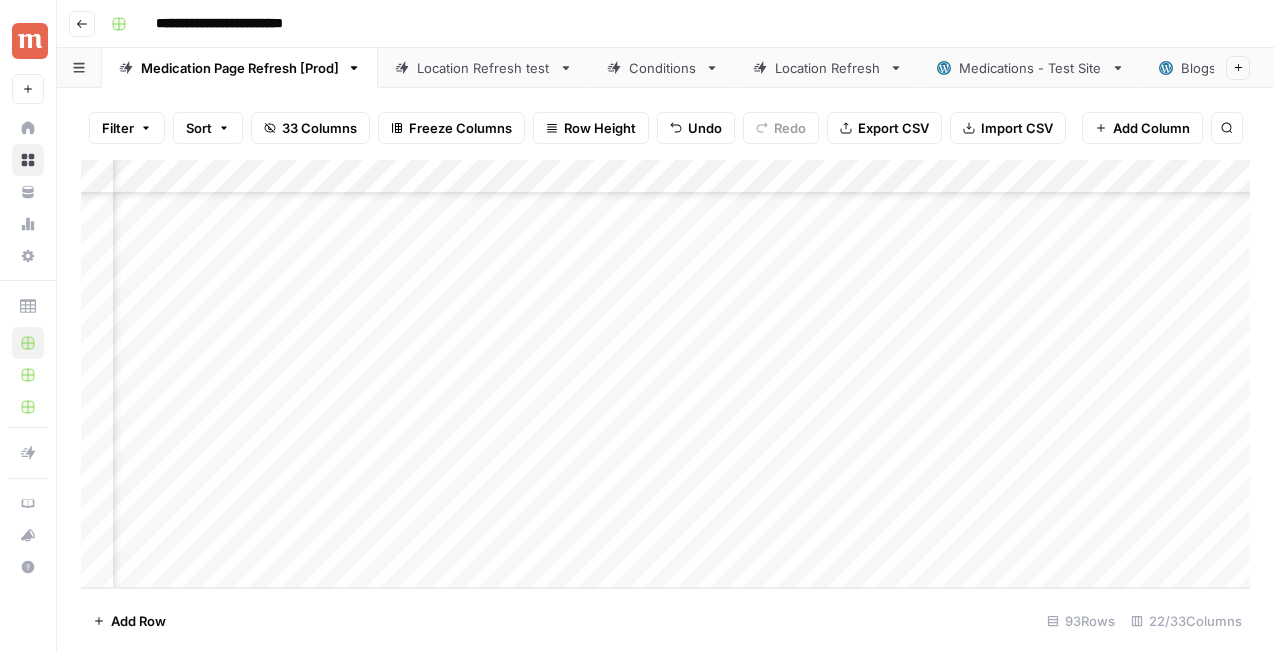 click on "Add Column" at bounding box center [665, 374] 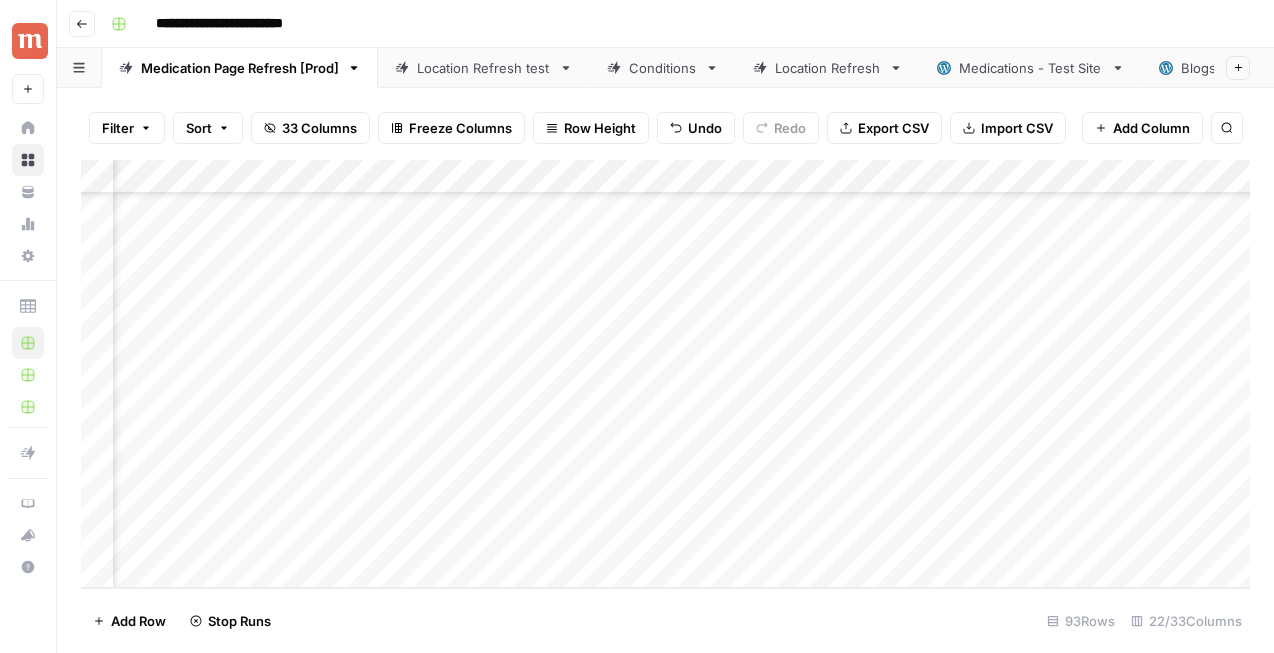 click on "Add Column" at bounding box center [665, 374] 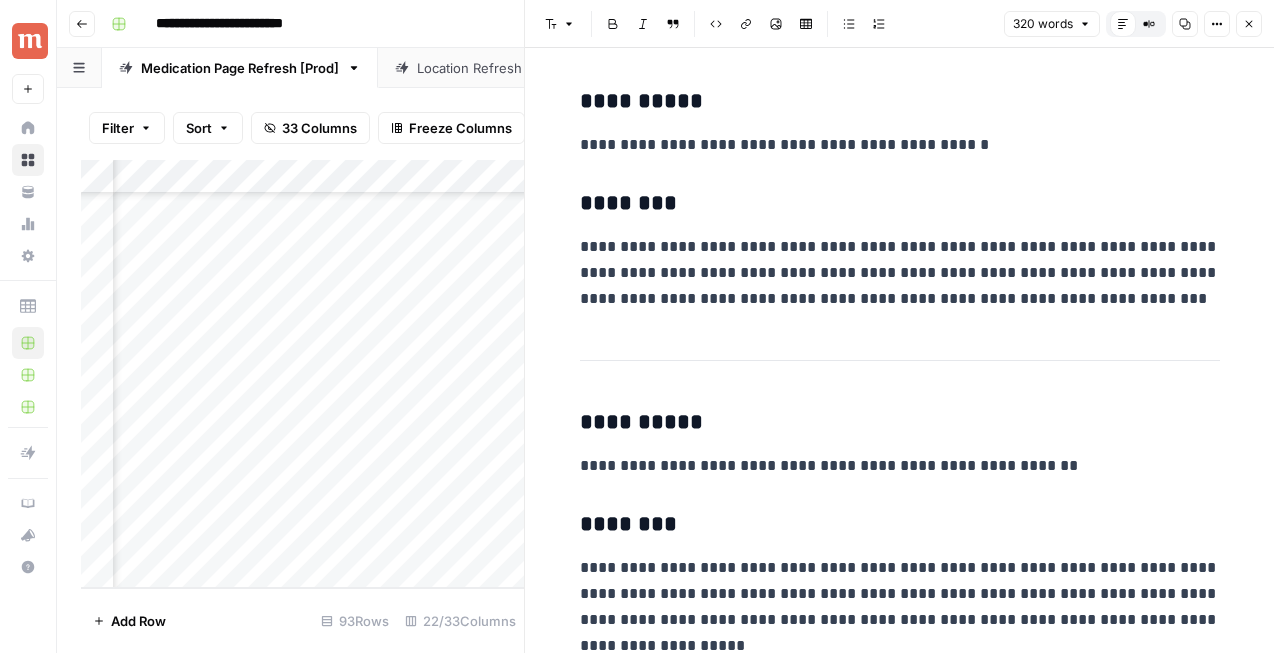 click on "**********" at bounding box center (900, 145) 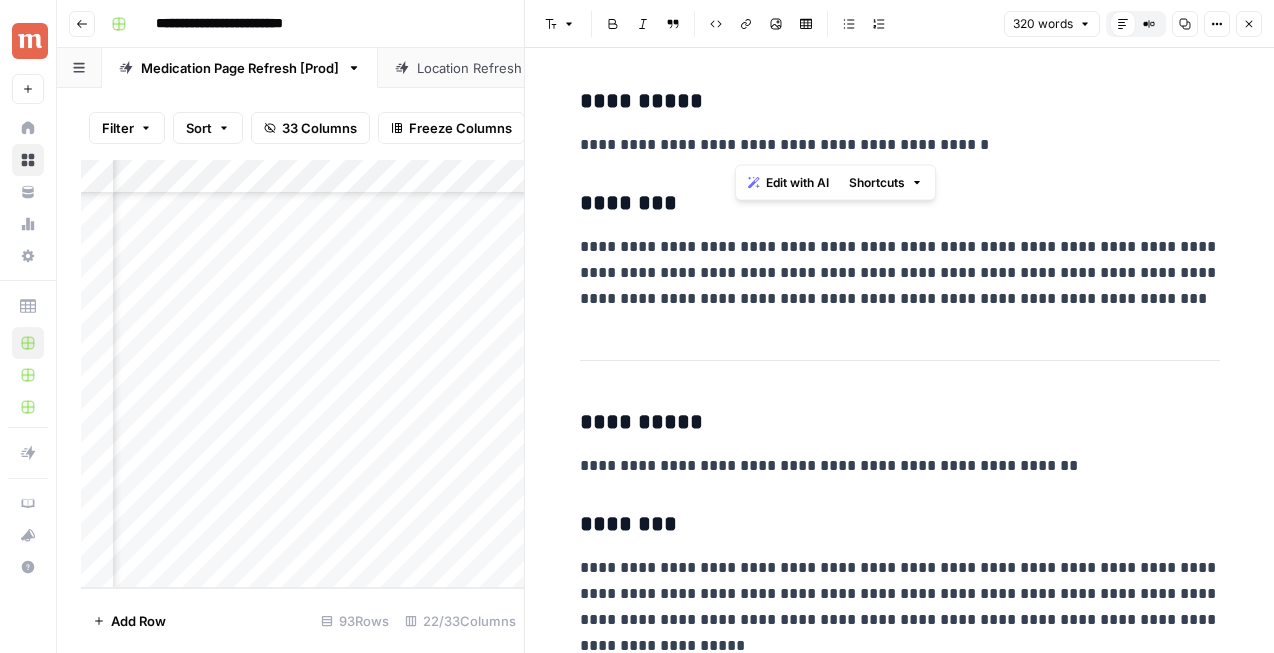 drag, startPoint x: 783, startPoint y: 150, endPoint x: 737, endPoint y: 152, distance: 46.043457 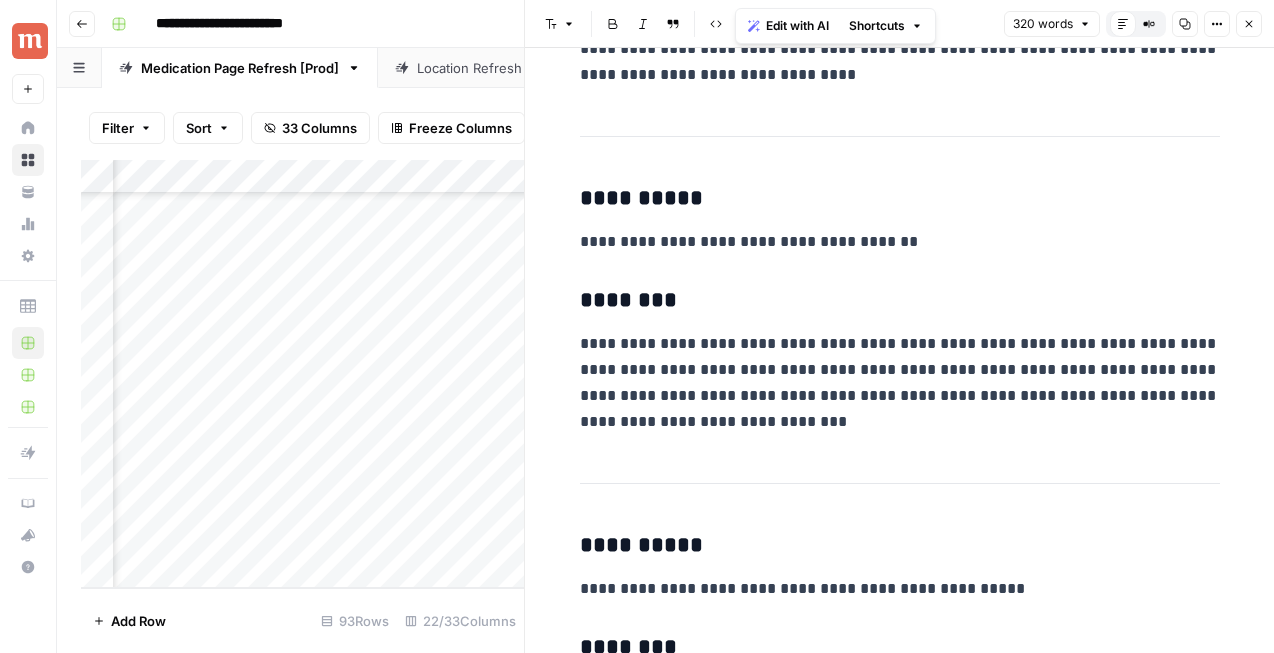 scroll, scrollTop: 1309, scrollLeft: 0, axis: vertical 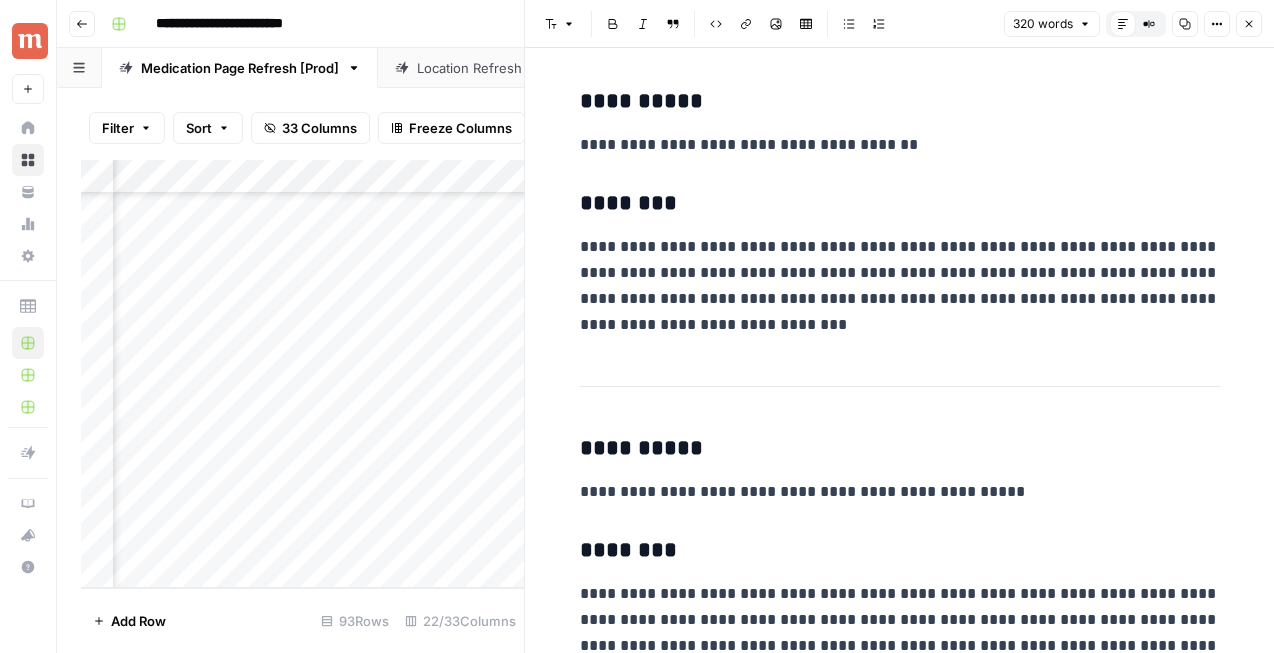 click 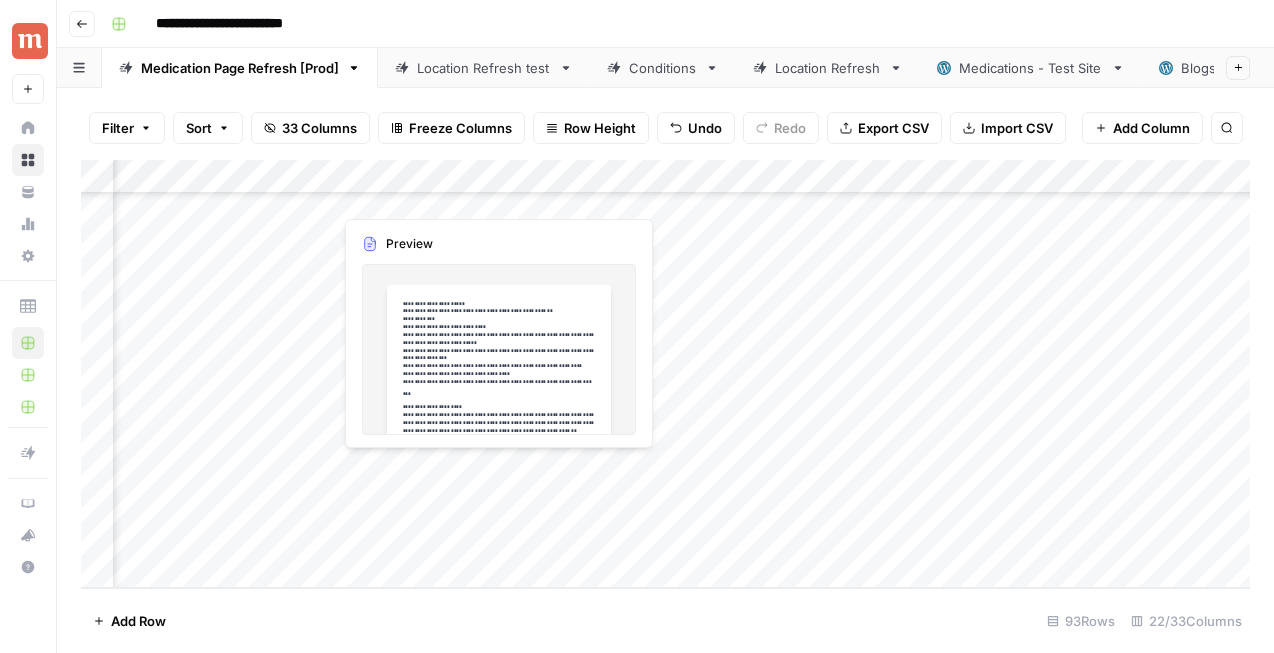 click on "Add Column" at bounding box center (665, 374) 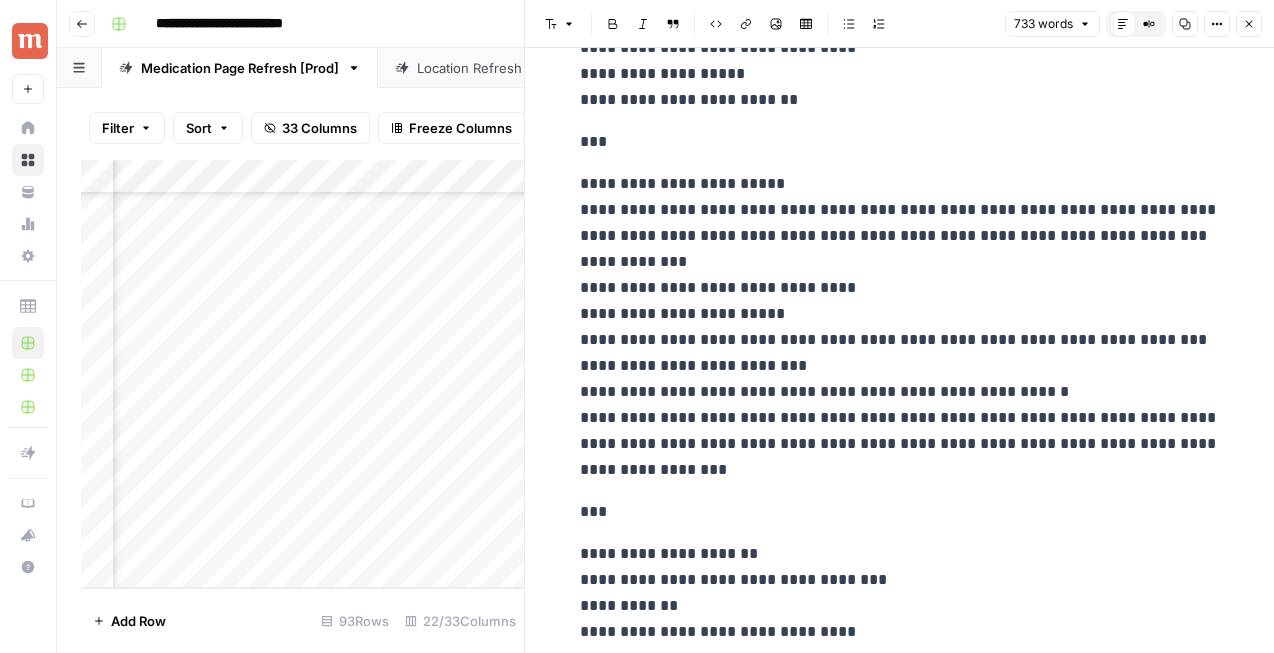 scroll, scrollTop: 2935, scrollLeft: 0, axis: vertical 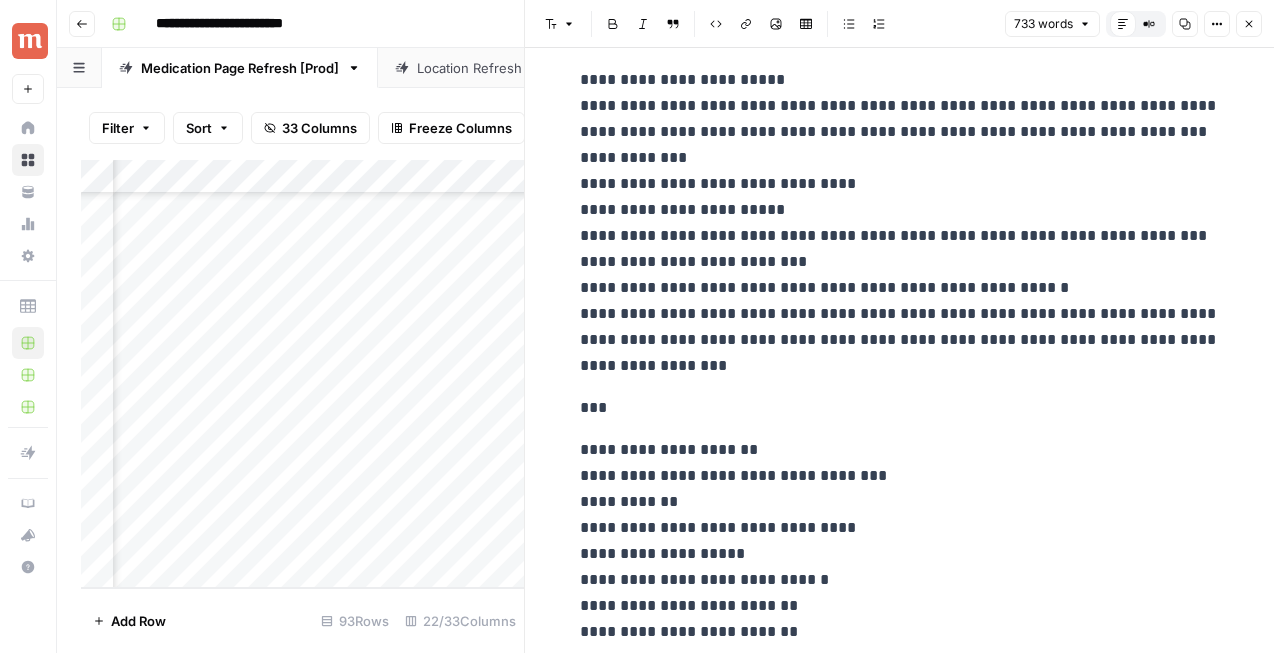 click on "Close" at bounding box center (1249, 24) 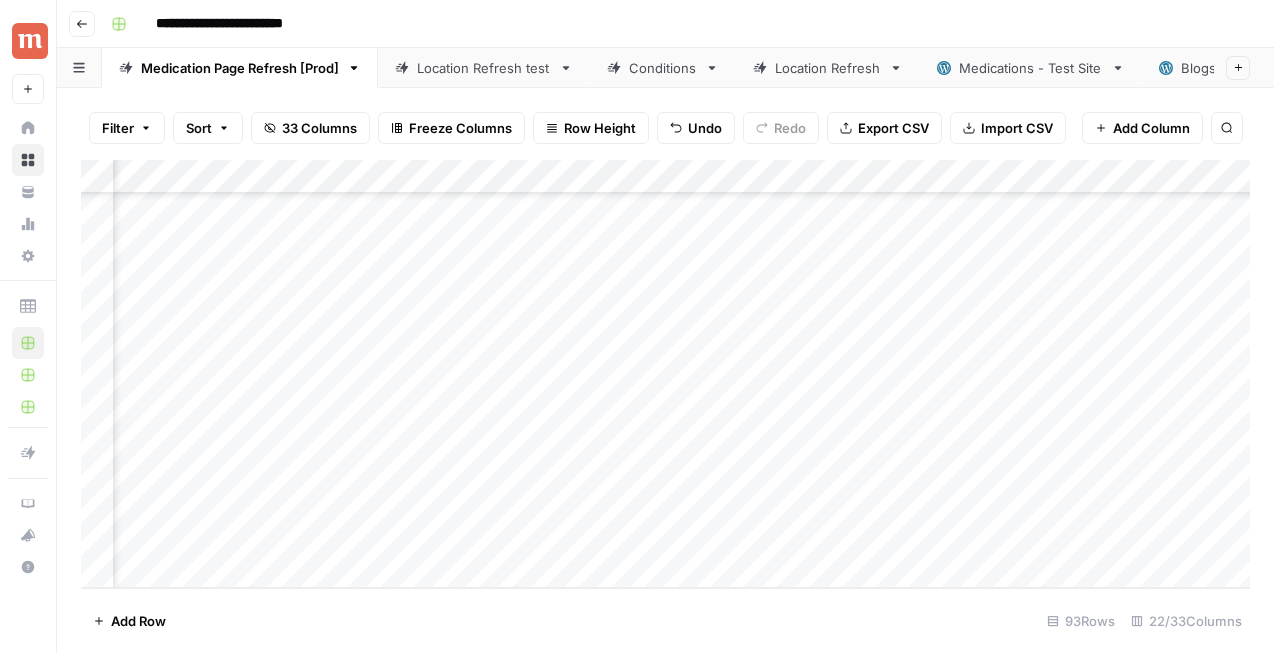 click on "Add Column" at bounding box center (665, 374) 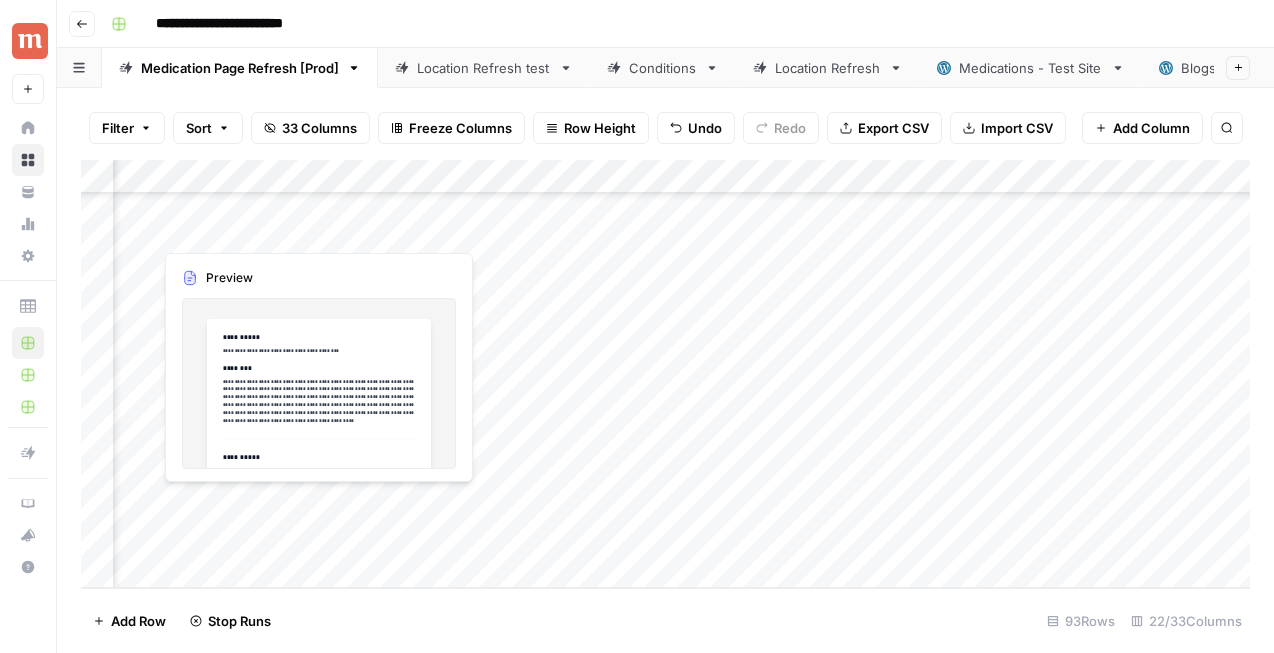 click on "Add Column" at bounding box center (665, 374) 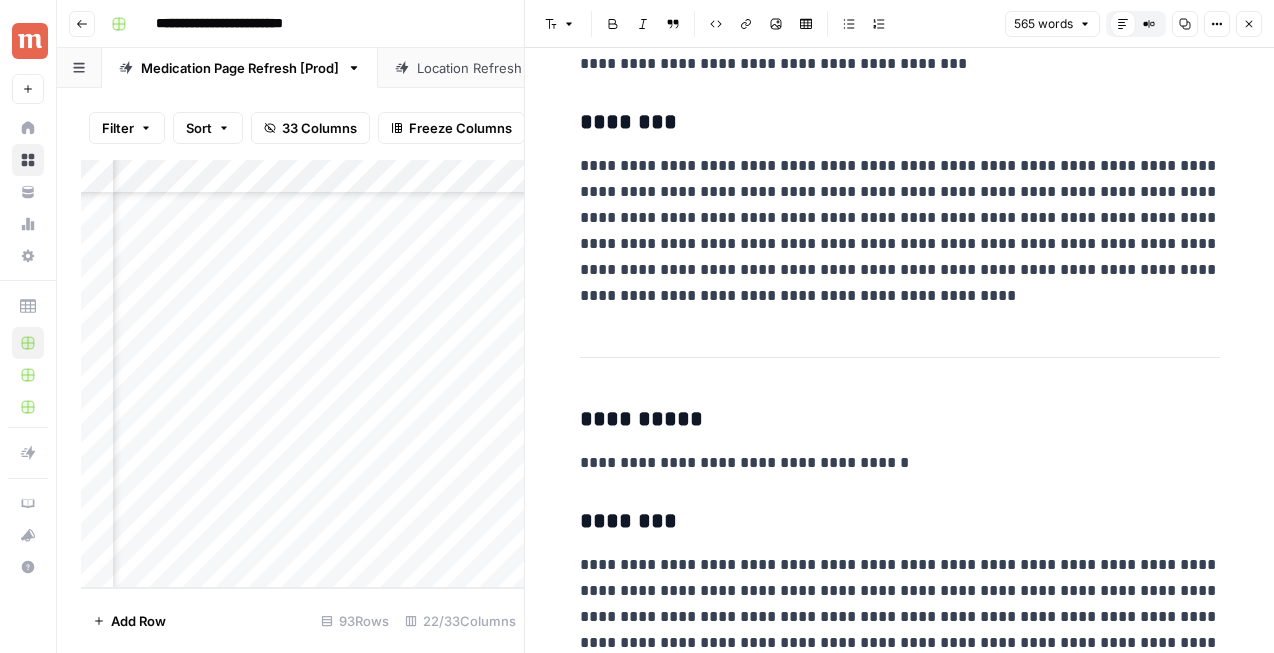 scroll, scrollTop: 135, scrollLeft: 0, axis: vertical 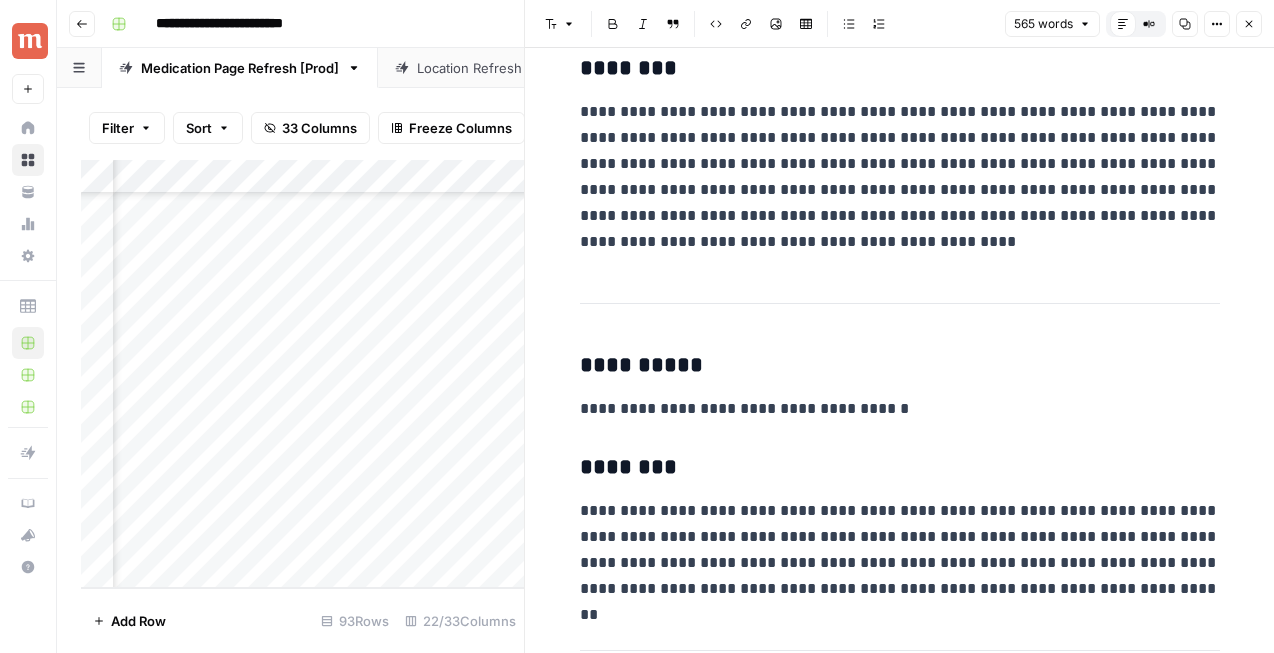 click 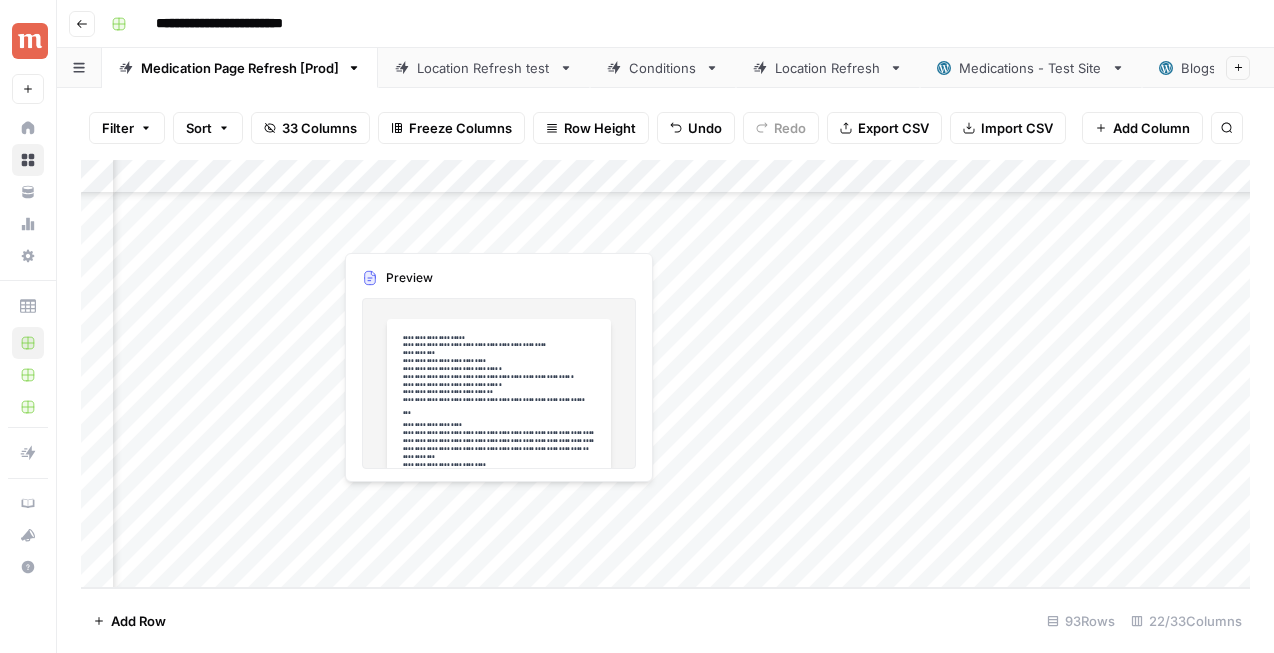 click on "Add Column" at bounding box center (665, 374) 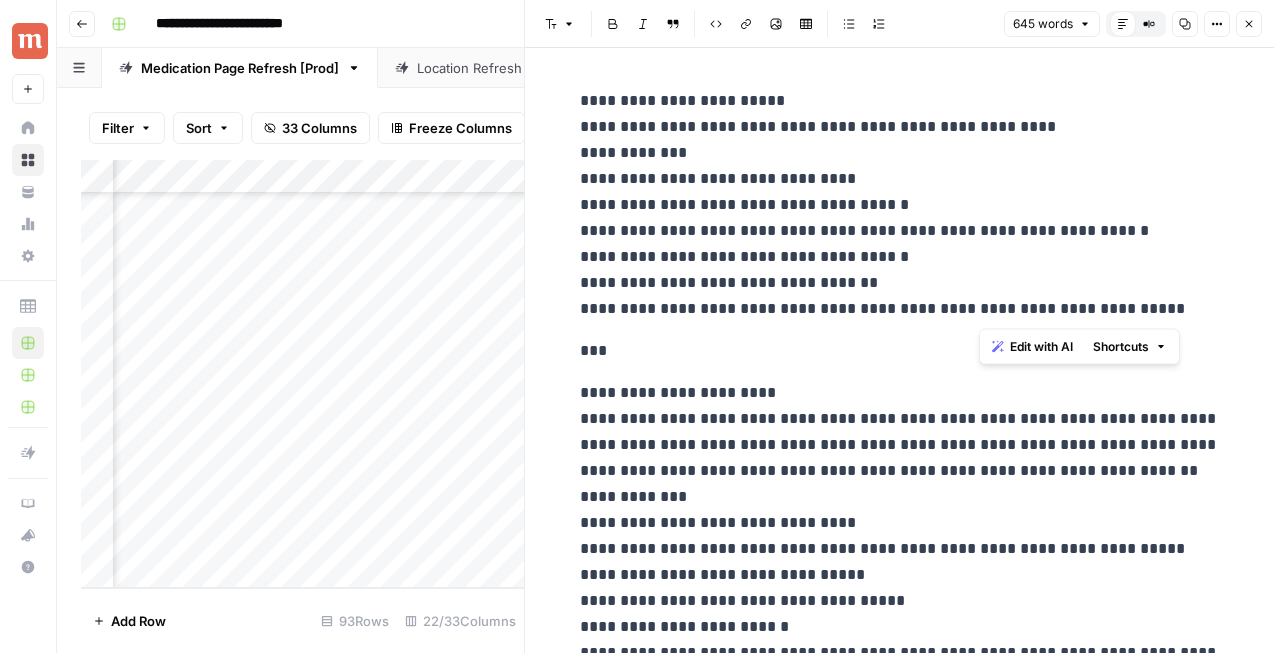 click on "**********" at bounding box center [900, 205] 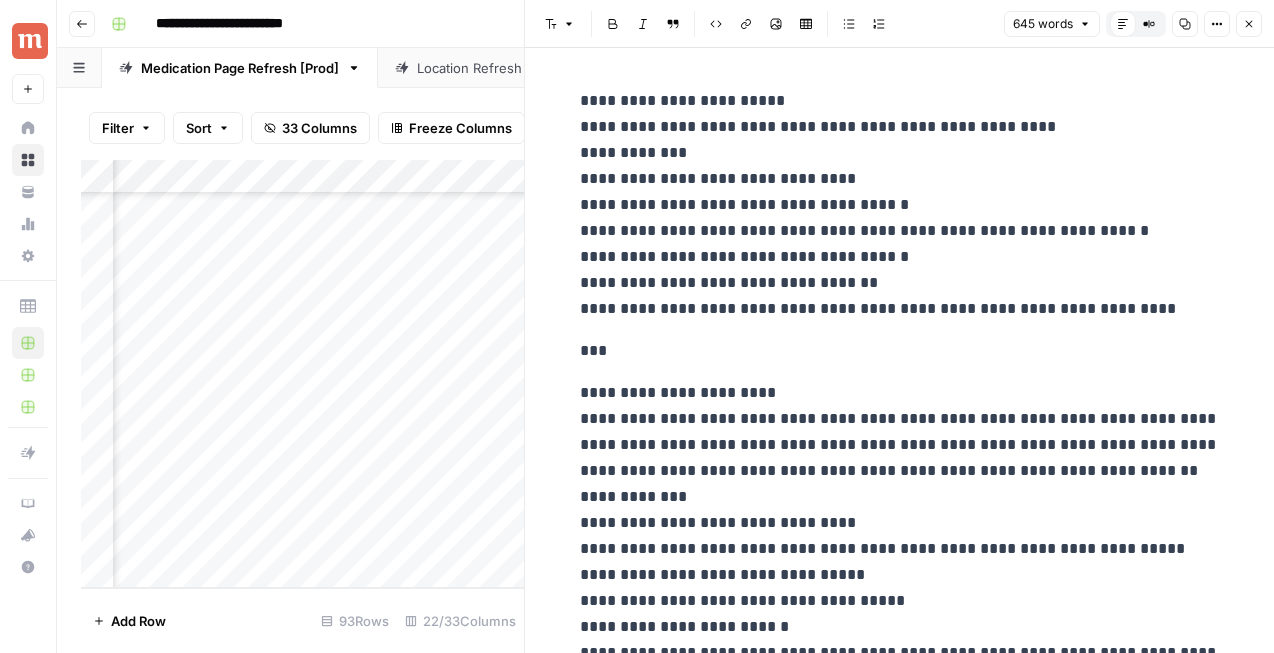 click on "**********" at bounding box center (900, 205) 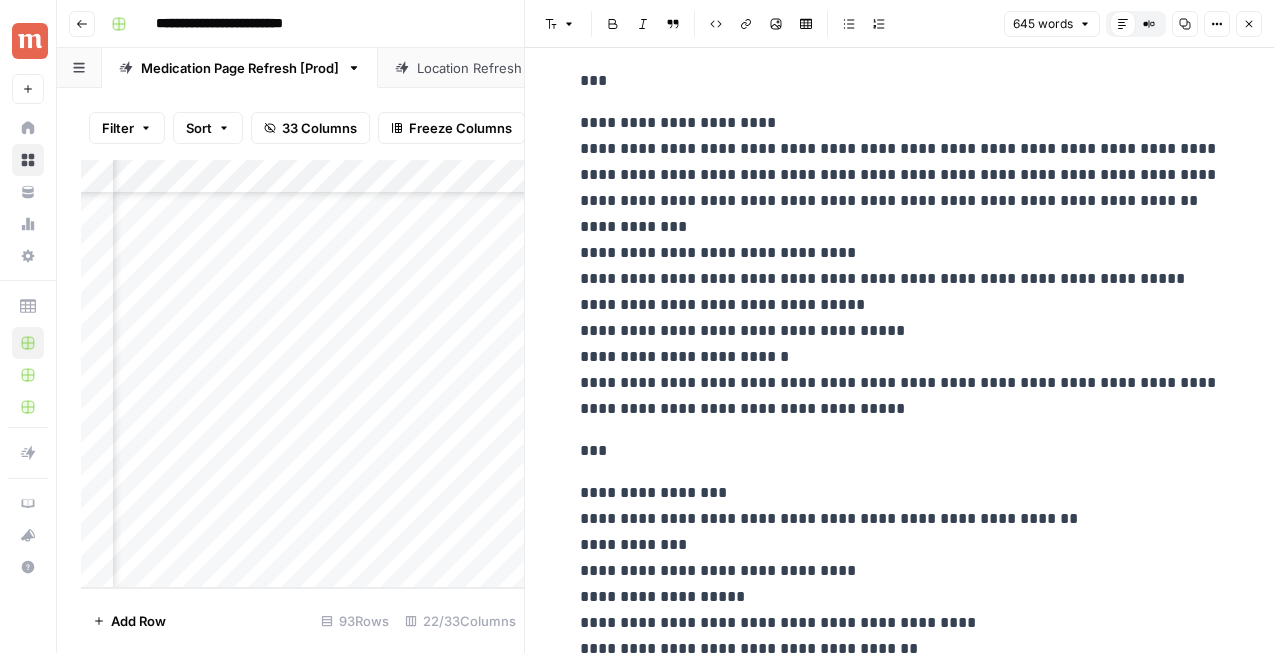 scroll, scrollTop: 281, scrollLeft: 0, axis: vertical 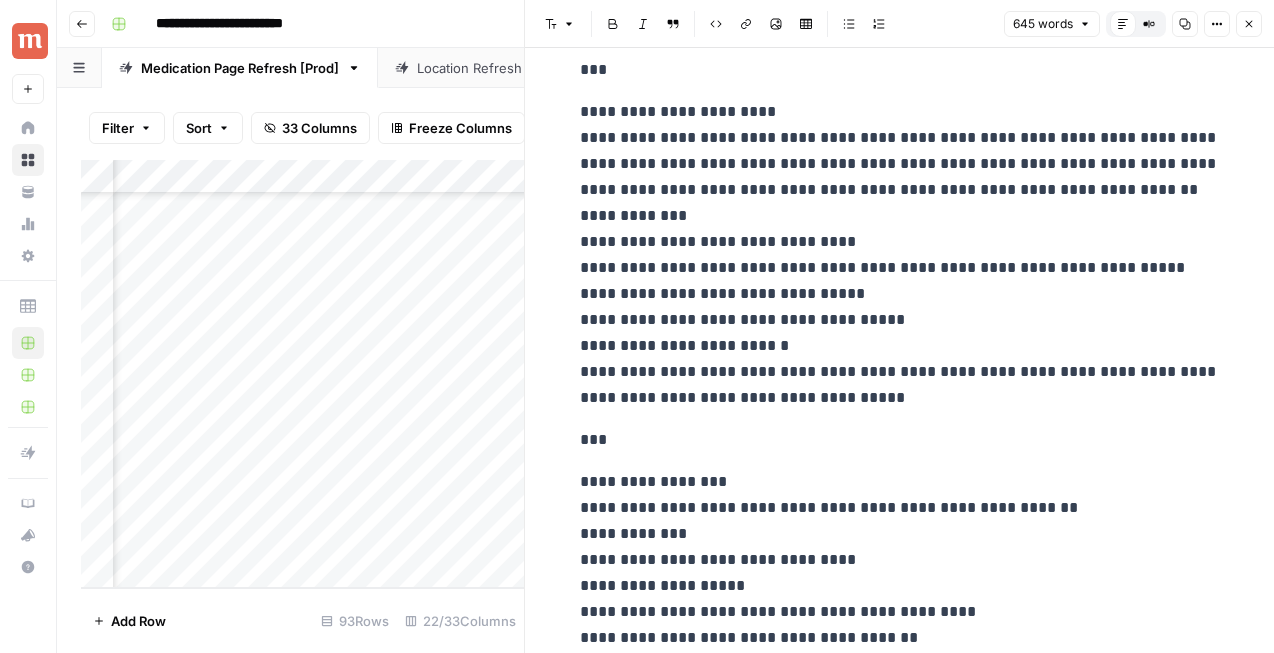 click on "**********" at bounding box center [900, 255] 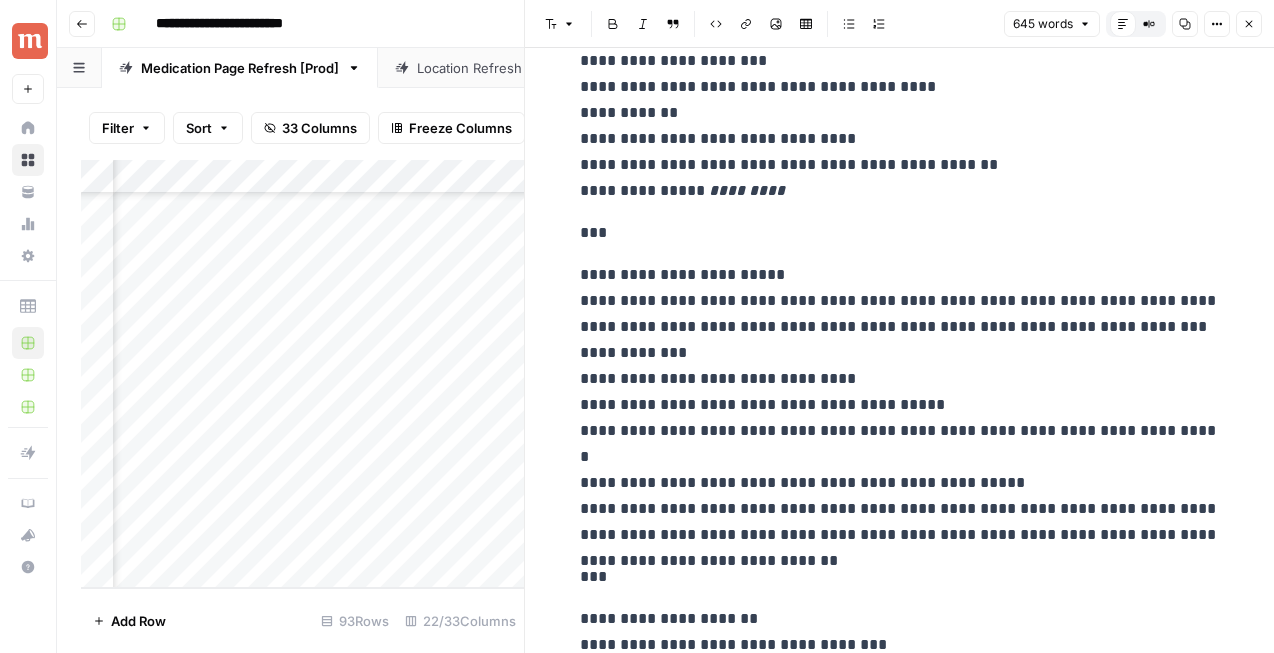 scroll, scrollTop: 2456, scrollLeft: 0, axis: vertical 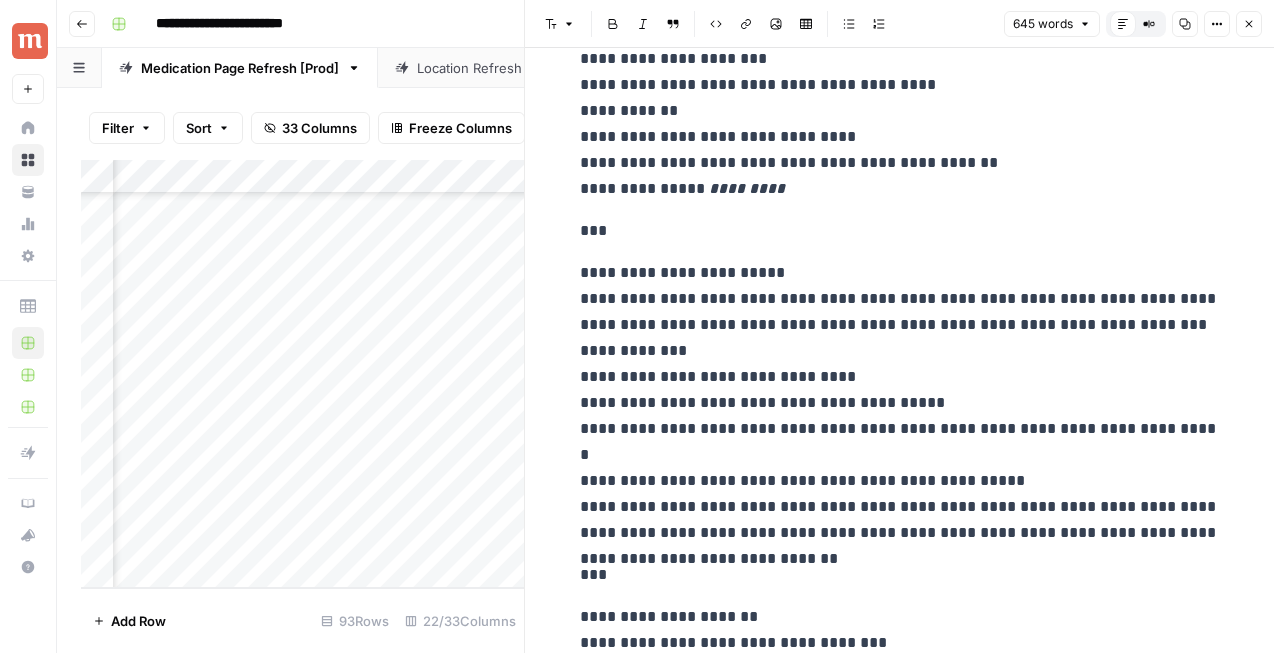 click on "**********" at bounding box center (900, 403) 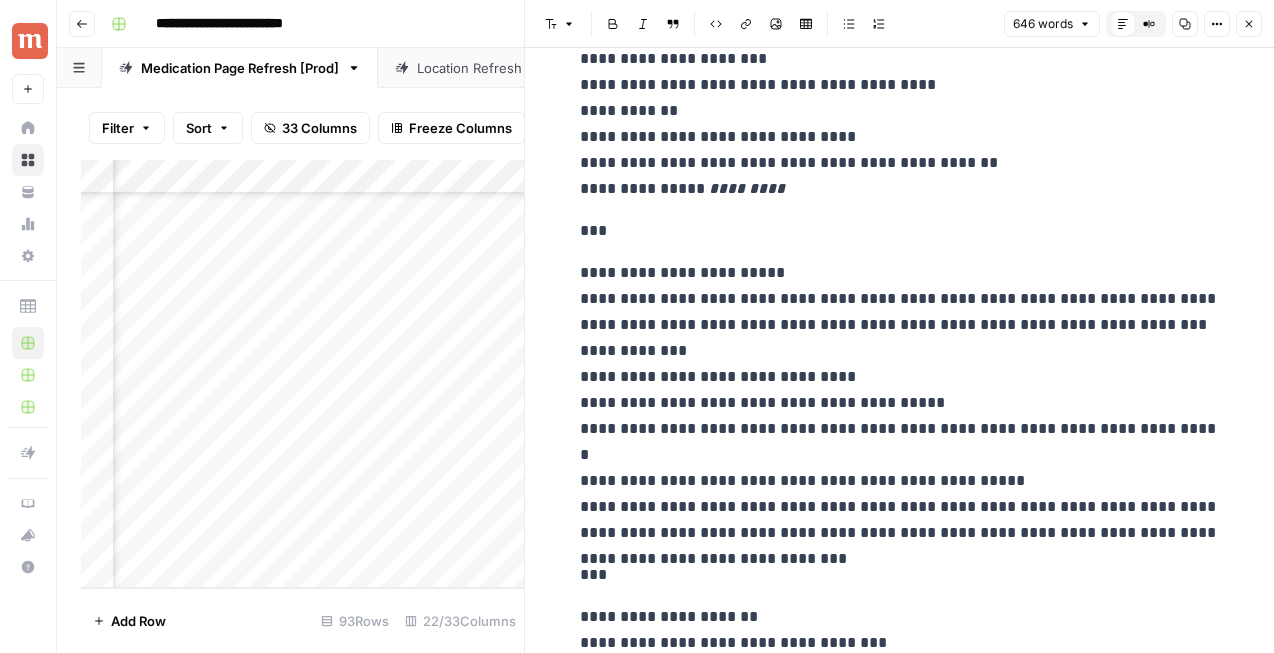 click on "**********" at bounding box center (900, 403) 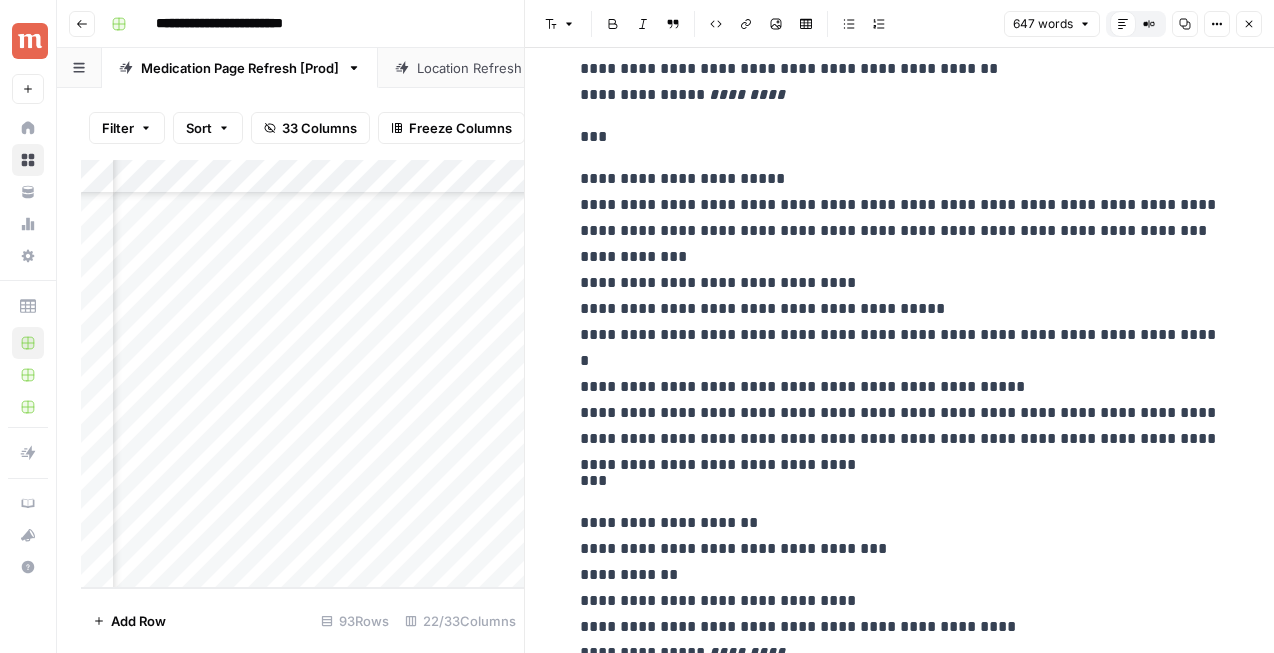 scroll, scrollTop: 2571, scrollLeft: 0, axis: vertical 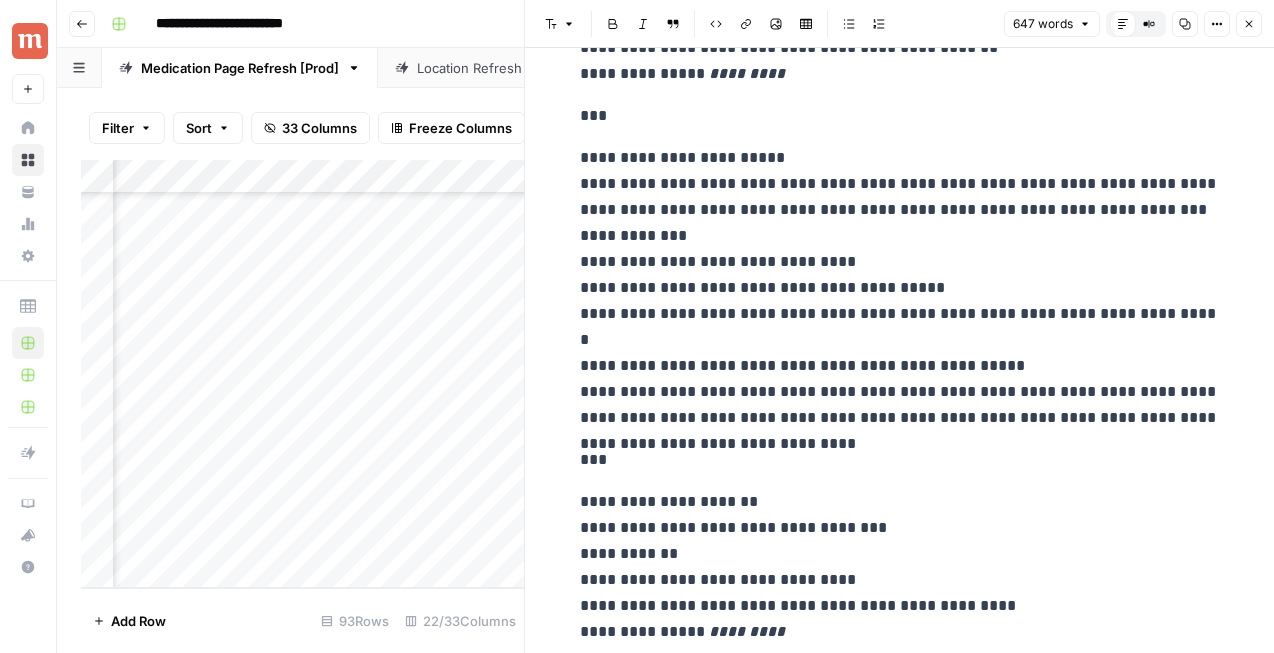 click 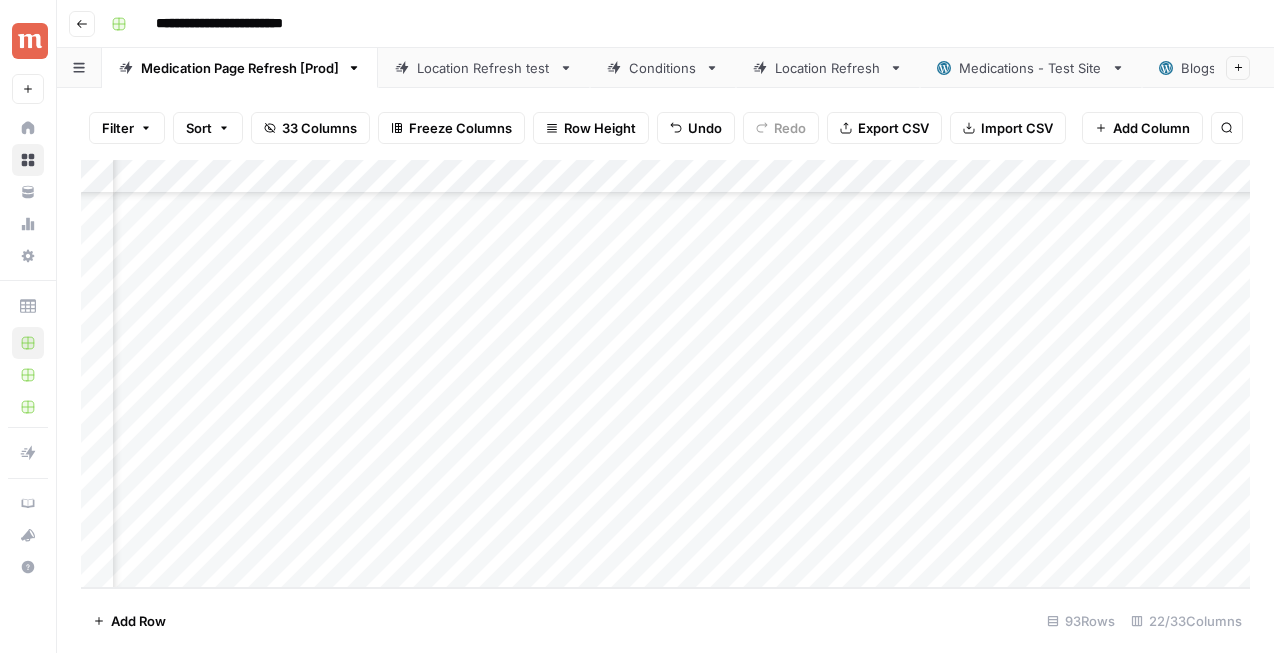 click on "Add Column" at bounding box center [665, 374] 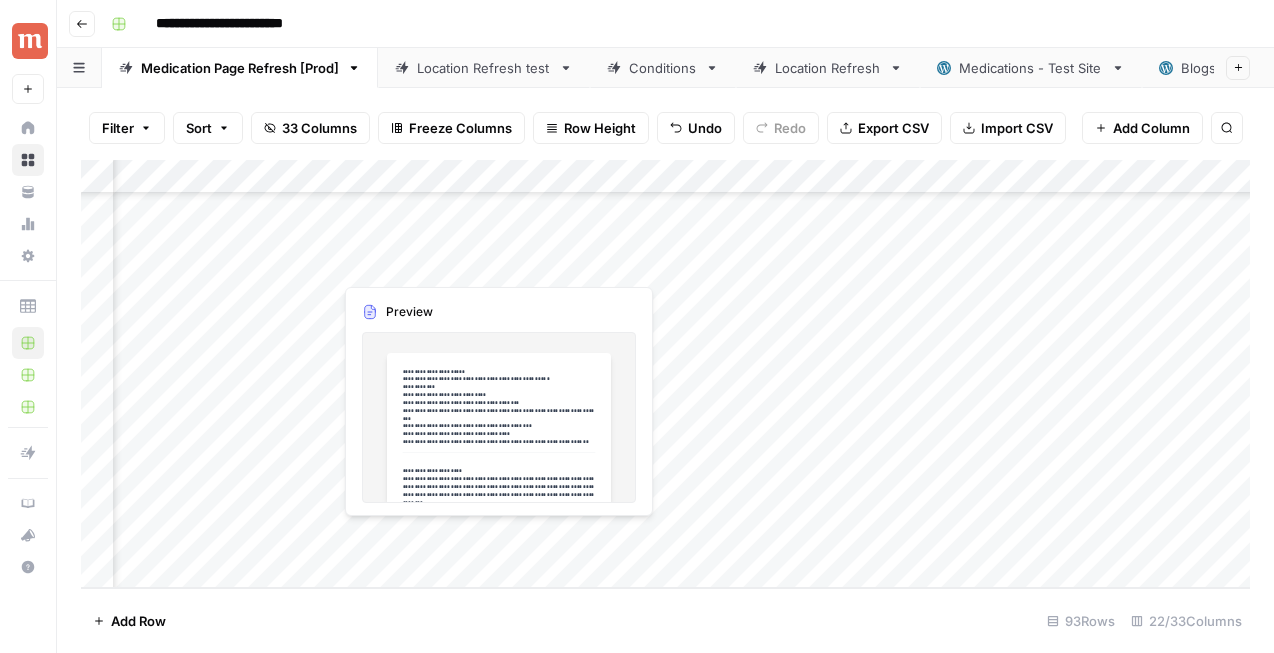 click on "Add Column" at bounding box center [665, 374] 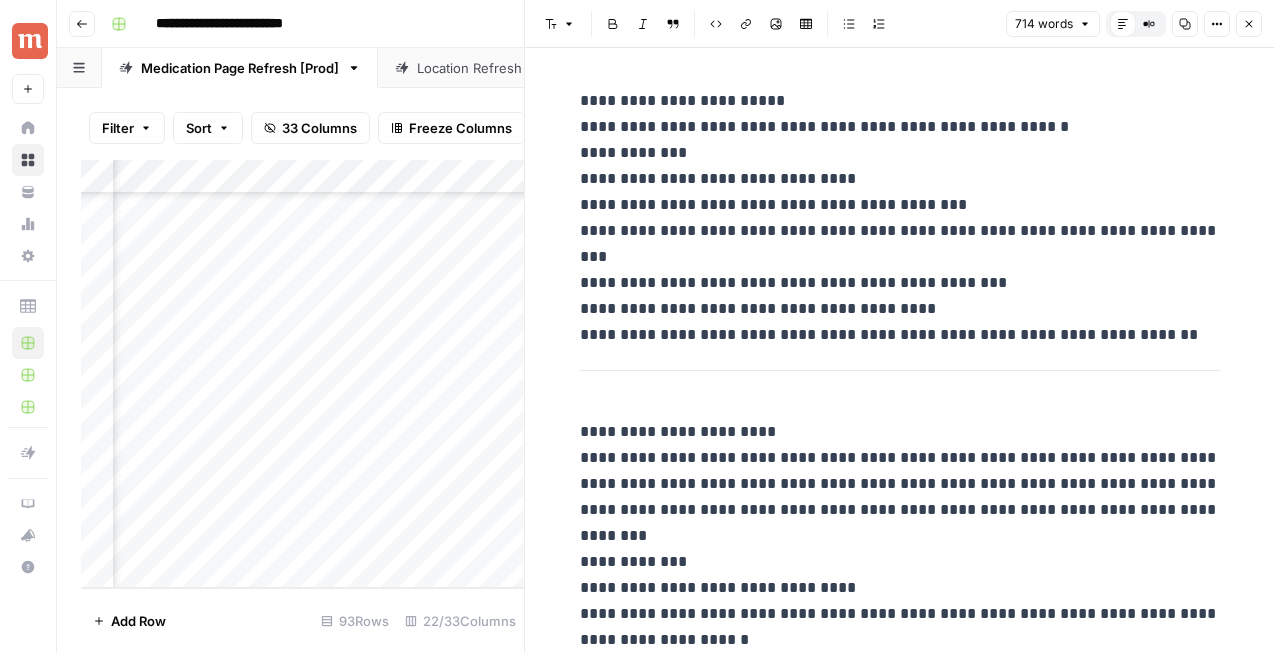 click on "**********" at bounding box center (900, 205) 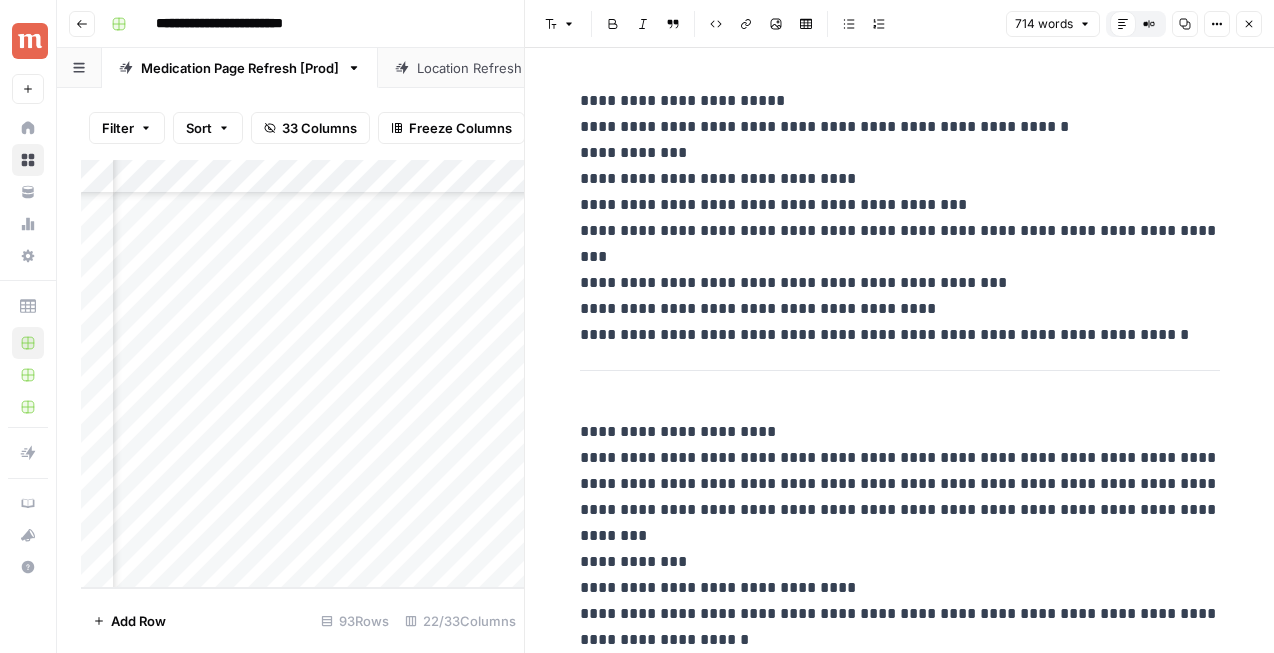 click on "**********" at bounding box center (900, 205) 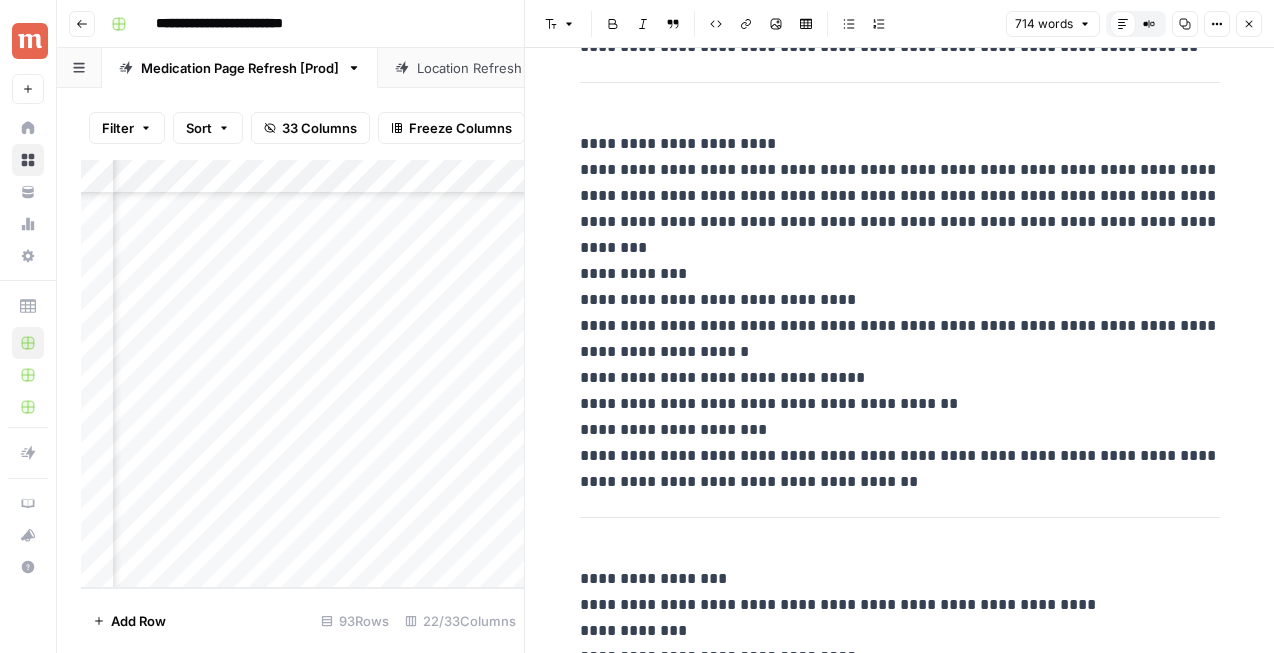 scroll, scrollTop: 286, scrollLeft: 0, axis: vertical 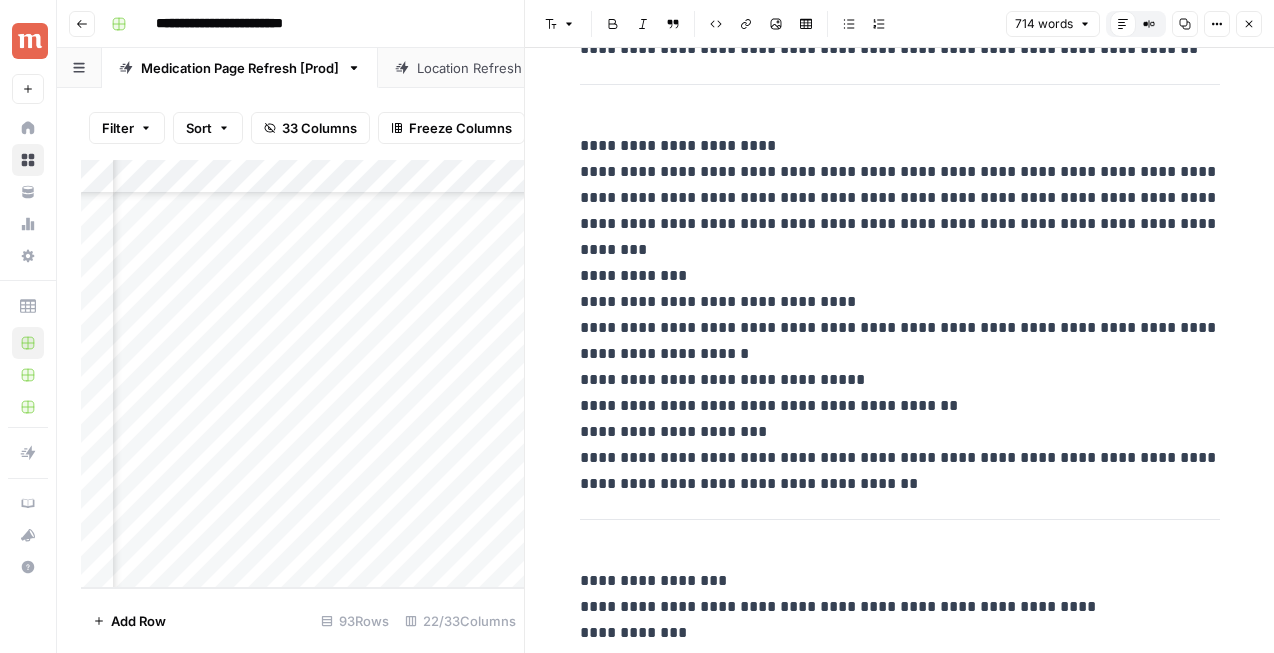 click on "**********" at bounding box center (900, 302) 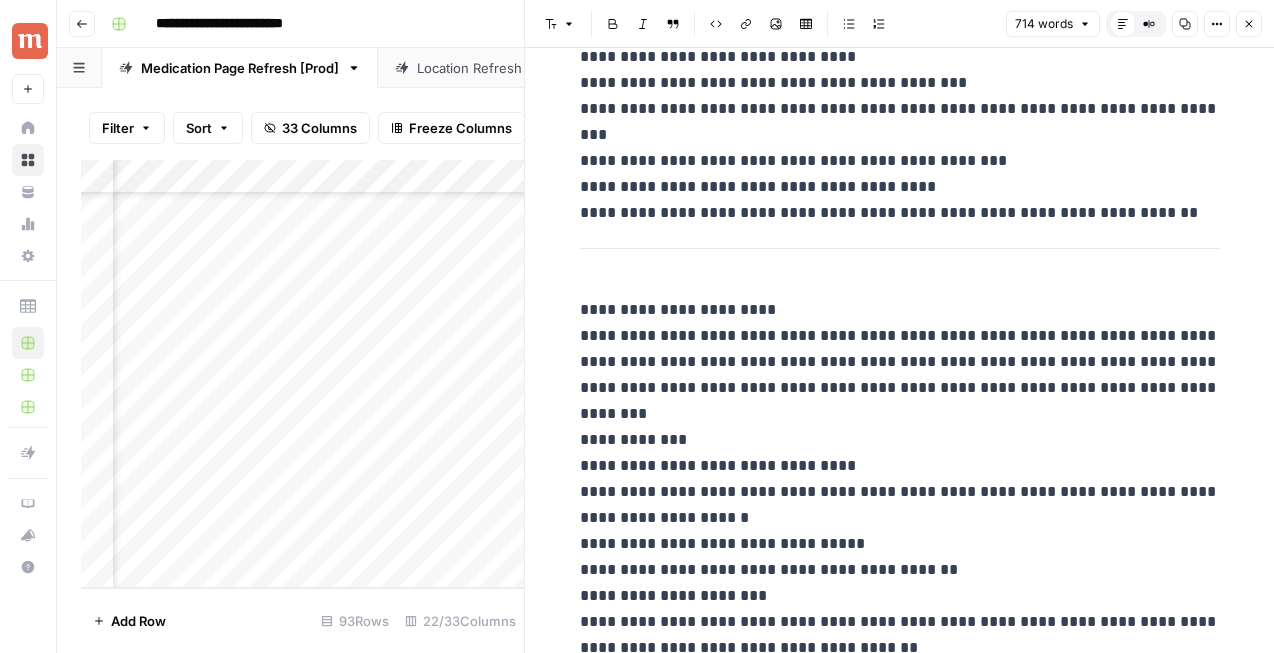 scroll, scrollTop: 74, scrollLeft: 0, axis: vertical 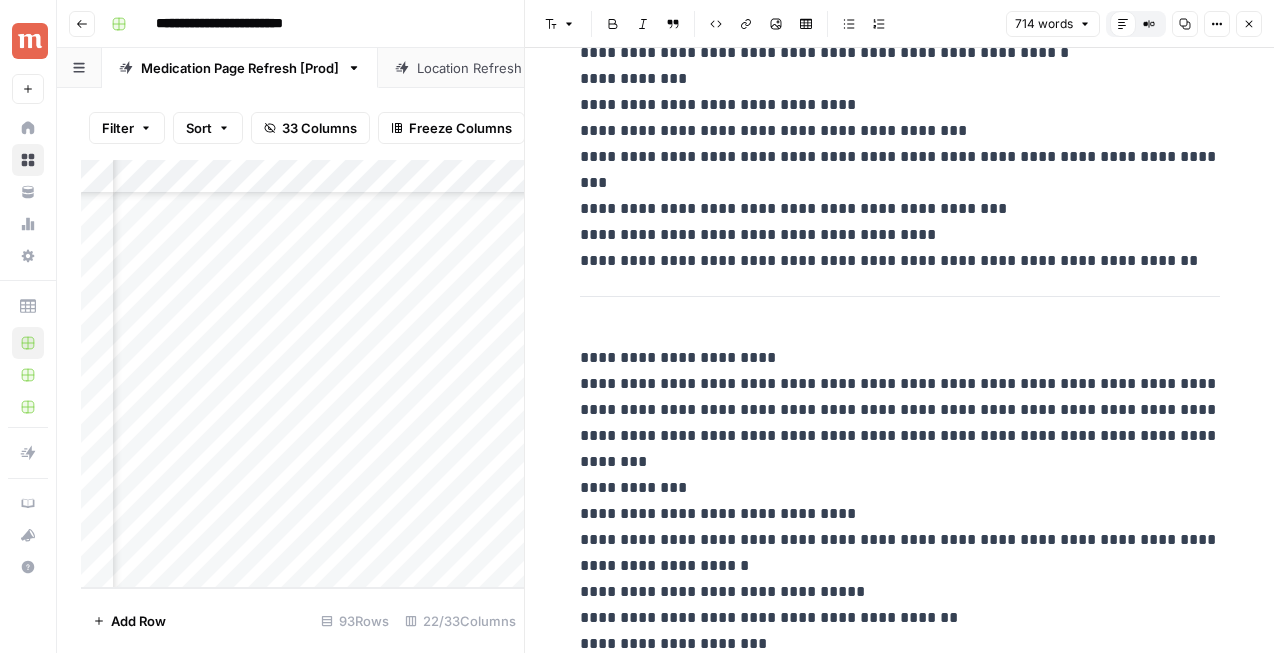 click on "**********" at bounding box center (900, 131) 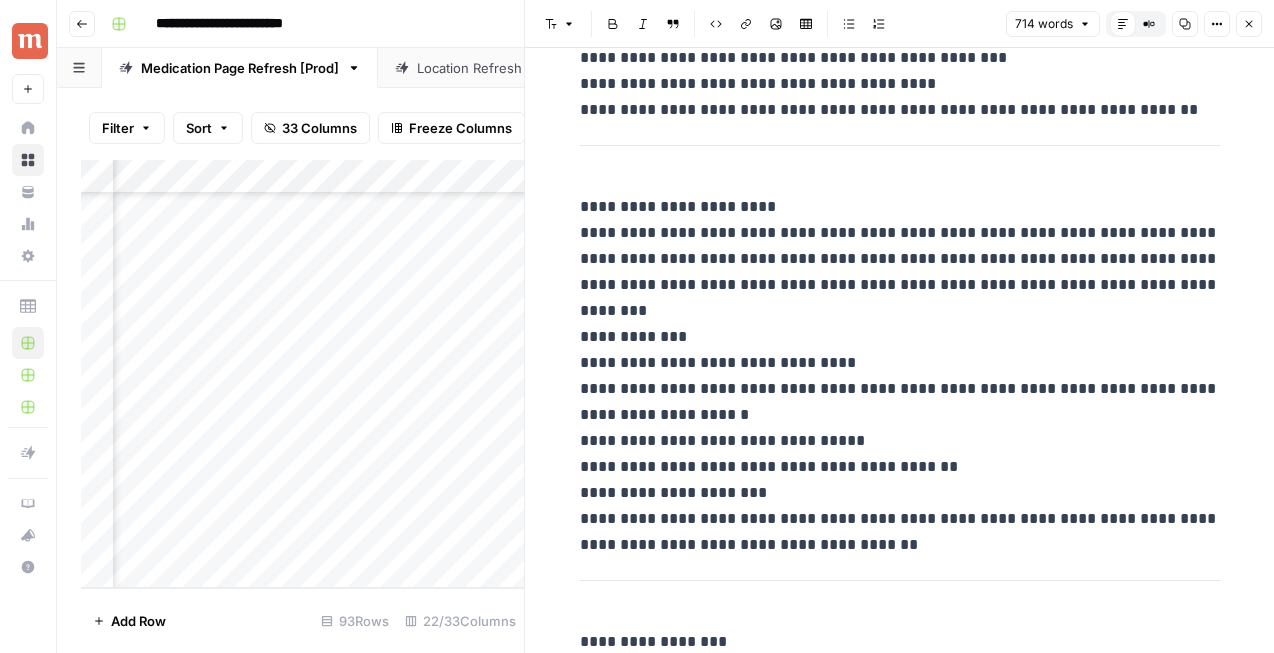 scroll, scrollTop: 234, scrollLeft: 0, axis: vertical 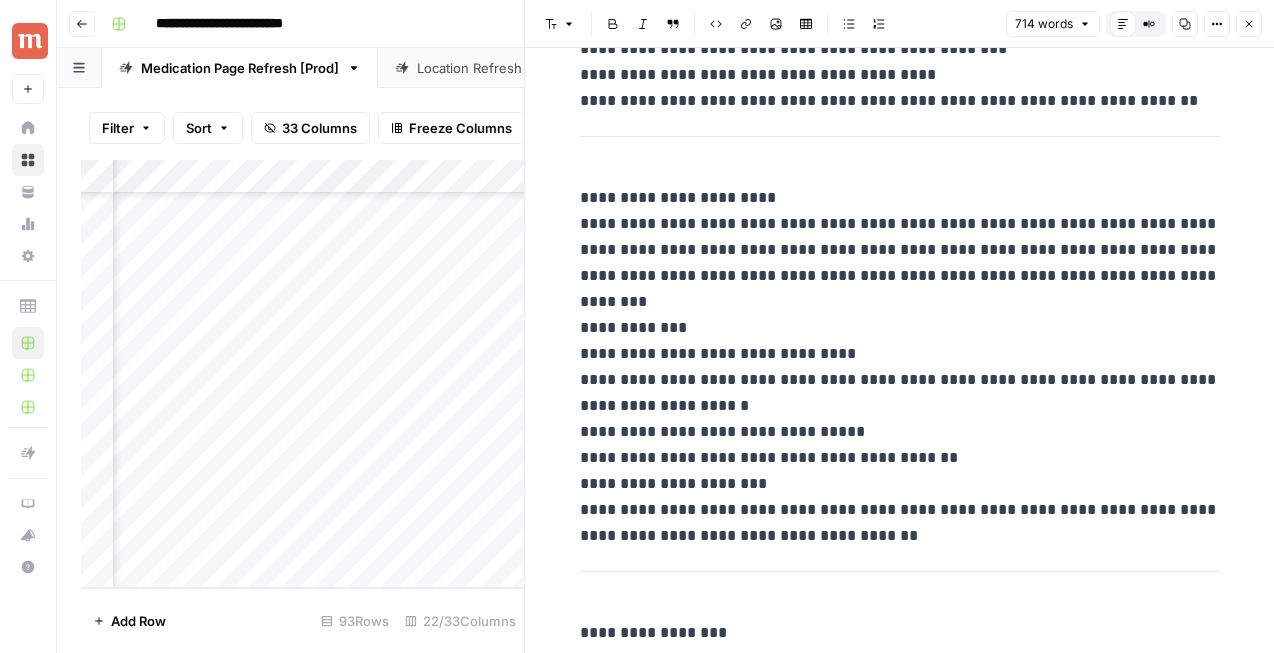 click on "**********" at bounding box center [900, 354] 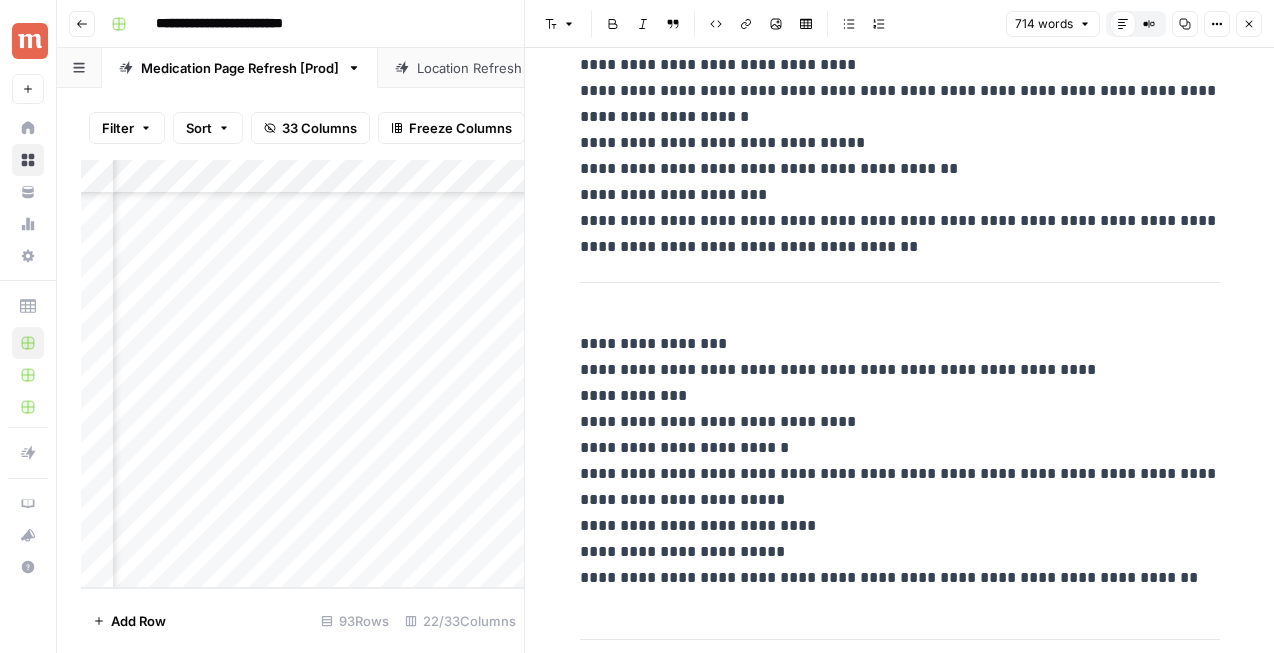 scroll, scrollTop: 523, scrollLeft: 0, axis: vertical 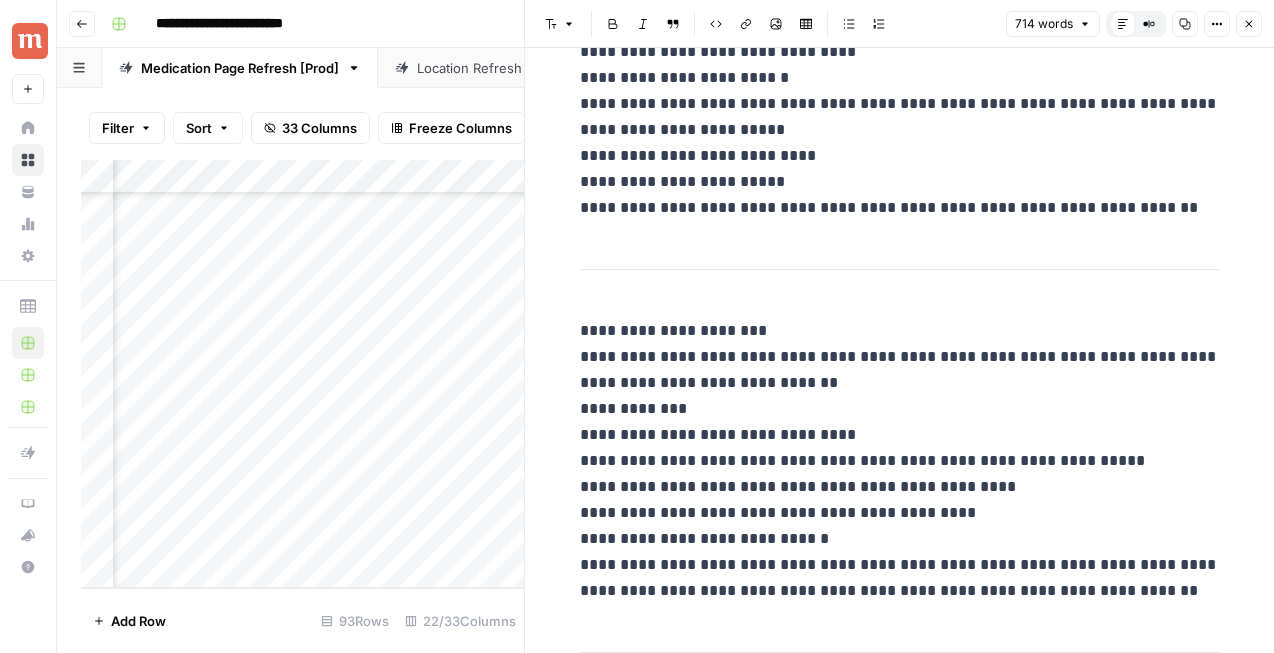 click on "**********" at bounding box center [900, 461] 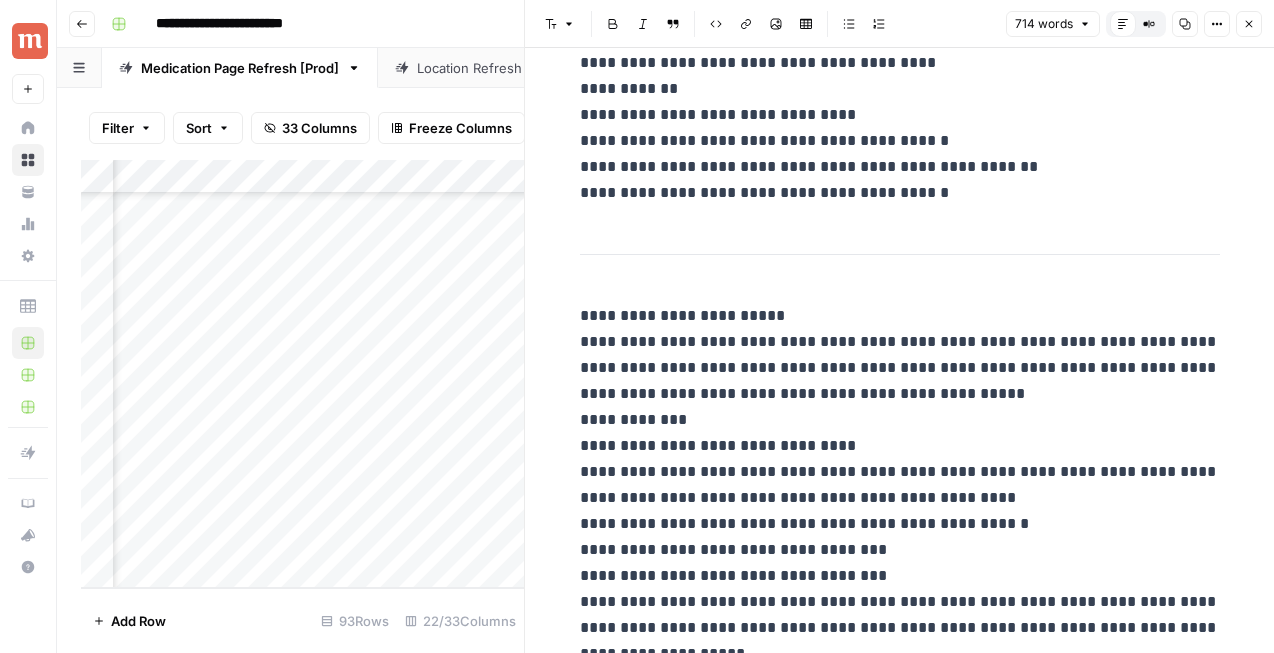 scroll, scrollTop: 1679, scrollLeft: 0, axis: vertical 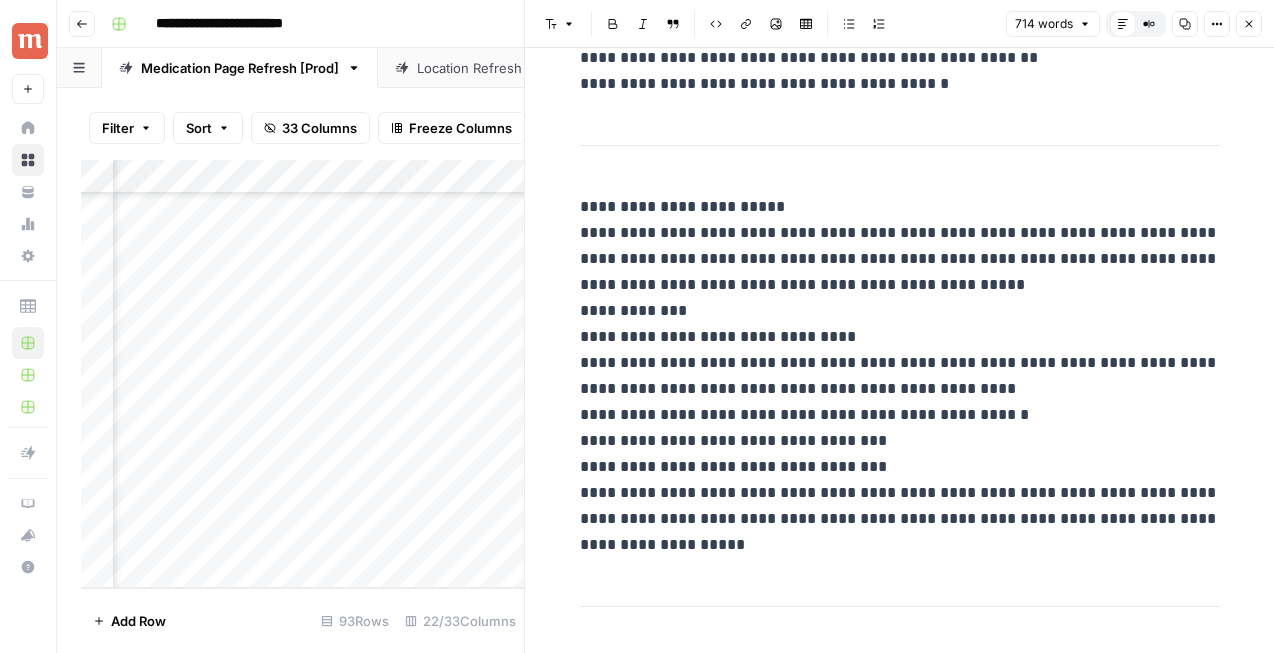 click on "**********" at bounding box center (900, 376) 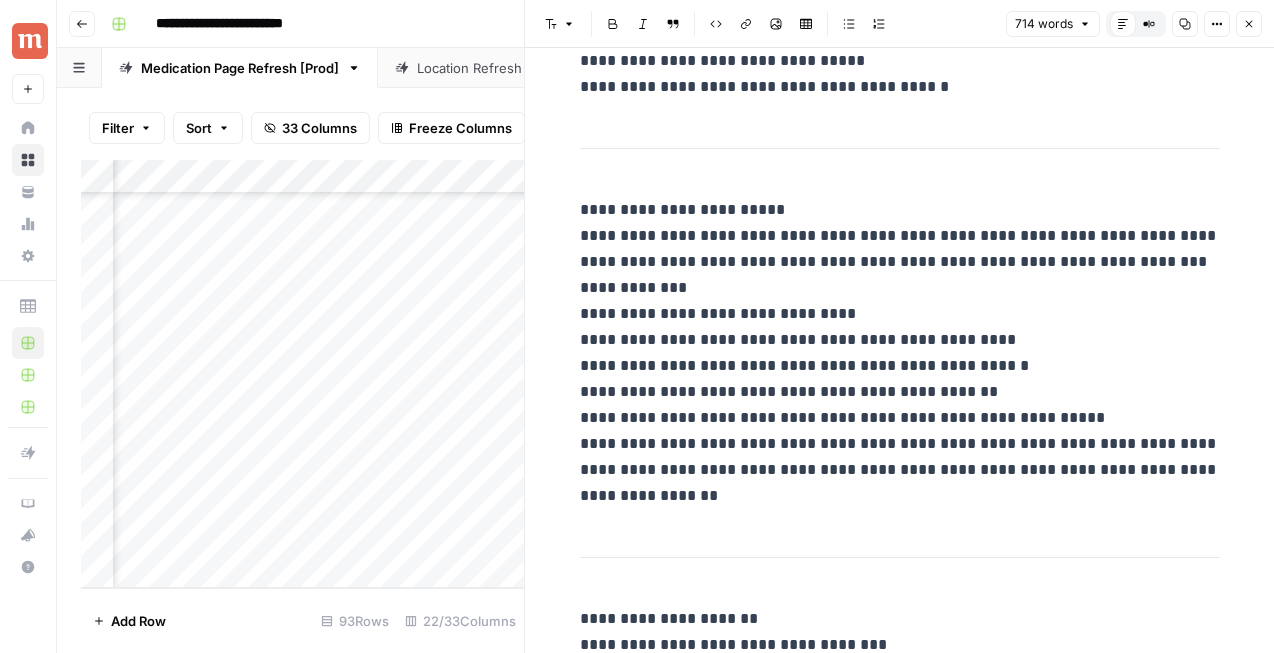scroll, scrollTop: 3195, scrollLeft: 0, axis: vertical 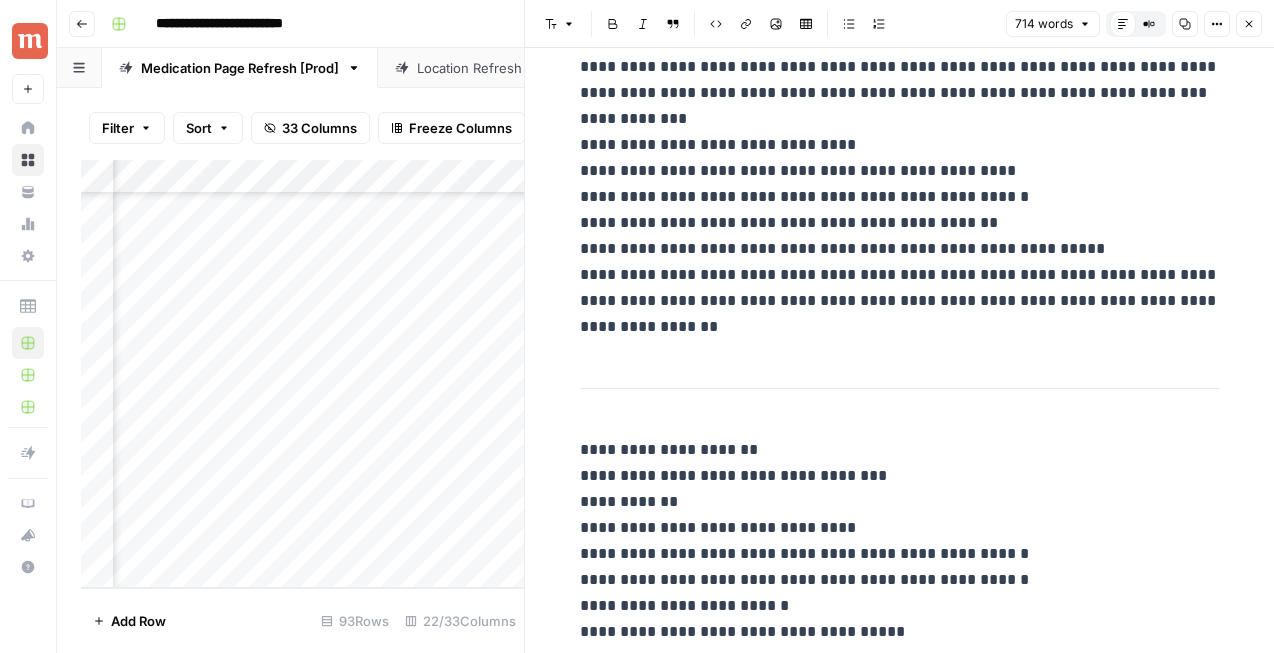 click on "Close" at bounding box center (1249, 24) 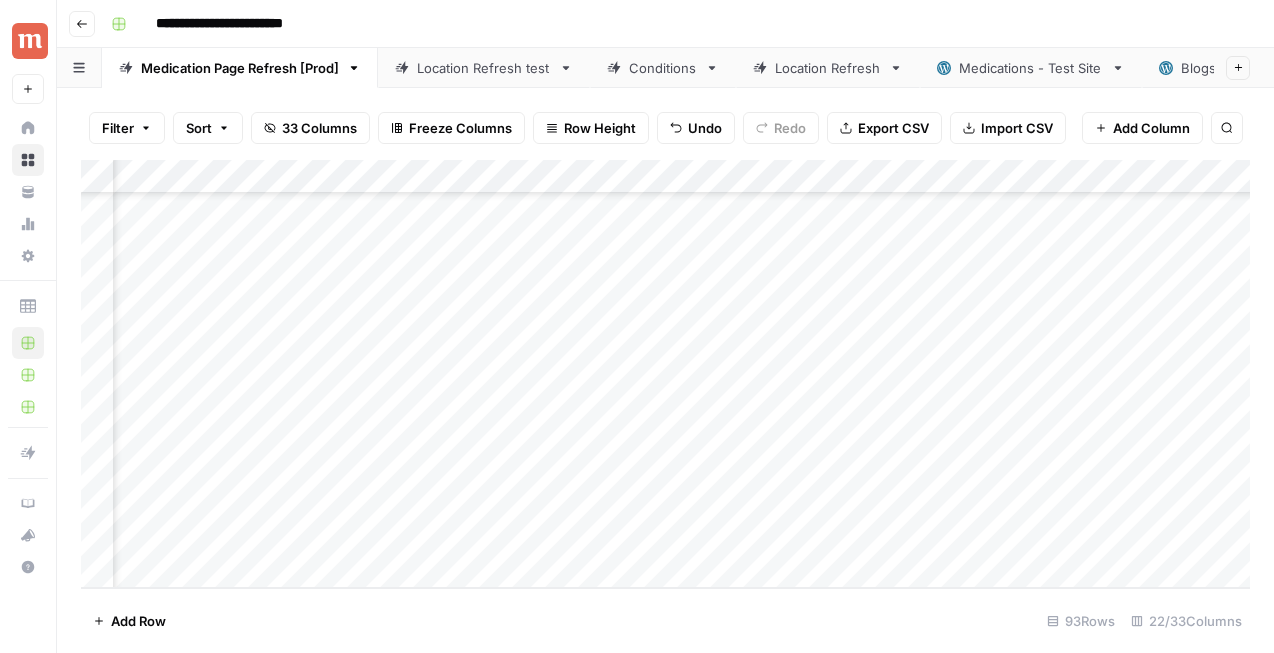 click on "Add Column" at bounding box center [665, 374] 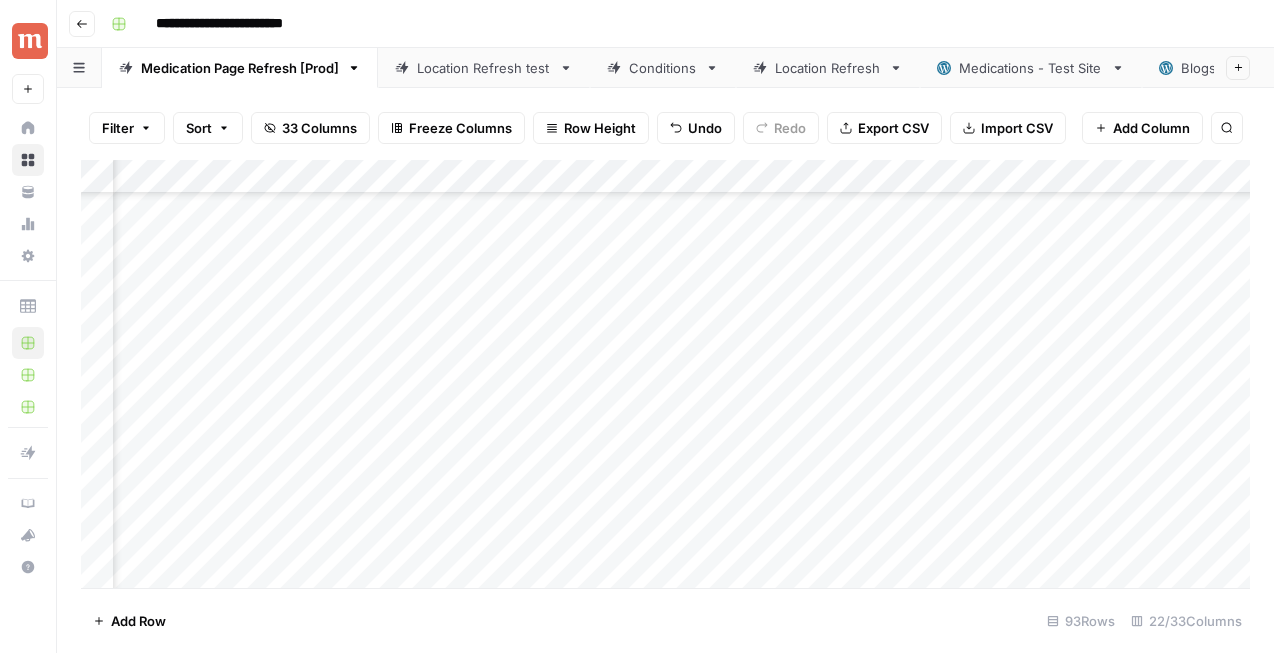 scroll, scrollTop: 2305, scrollLeft: 2864, axis: both 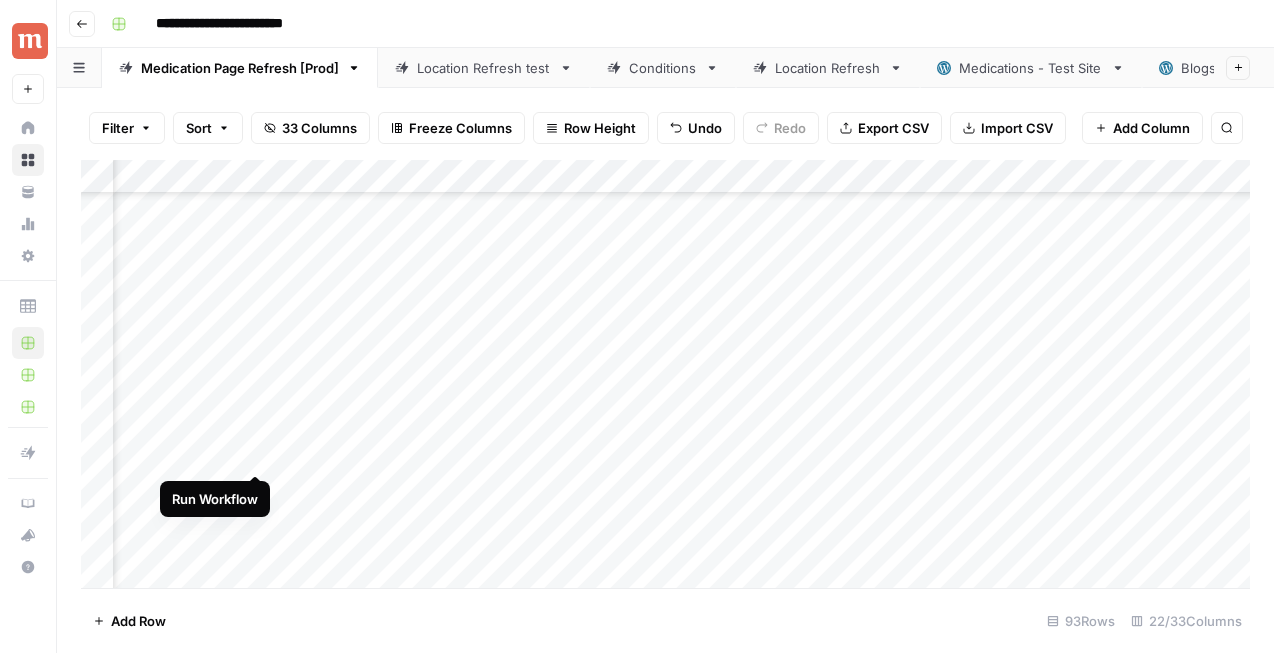 click on "Add Column" at bounding box center (665, 374) 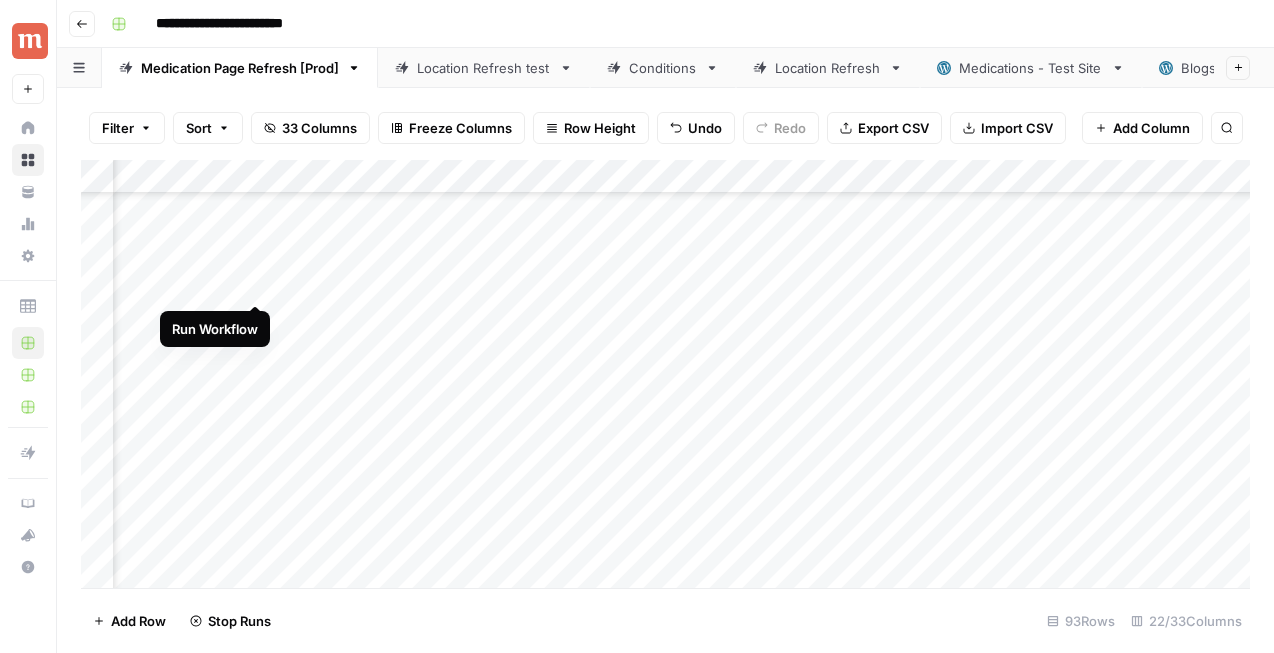 click on "Add Column" at bounding box center [665, 374] 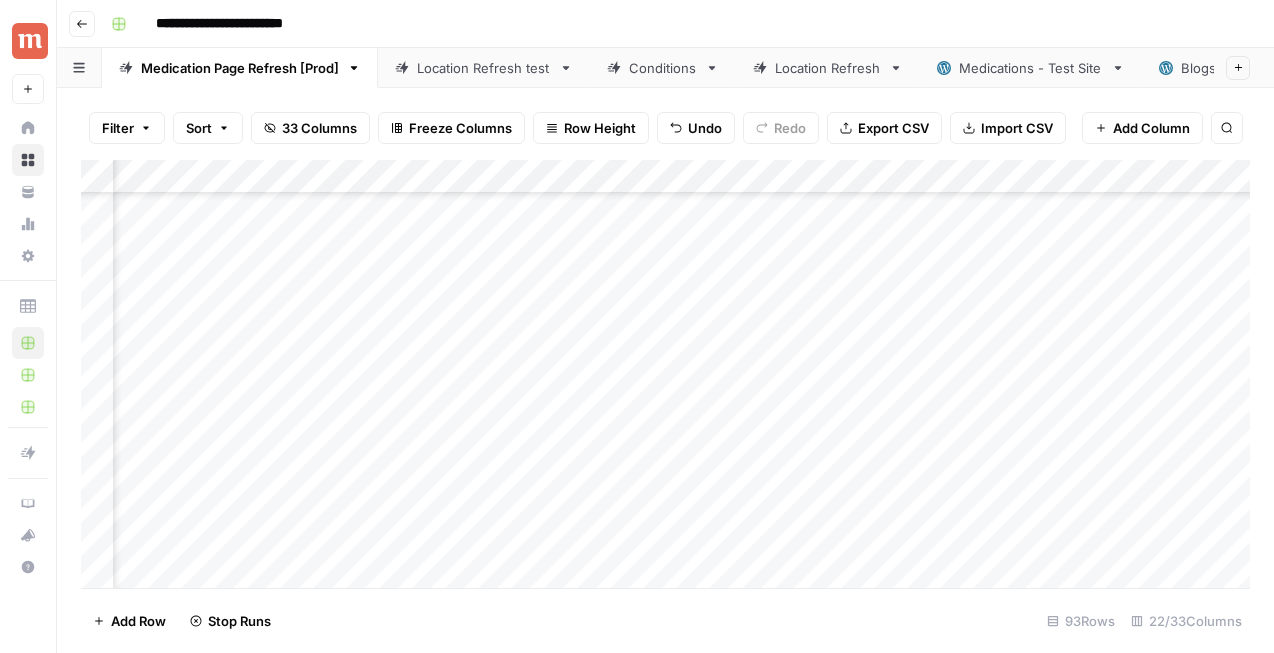 scroll, scrollTop: 1847, scrollLeft: 2563, axis: both 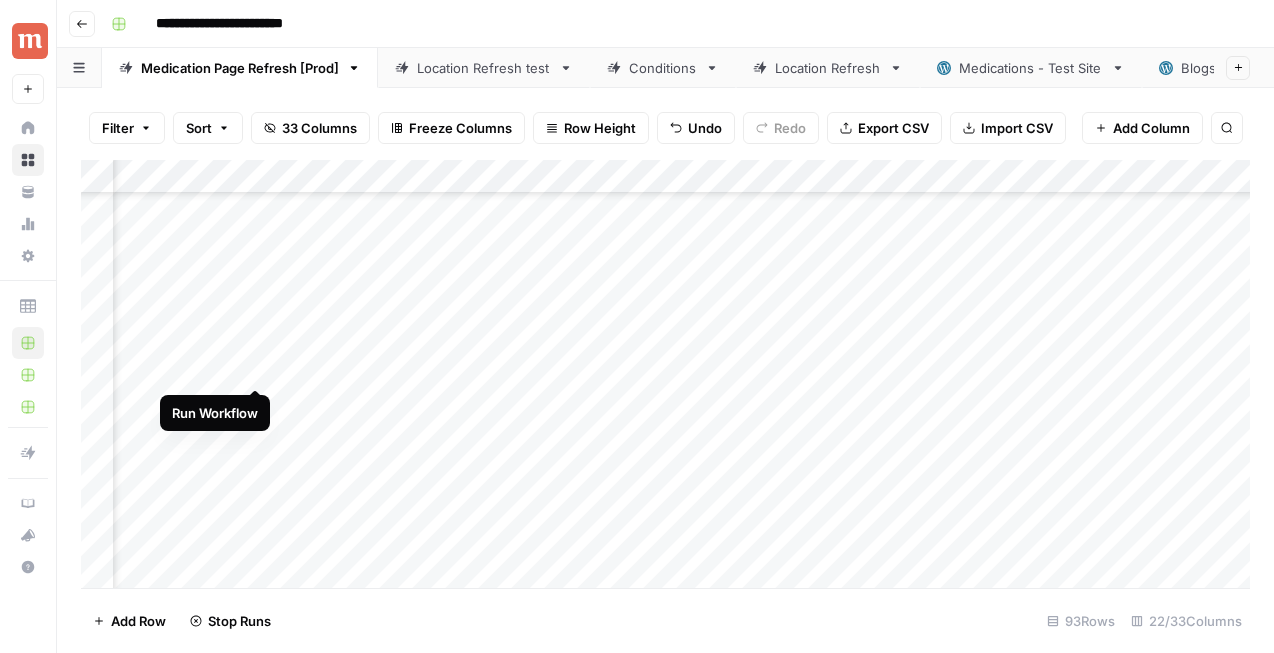 click on "Add Column" at bounding box center (665, 374) 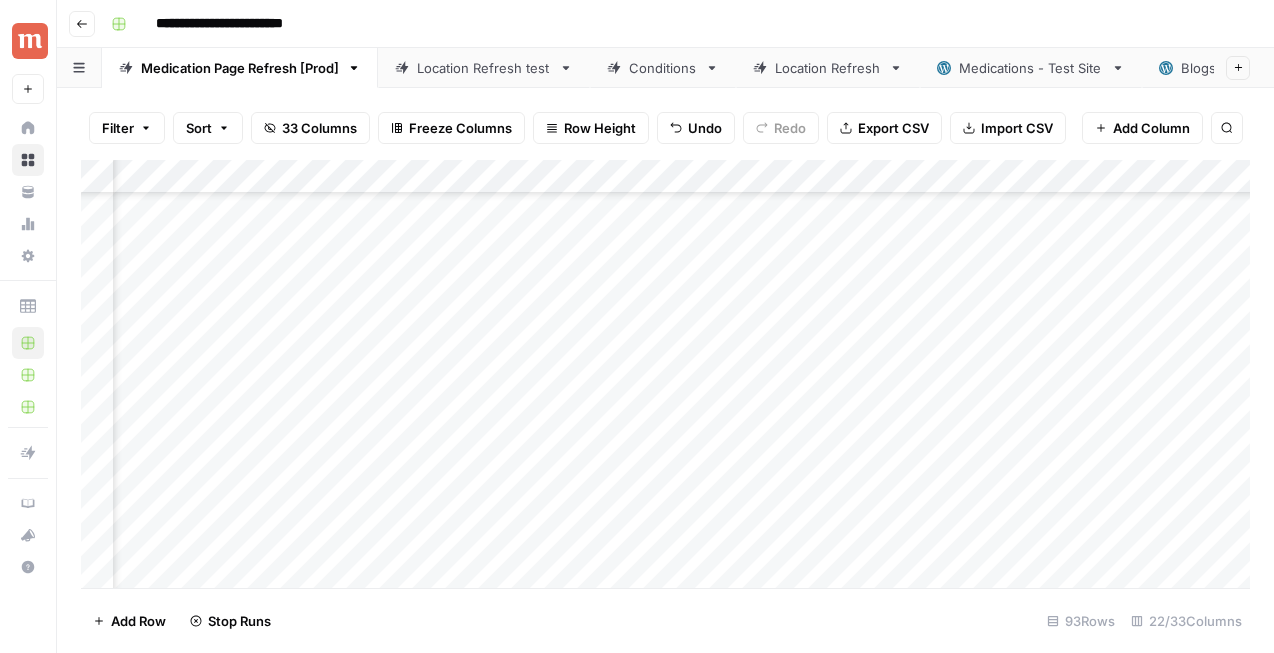 scroll, scrollTop: 784, scrollLeft: 2562, axis: both 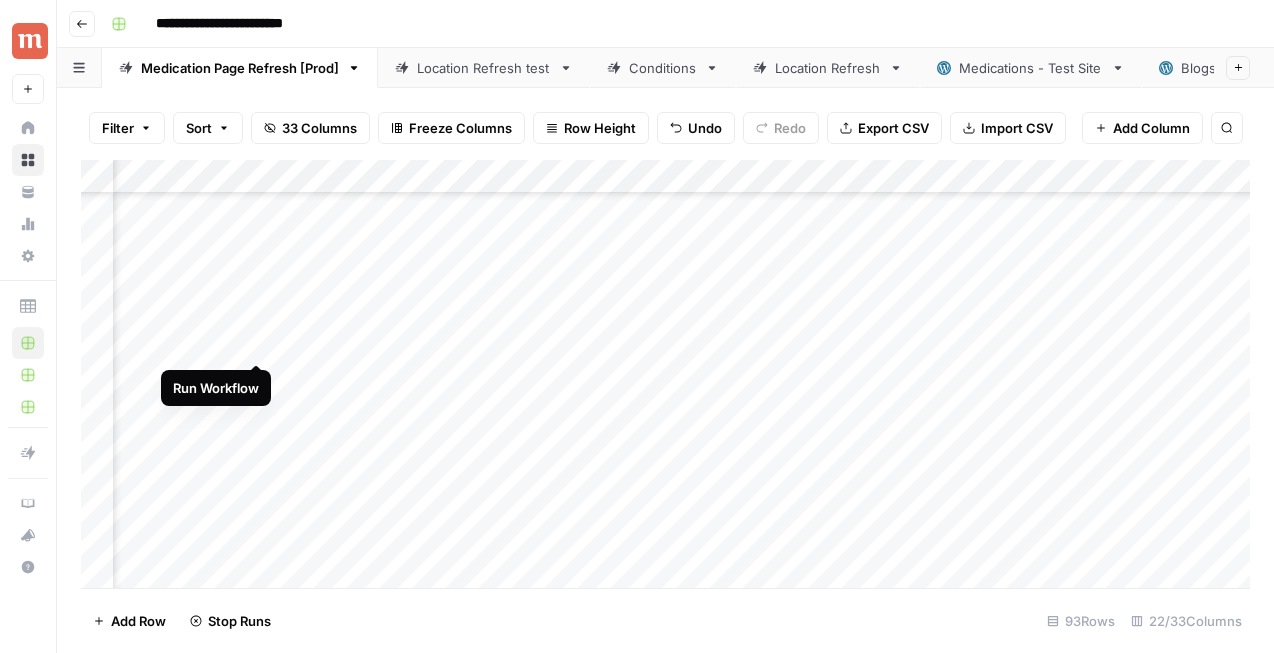 click on "Add Column" at bounding box center [665, 374] 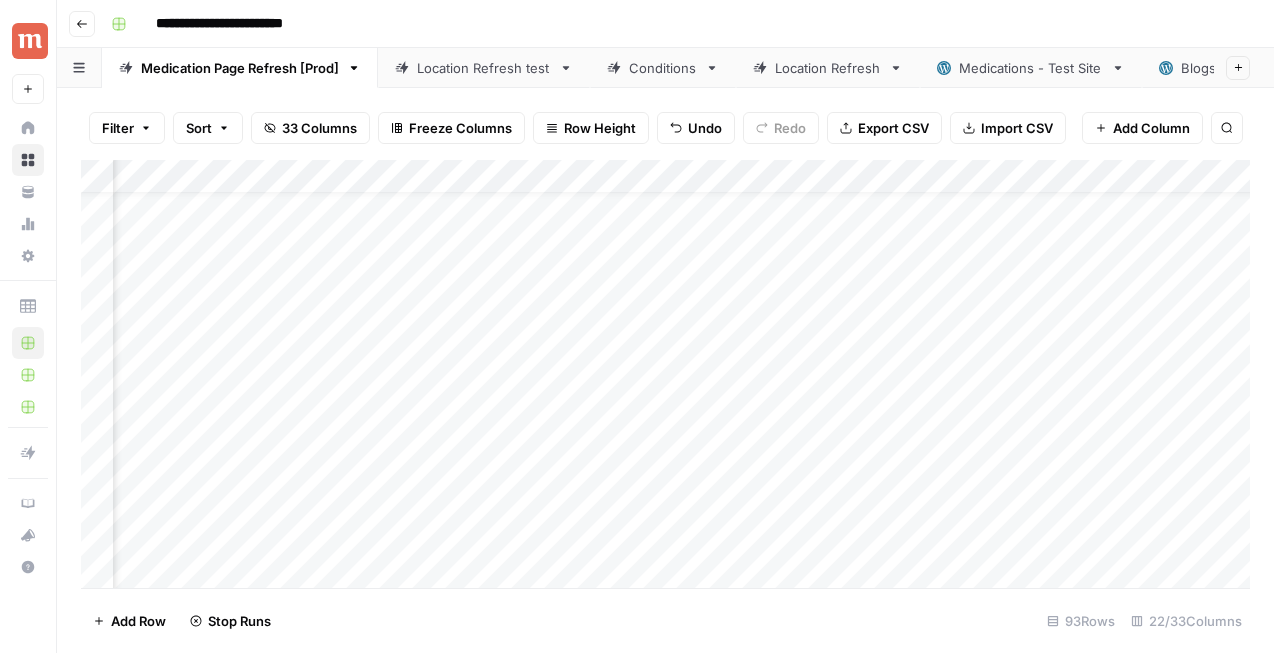 scroll, scrollTop: 0, scrollLeft: 2562, axis: horizontal 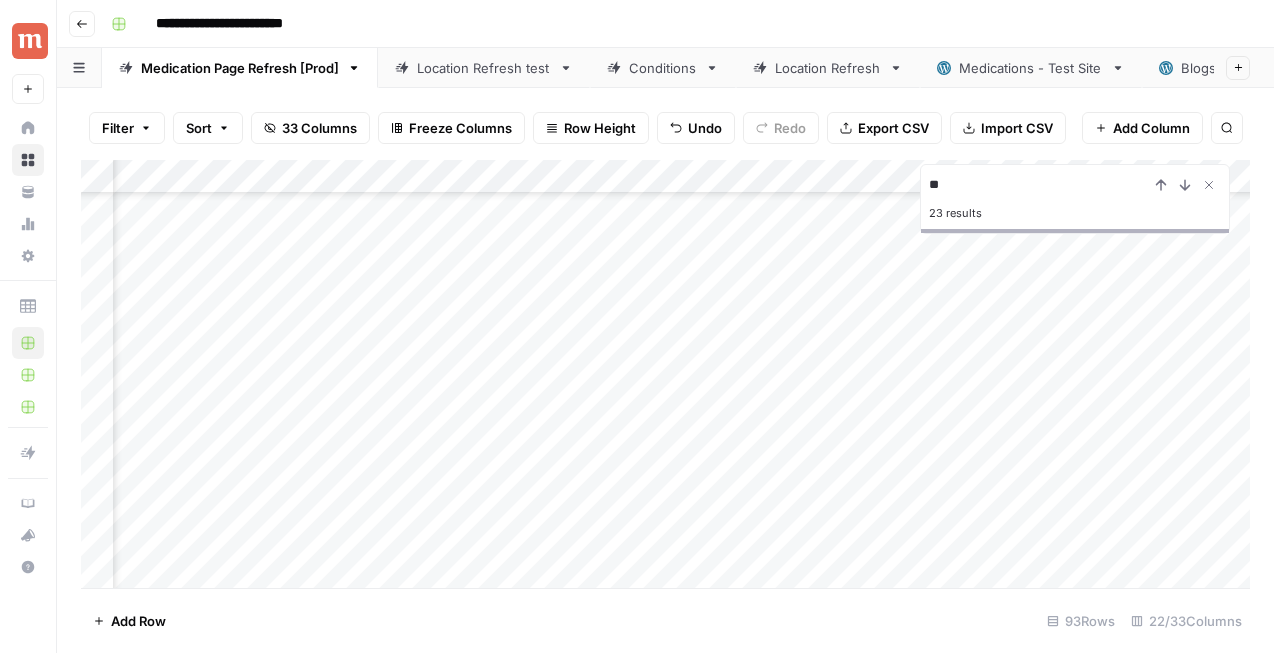 type on "*" 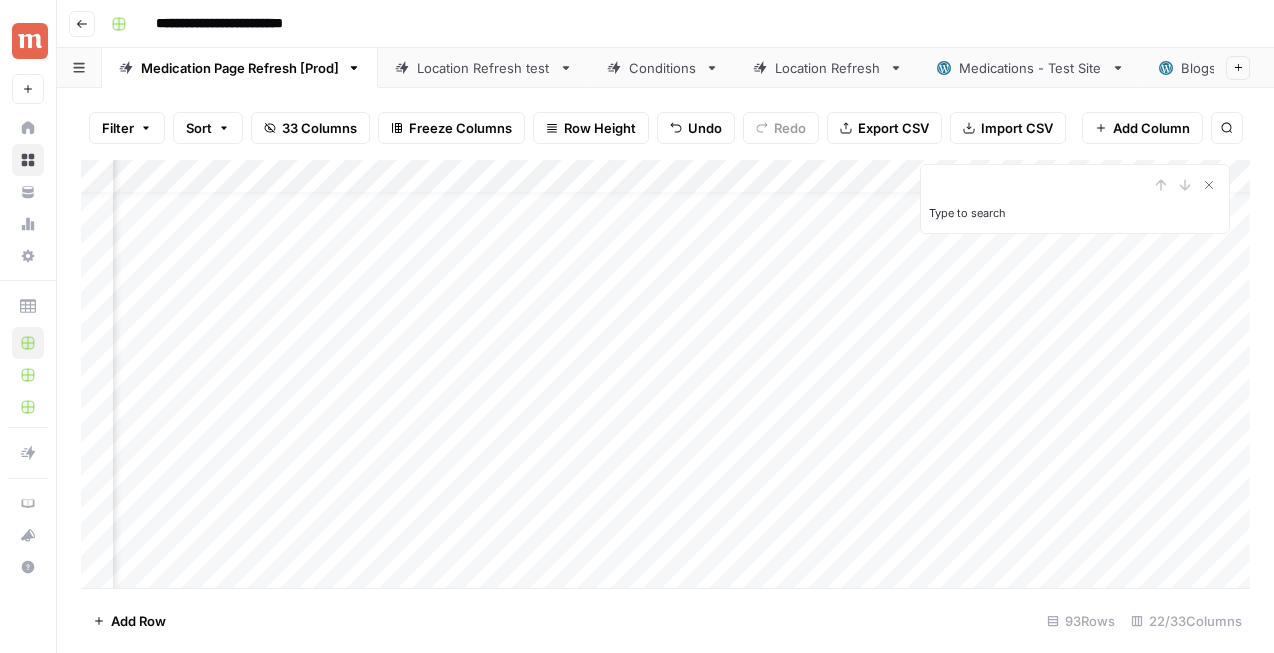 scroll, scrollTop: 29, scrollLeft: 2715, axis: both 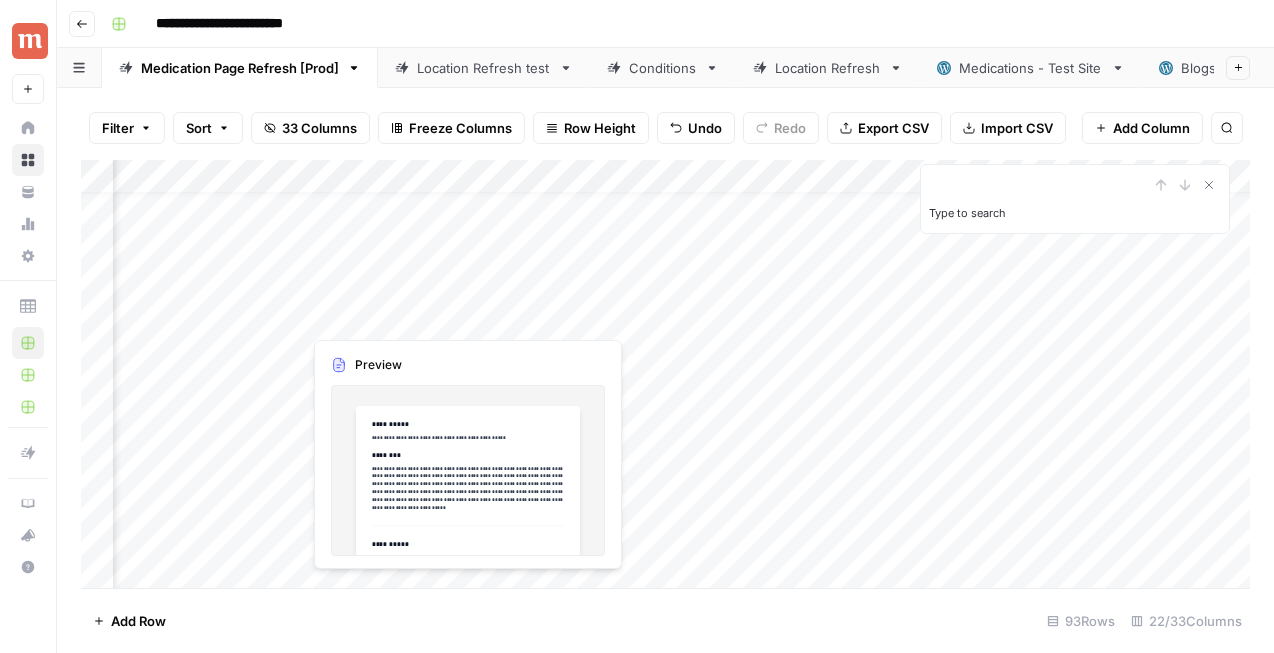type 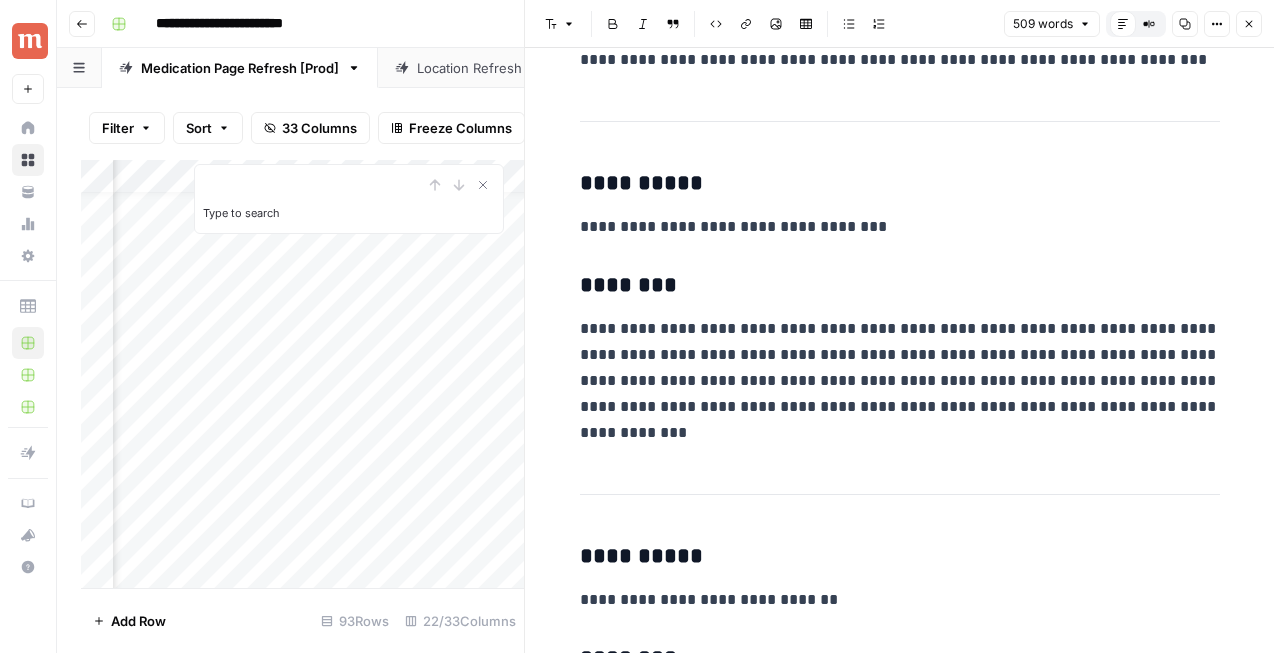 scroll, scrollTop: 1394, scrollLeft: 0, axis: vertical 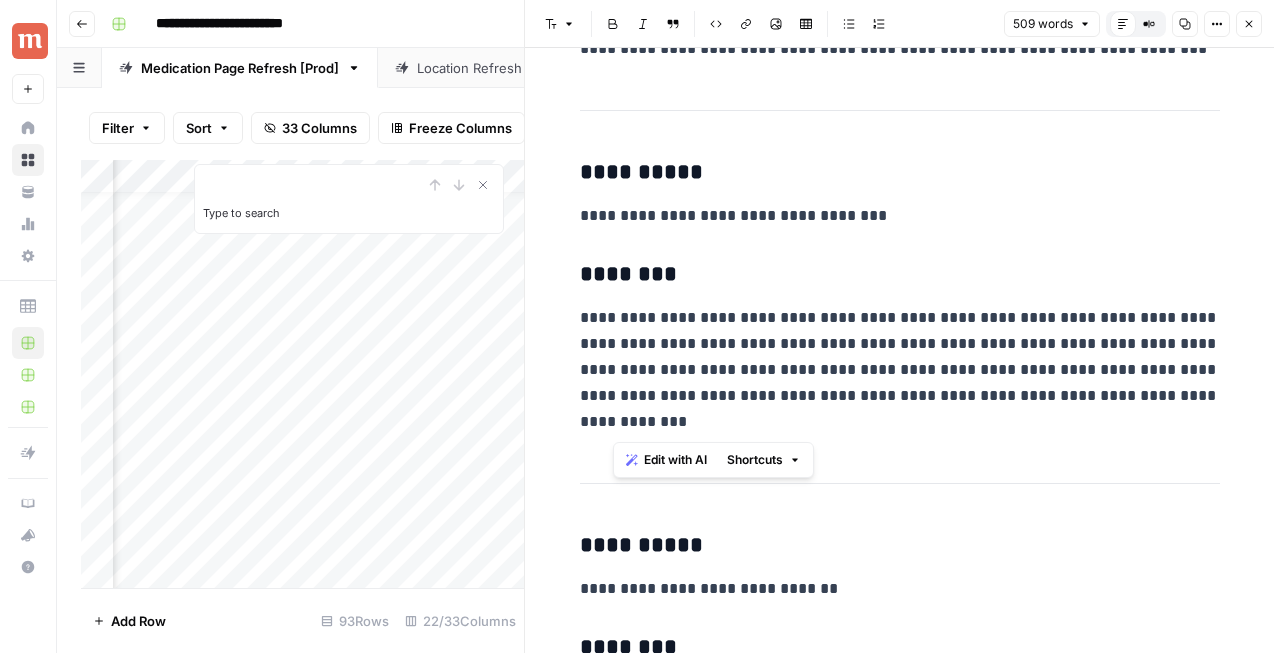 drag, startPoint x: 629, startPoint y: 424, endPoint x: 991, endPoint y: 396, distance: 363.08127 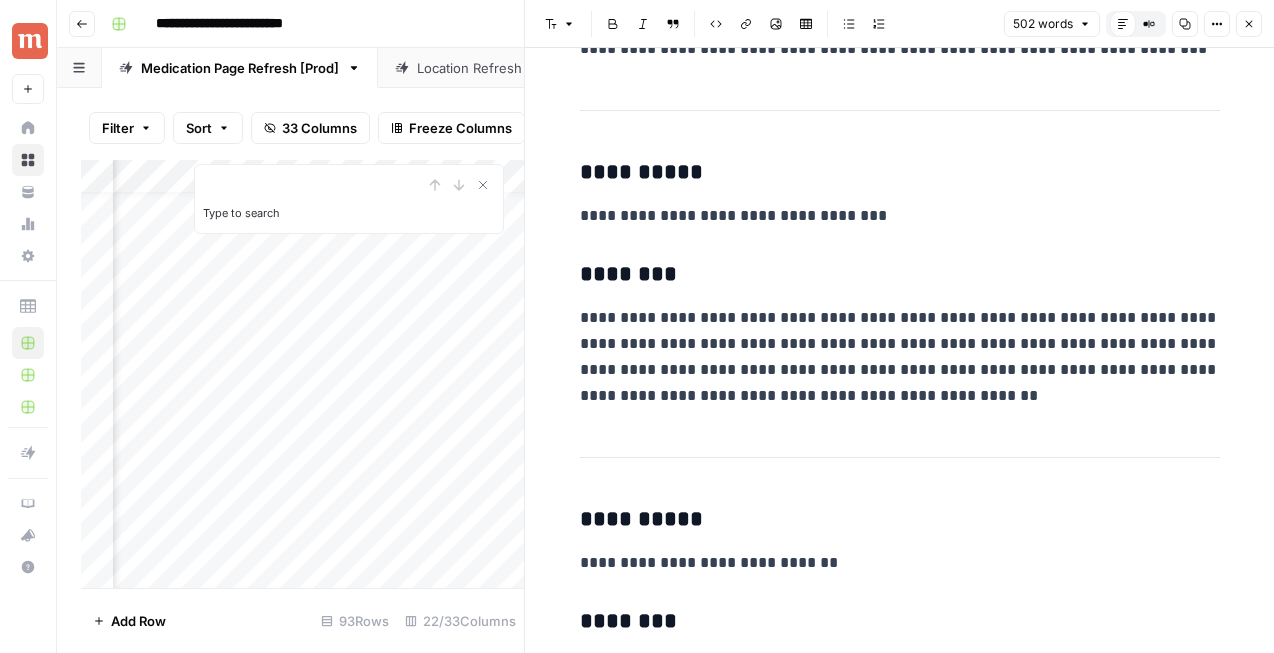 type 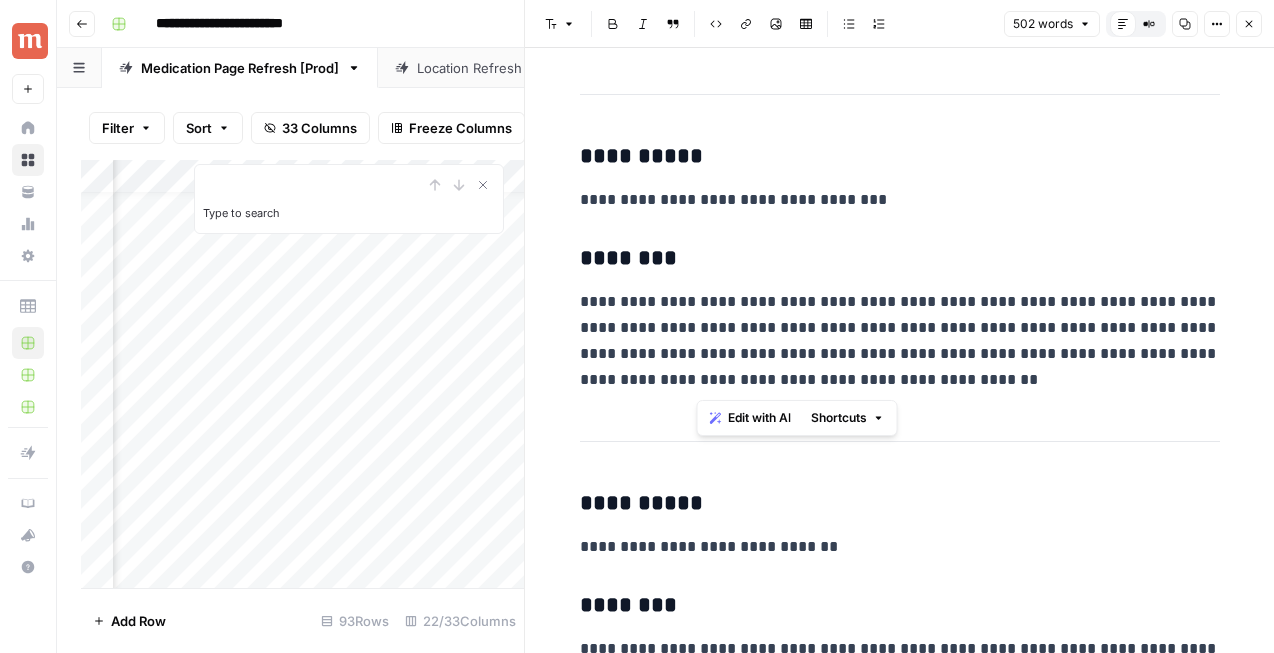 drag, startPoint x: 1042, startPoint y: 384, endPoint x: 689, endPoint y: 376, distance: 353.09064 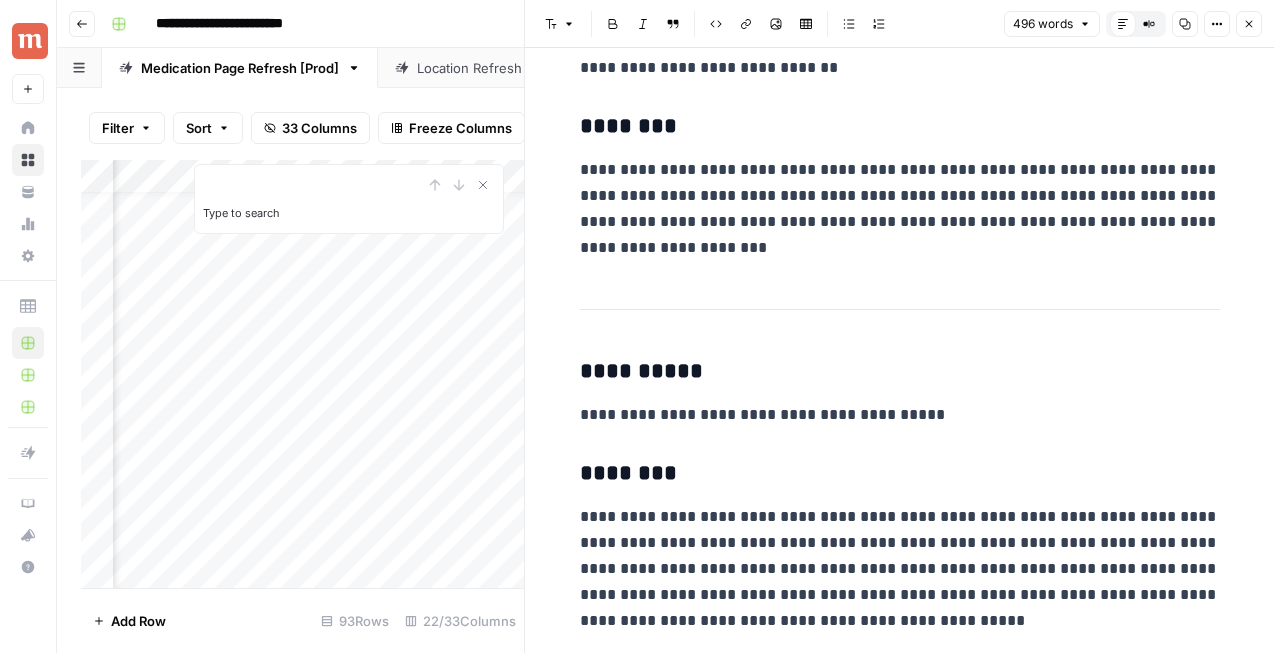 scroll, scrollTop: 1480, scrollLeft: 0, axis: vertical 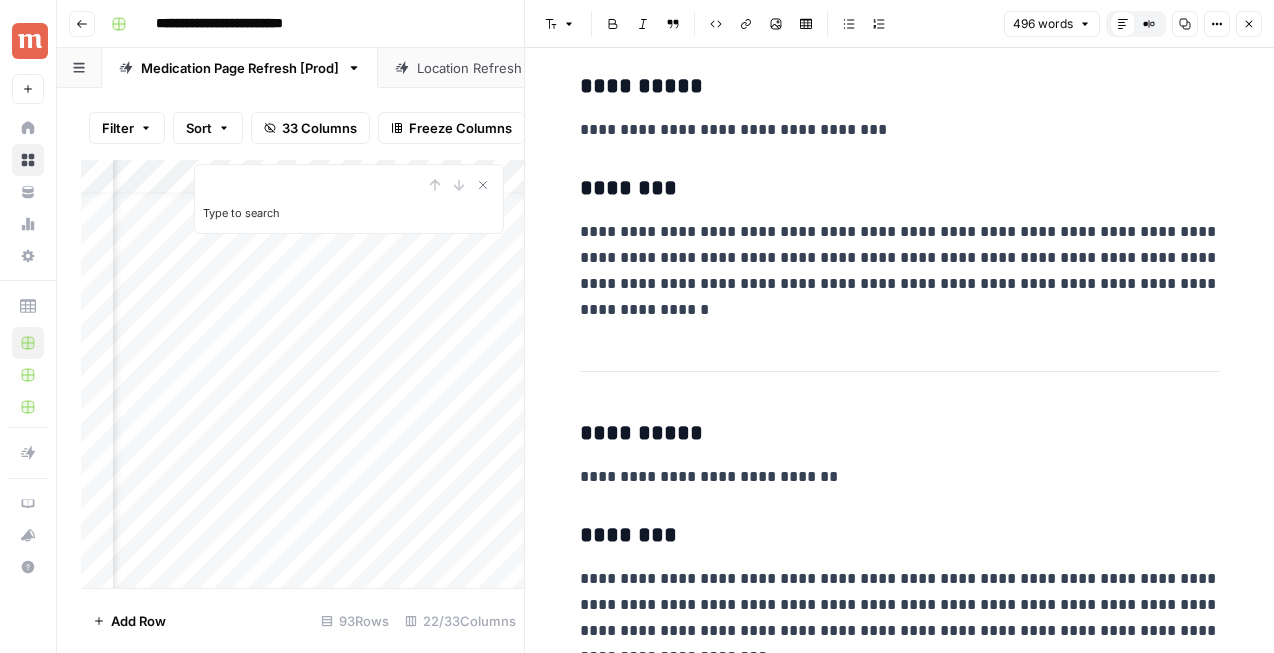 click on "Close" at bounding box center (1249, 24) 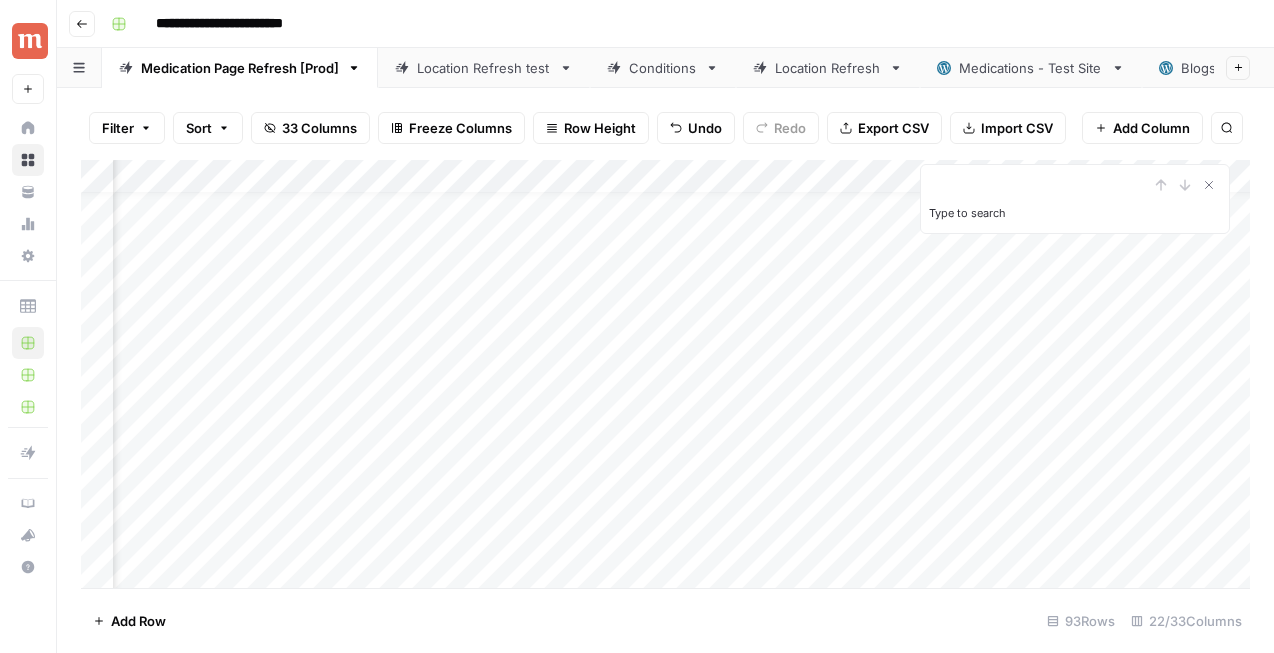 scroll, scrollTop: 29, scrollLeft: 2871, axis: both 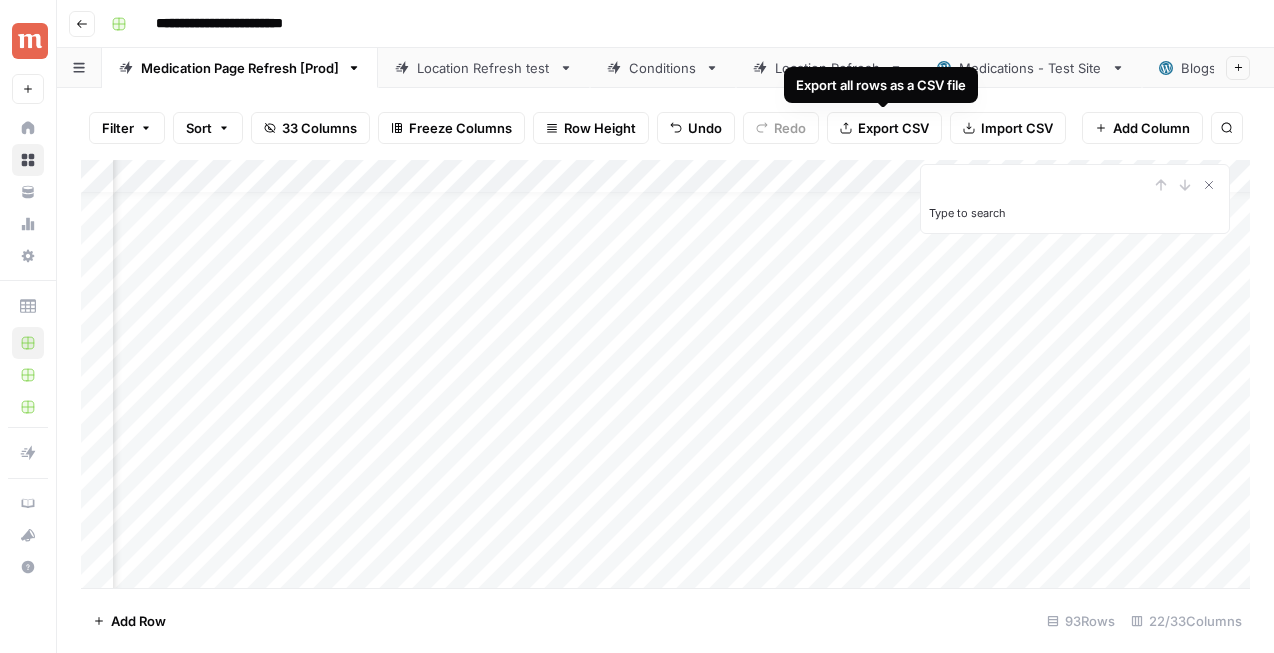 click on "Export all rows as a CSV file" at bounding box center [881, 85] 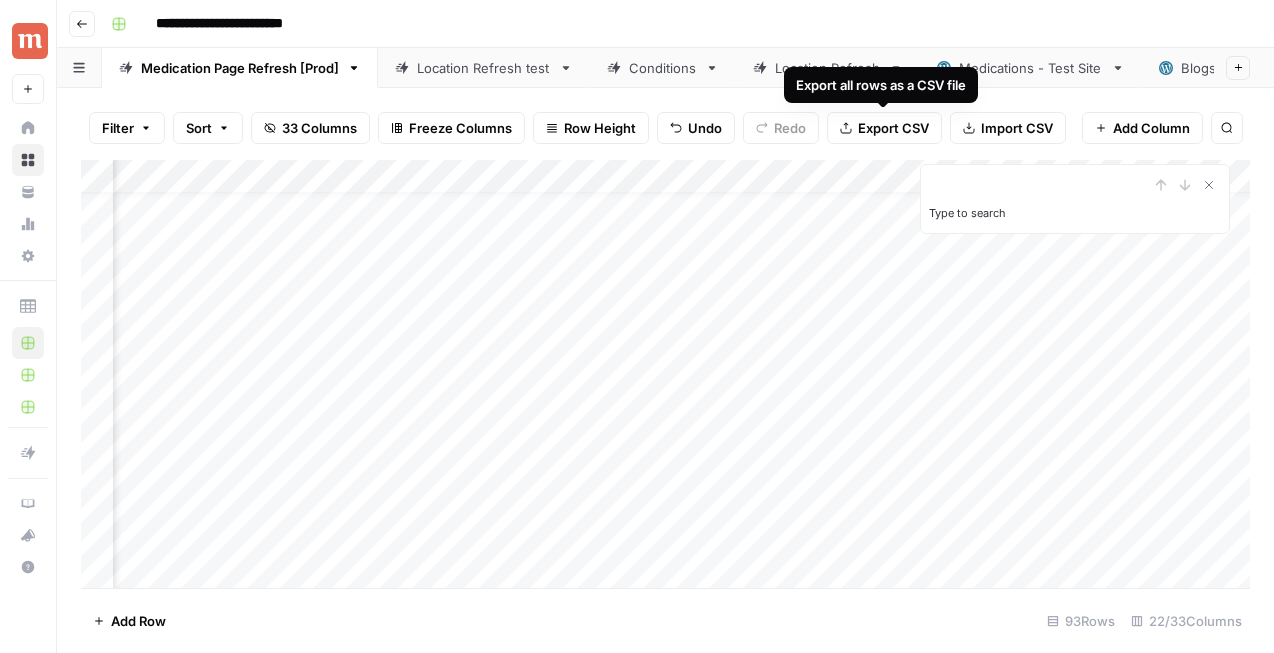 click on "Filter Sort 33 Columns Freeze Columns Row Height Undo Redo Export CSV Import CSV Add Column Search" at bounding box center [665, 128] 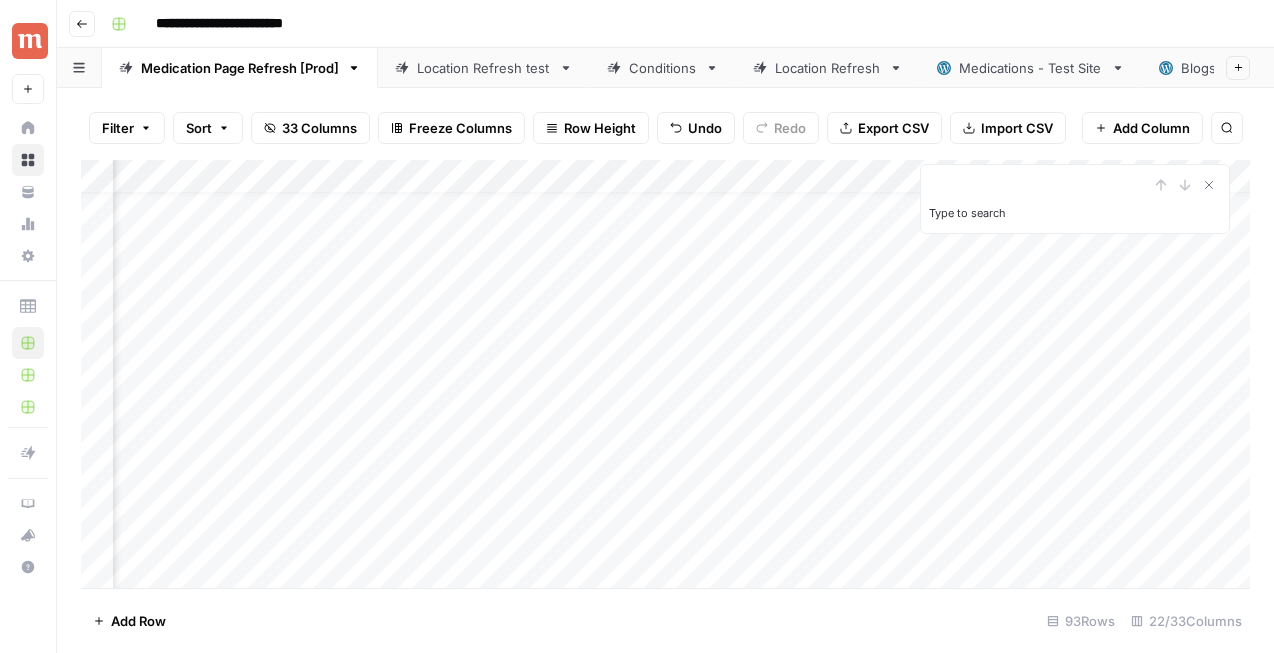 click on "Filter Sort 33 Columns Freeze Columns Row Height Undo Redo Export CSV Import CSV Add Column Search" at bounding box center (665, 128) 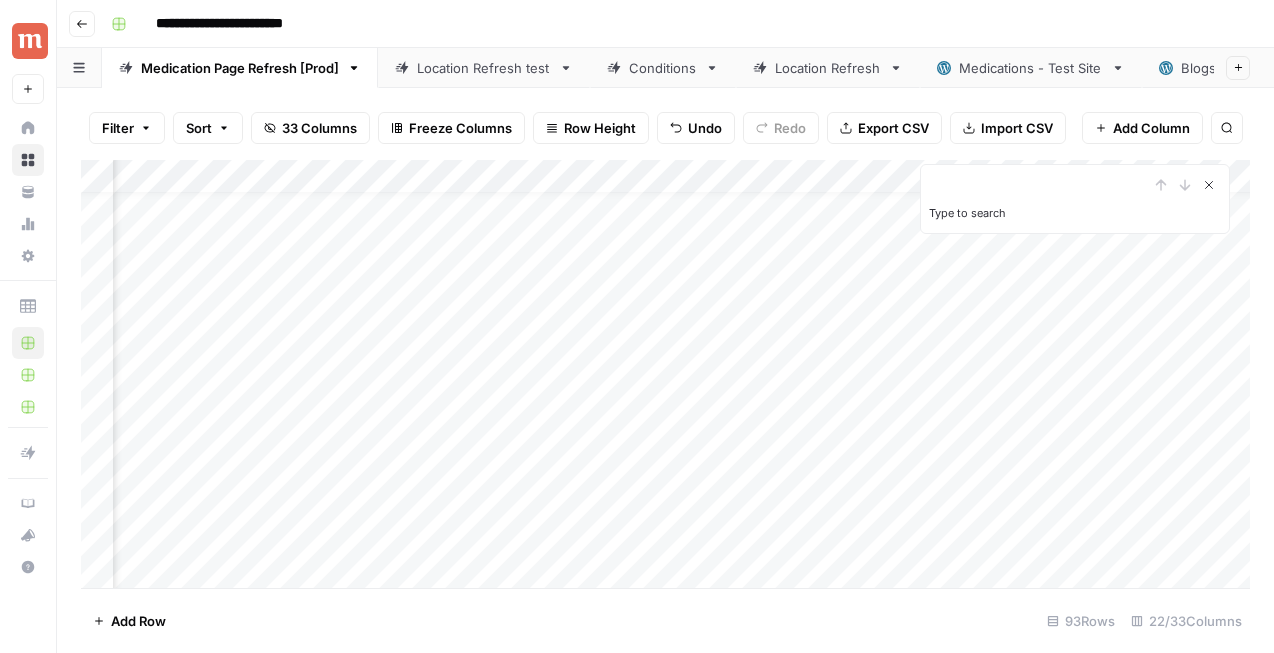click 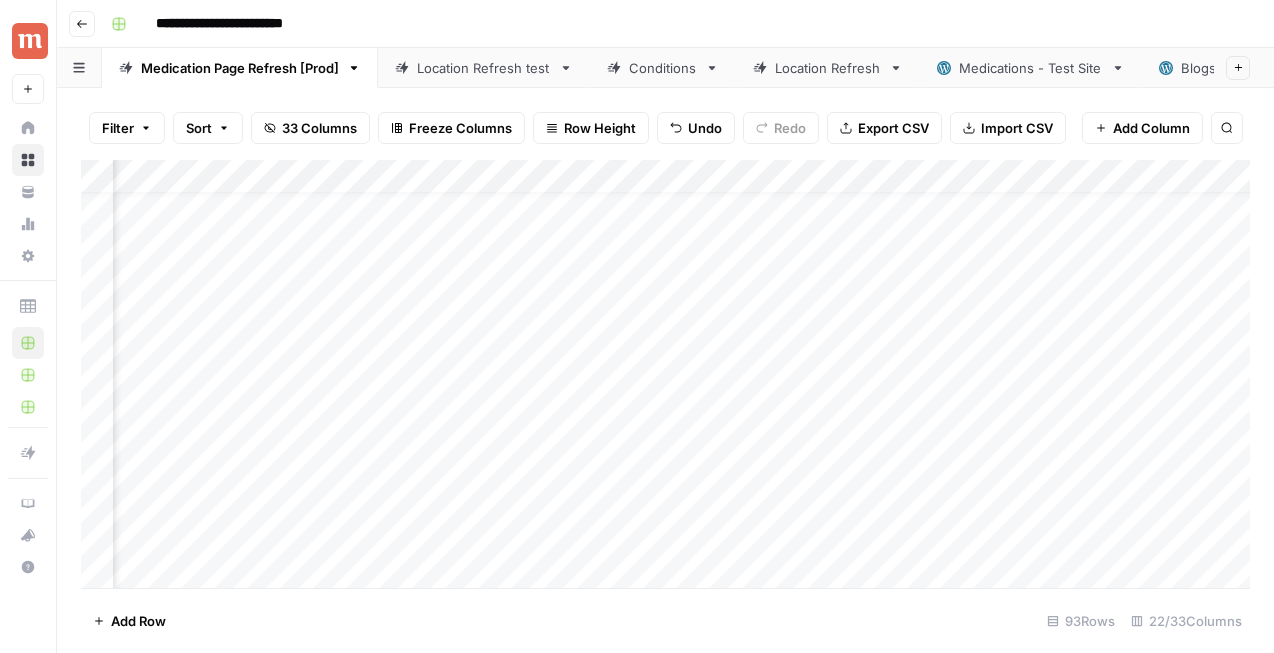 click on "Add Column" at bounding box center [665, 374] 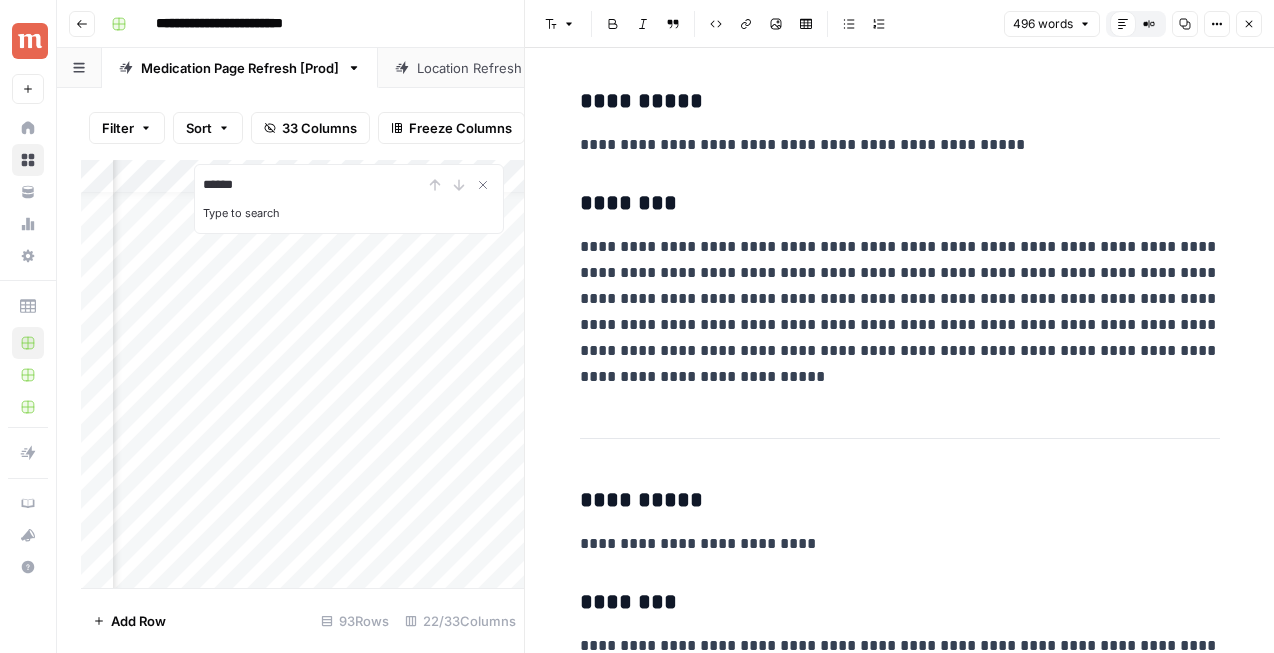 type on "******" 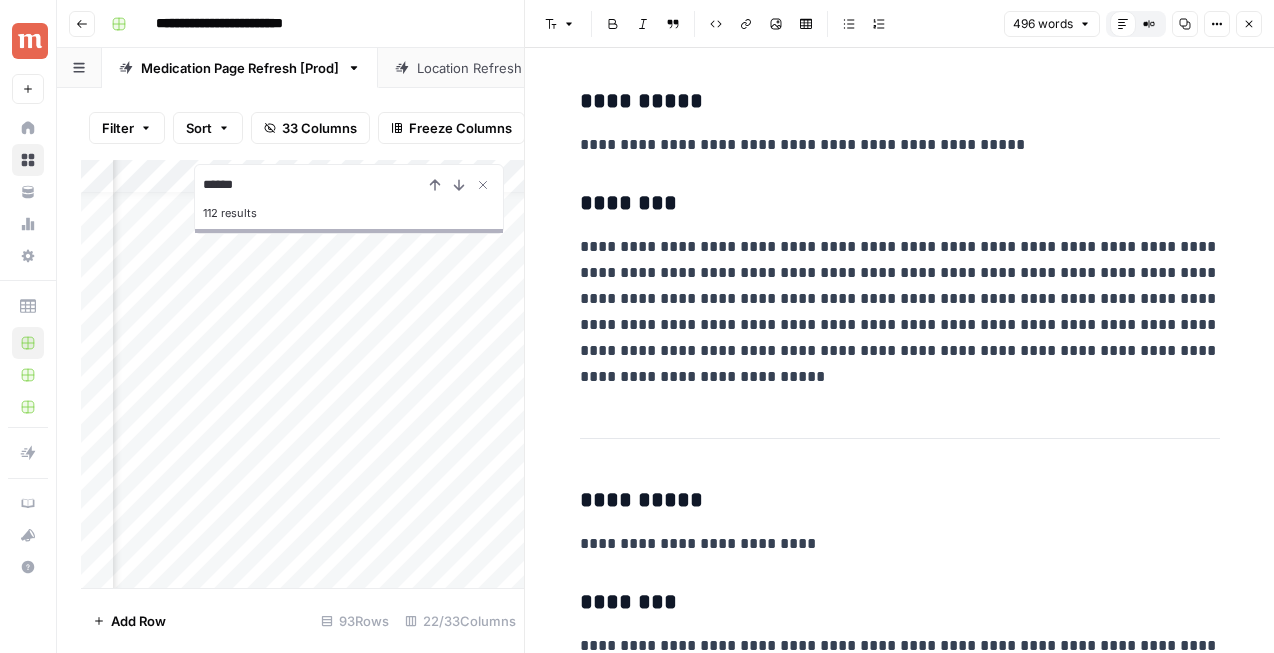 type 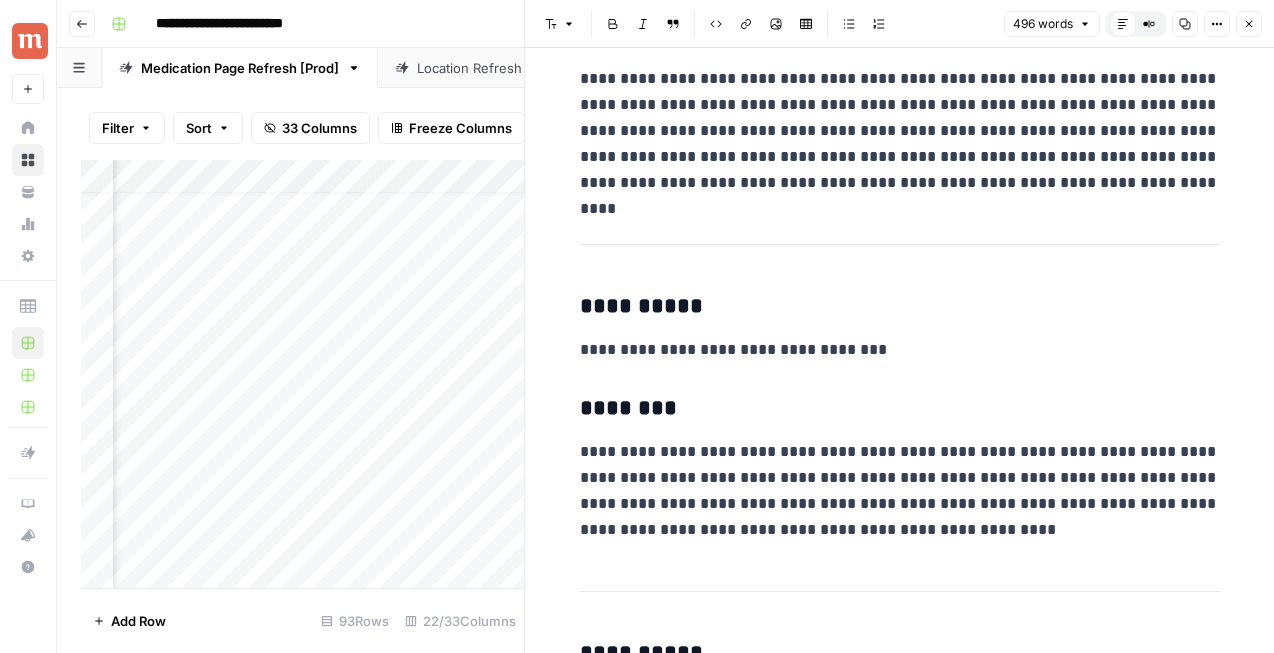 scroll, scrollTop: 571, scrollLeft: 0, axis: vertical 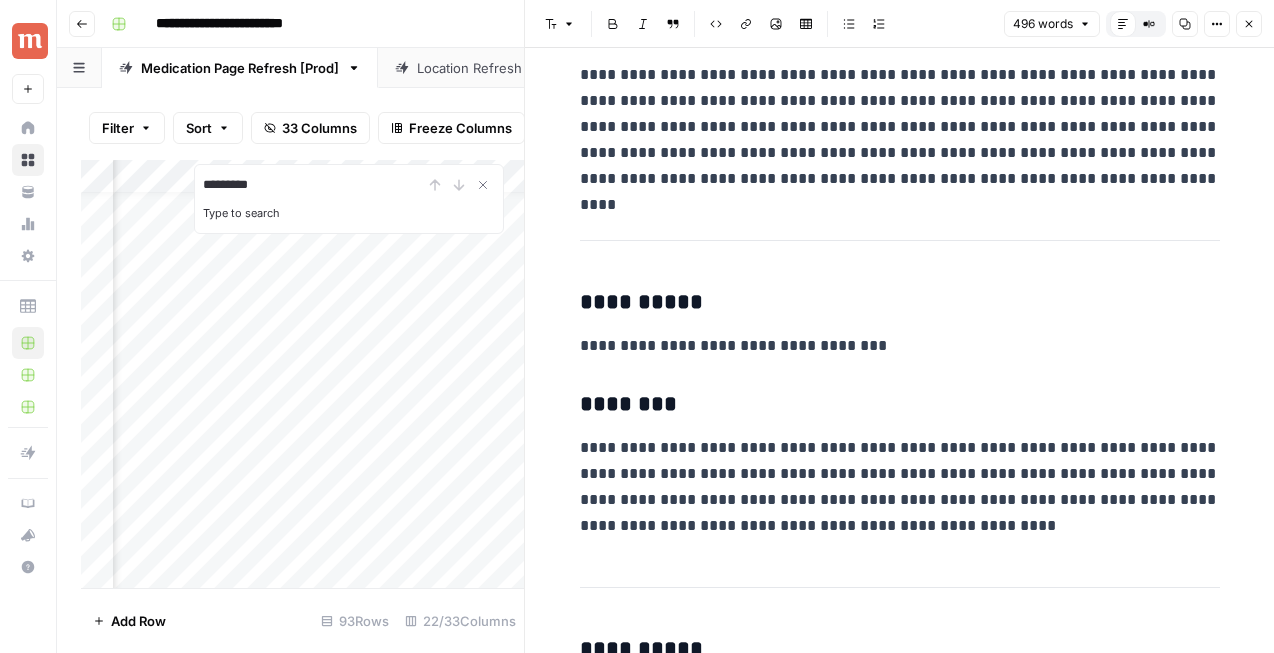 type on "*********" 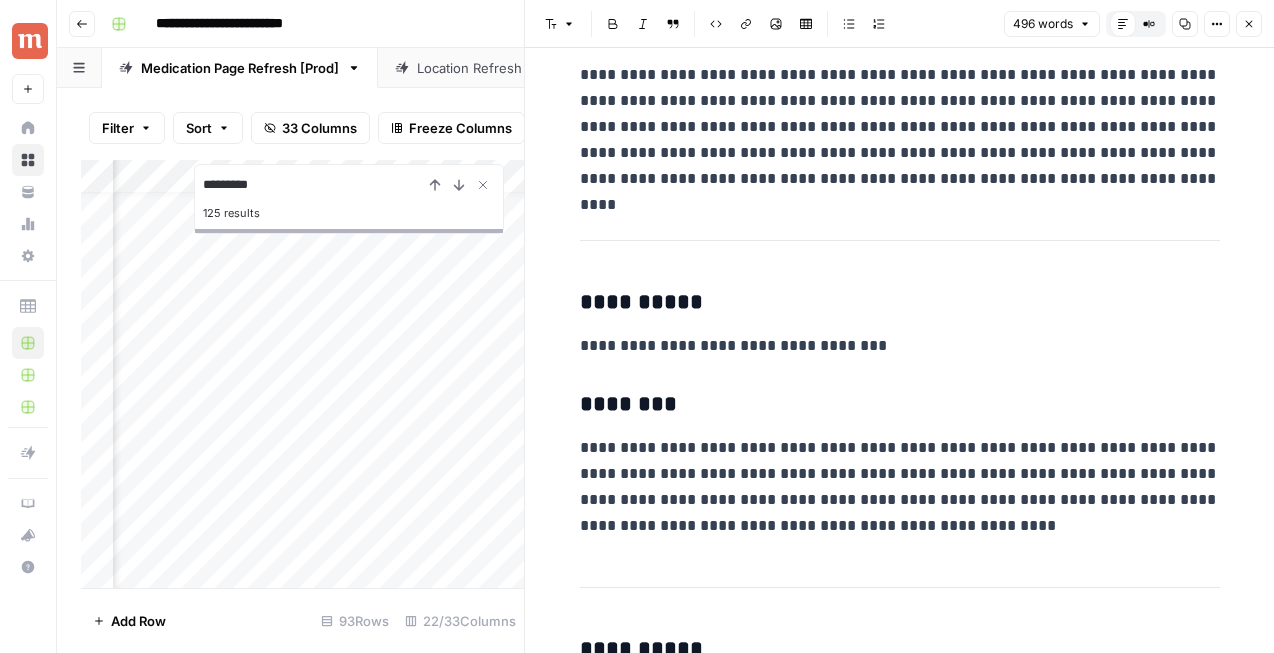 type 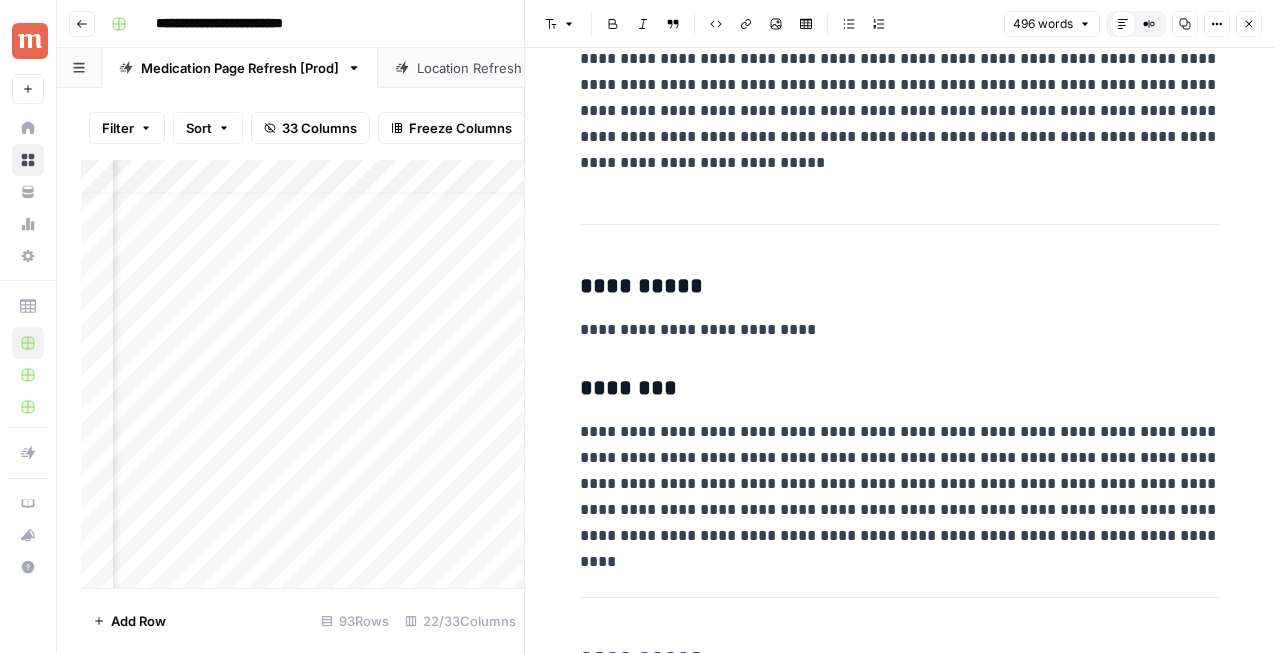 scroll, scrollTop: 0, scrollLeft: 0, axis: both 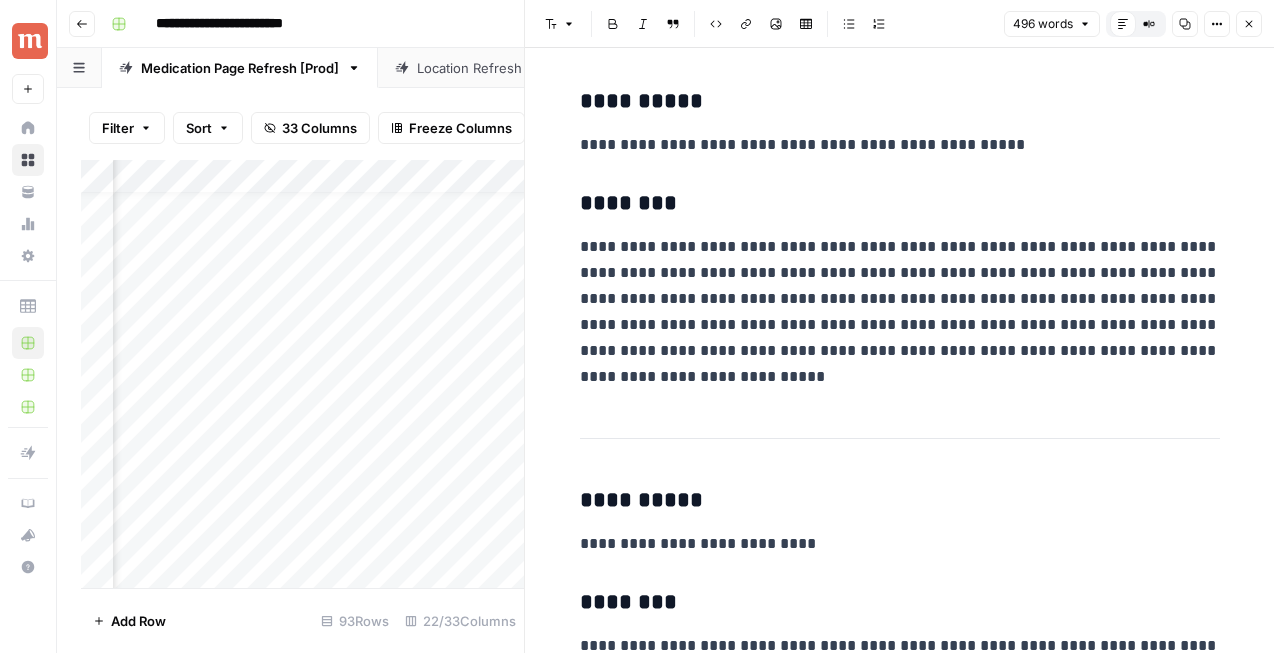 click on "Close" at bounding box center (1249, 24) 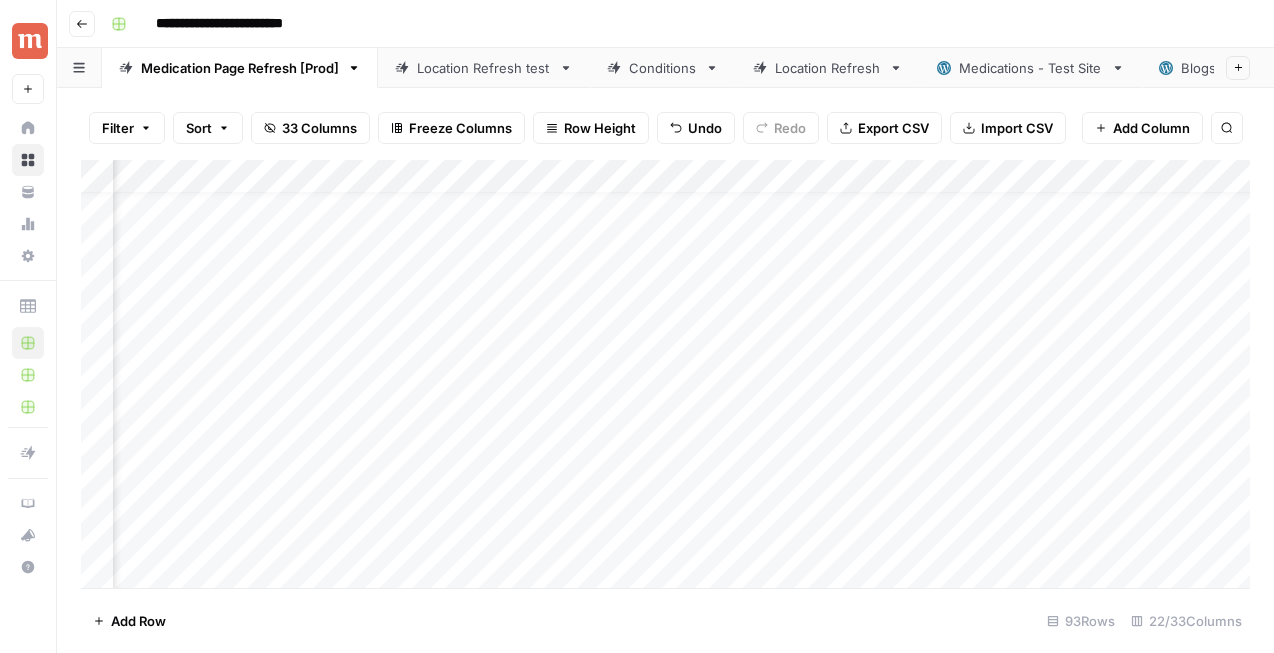 click on "Add Column" at bounding box center [665, 374] 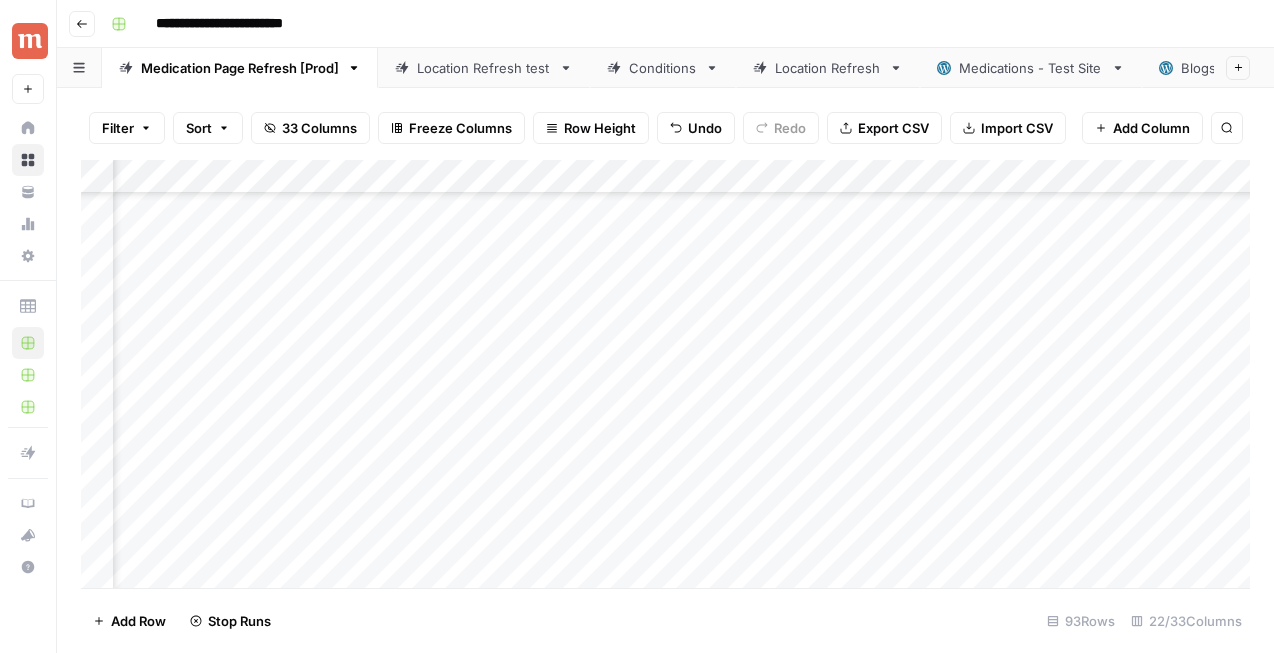 scroll, scrollTop: 810, scrollLeft: 2871, axis: both 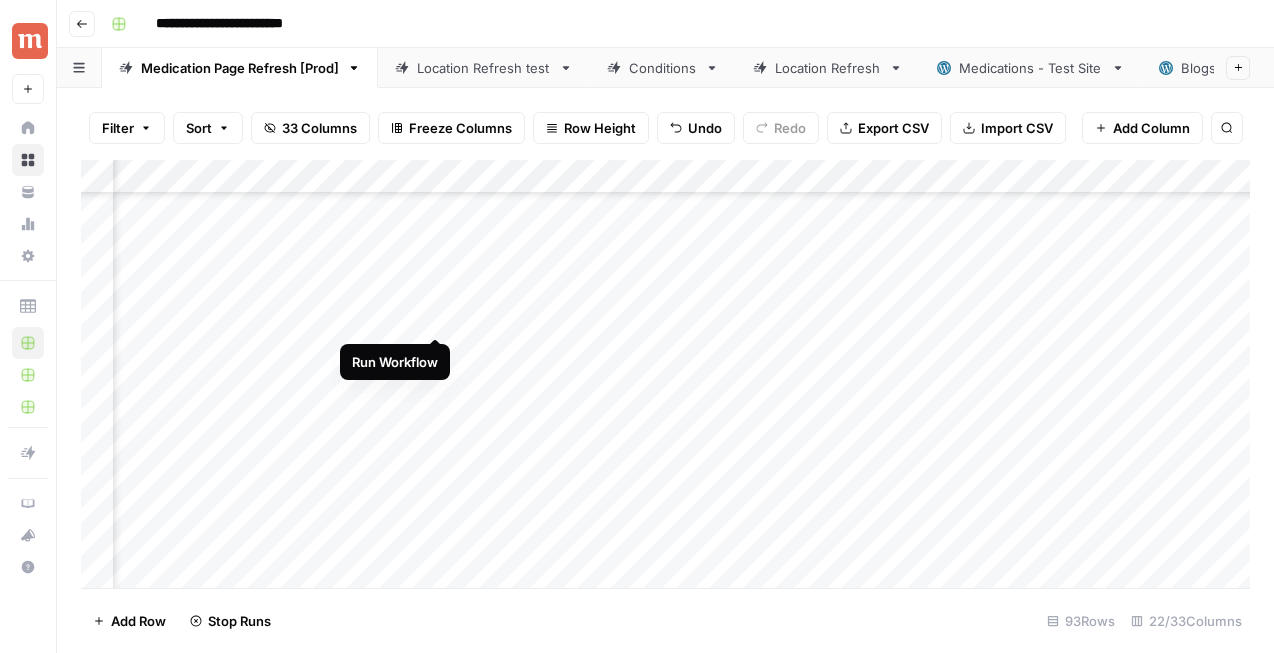 click on "Add Column" at bounding box center [665, 374] 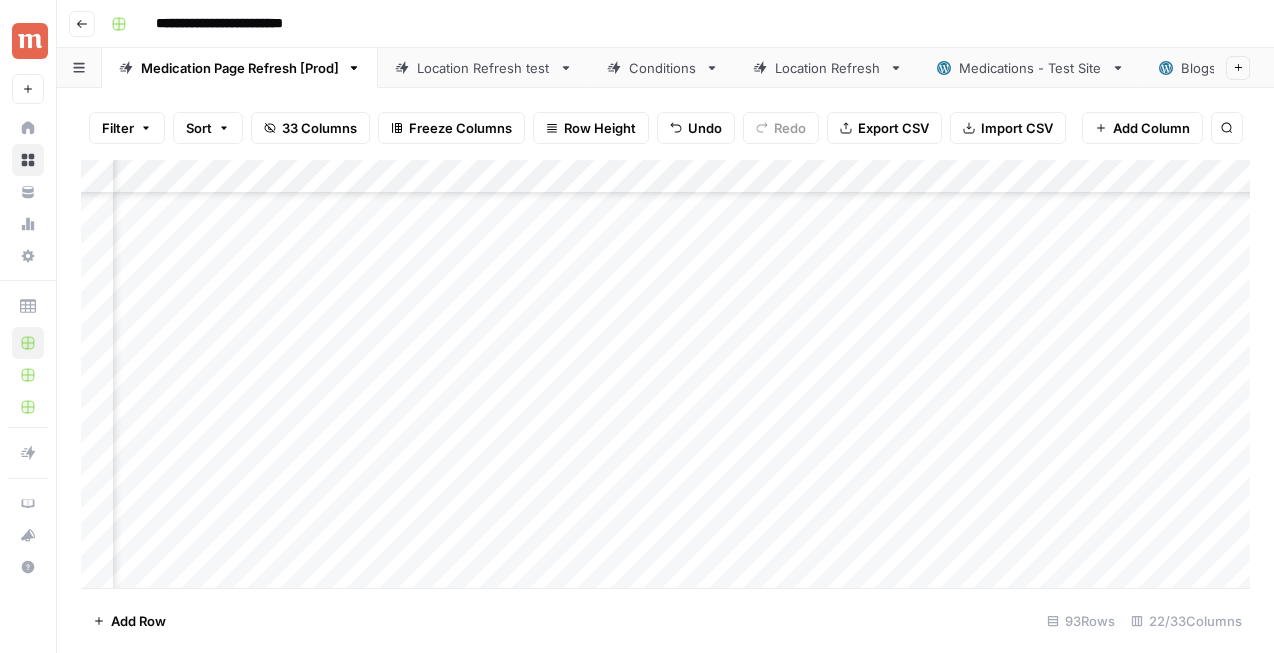 scroll, scrollTop: 738, scrollLeft: 2355, axis: both 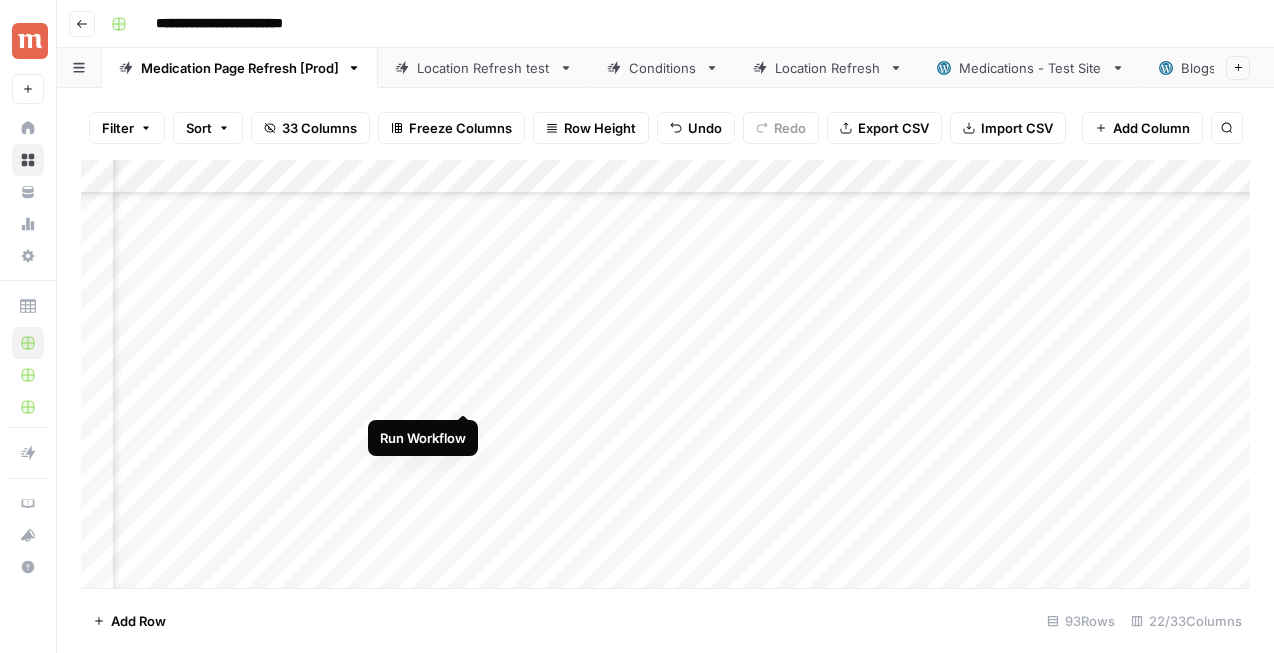 click on "Add Column" at bounding box center [665, 374] 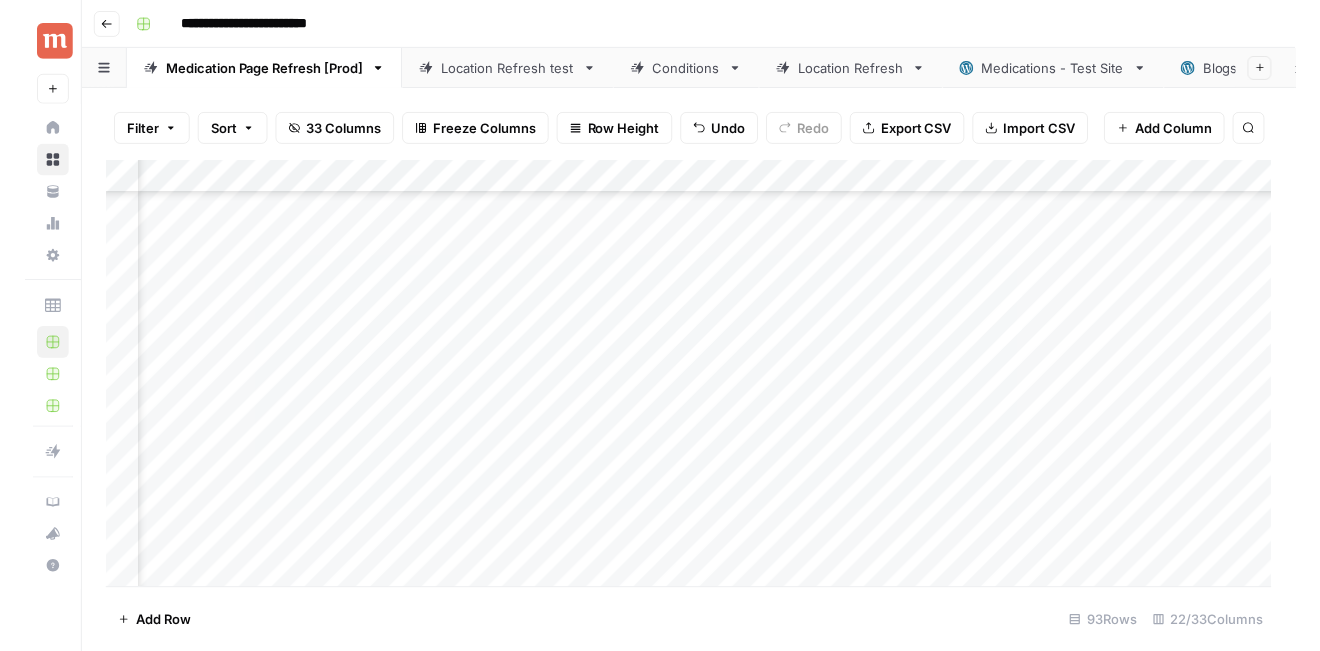 scroll, scrollTop: 2302, scrollLeft: 2147, axis: both 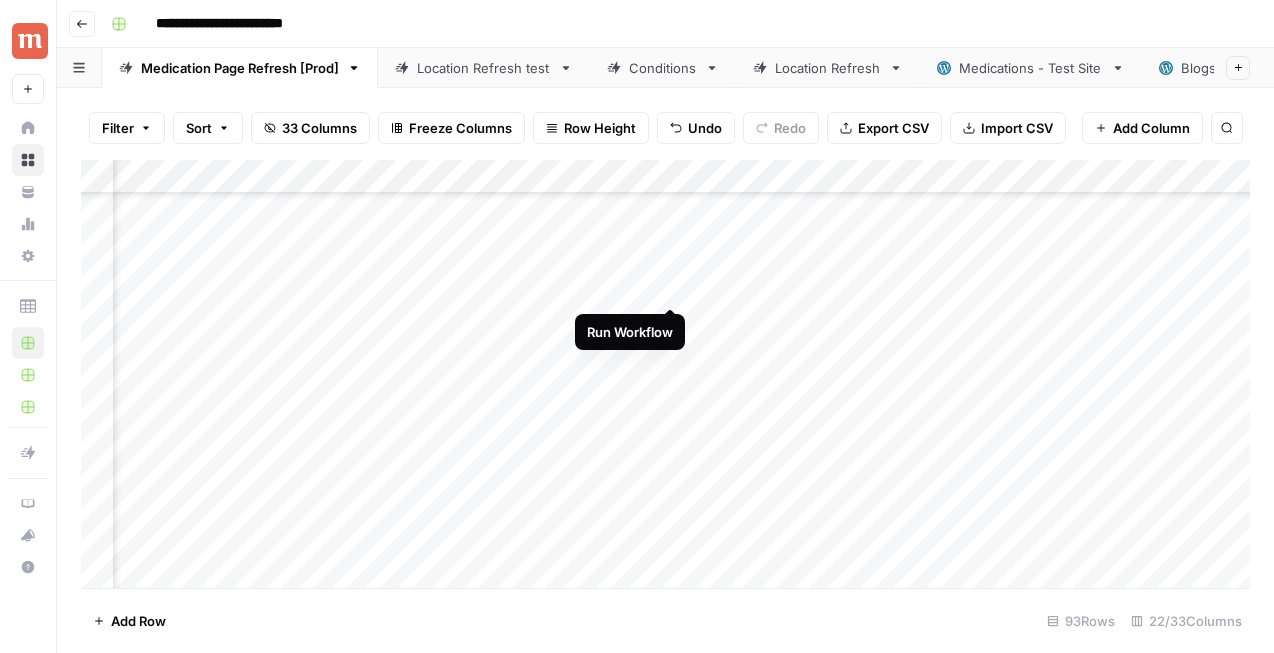 click on "Add Column" at bounding box center [665, 374] 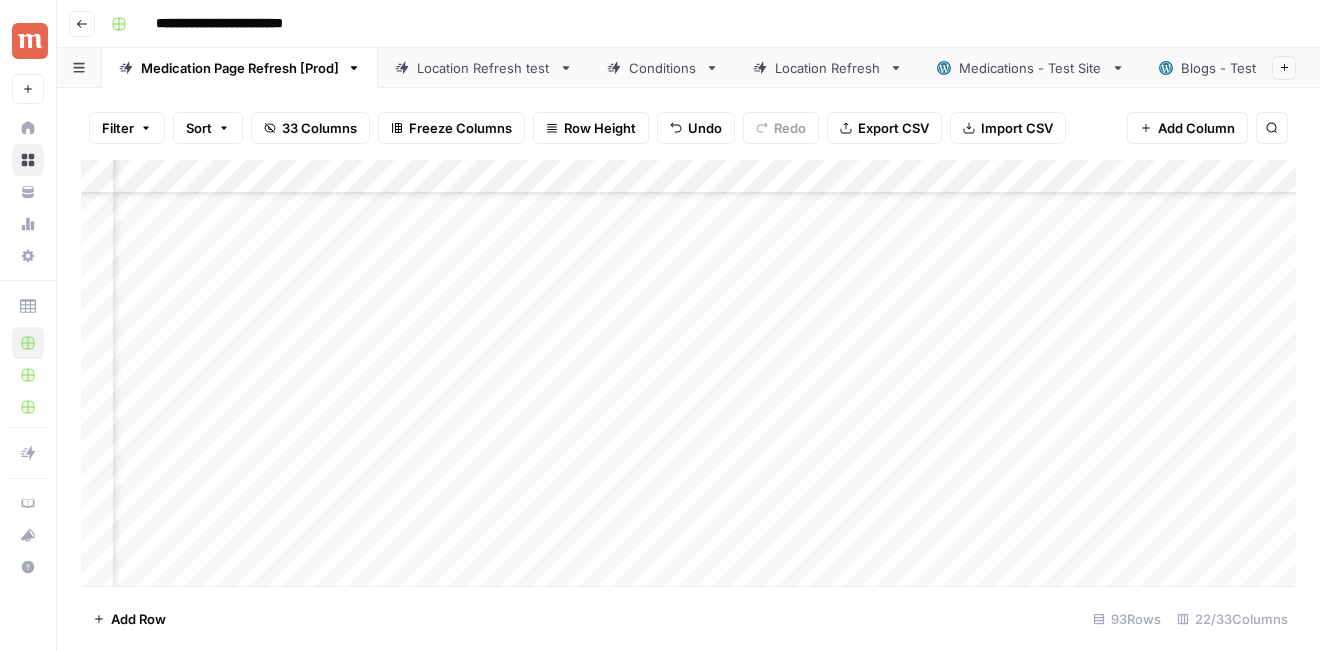 scroll, scrollTop: 1680, scrollLeft: 2147, axis: both 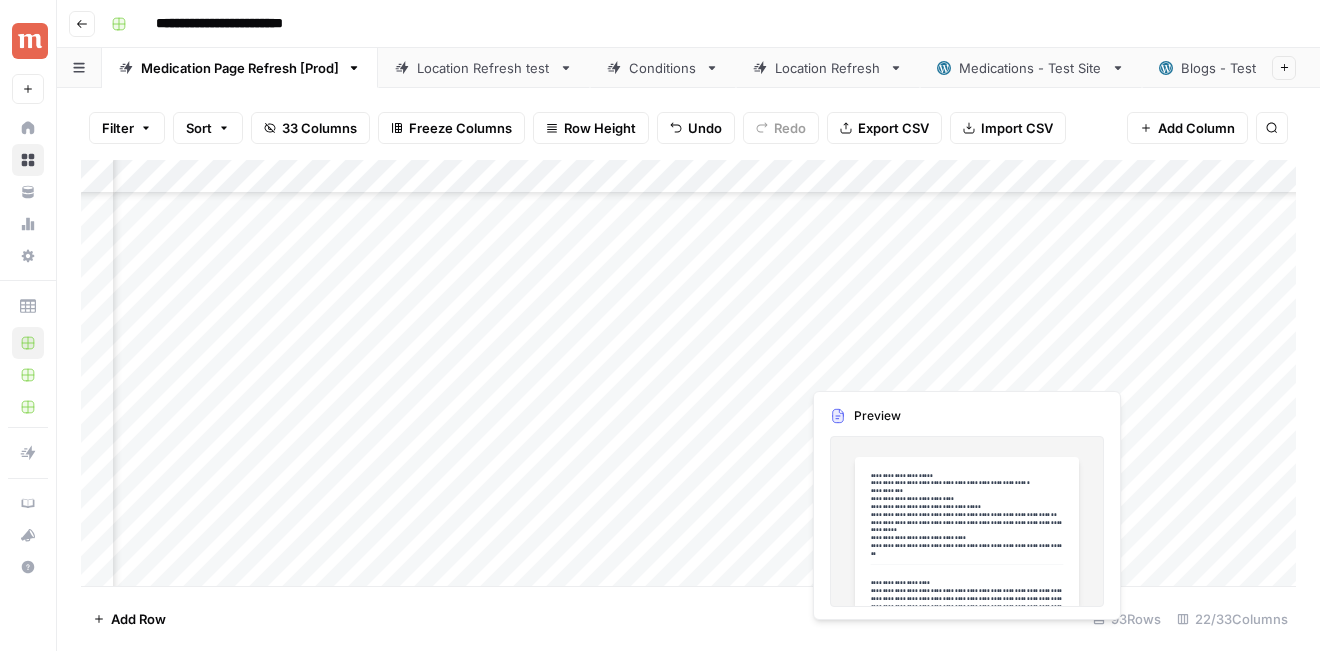 click on "Add Column" at bounding box center (688, 373) 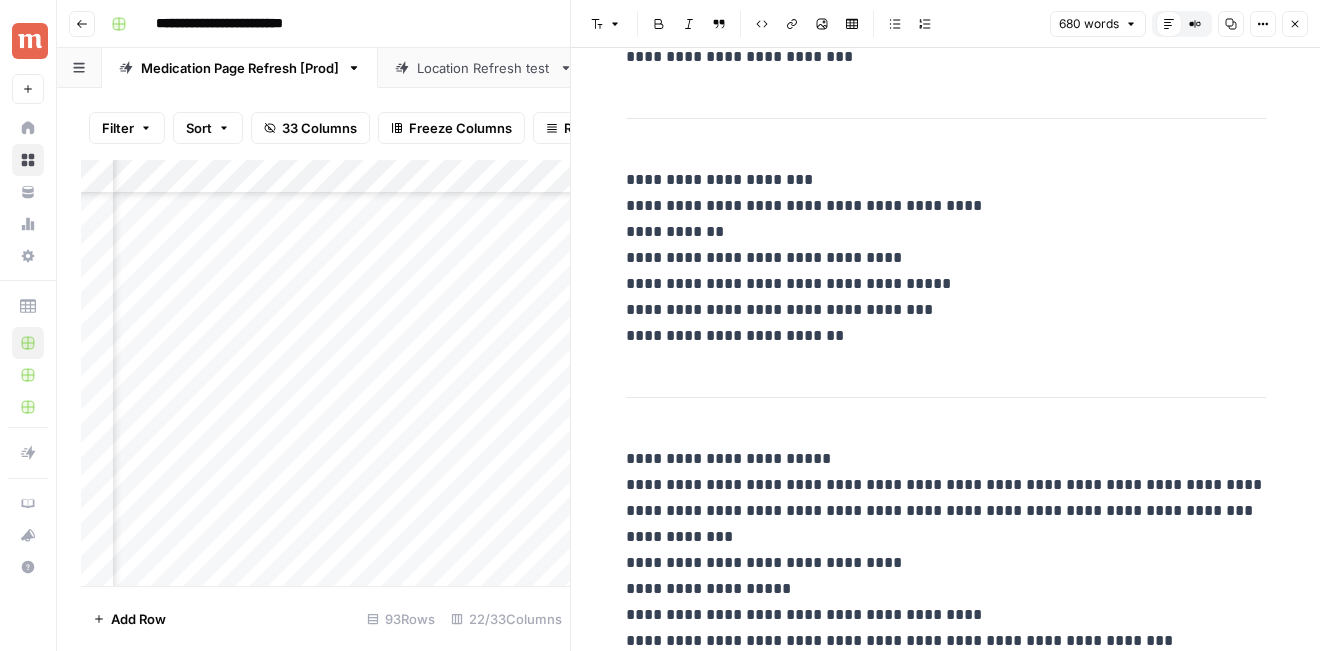 scroll, scrollTop: 2782, scrollLeft: 0, axis: vertical 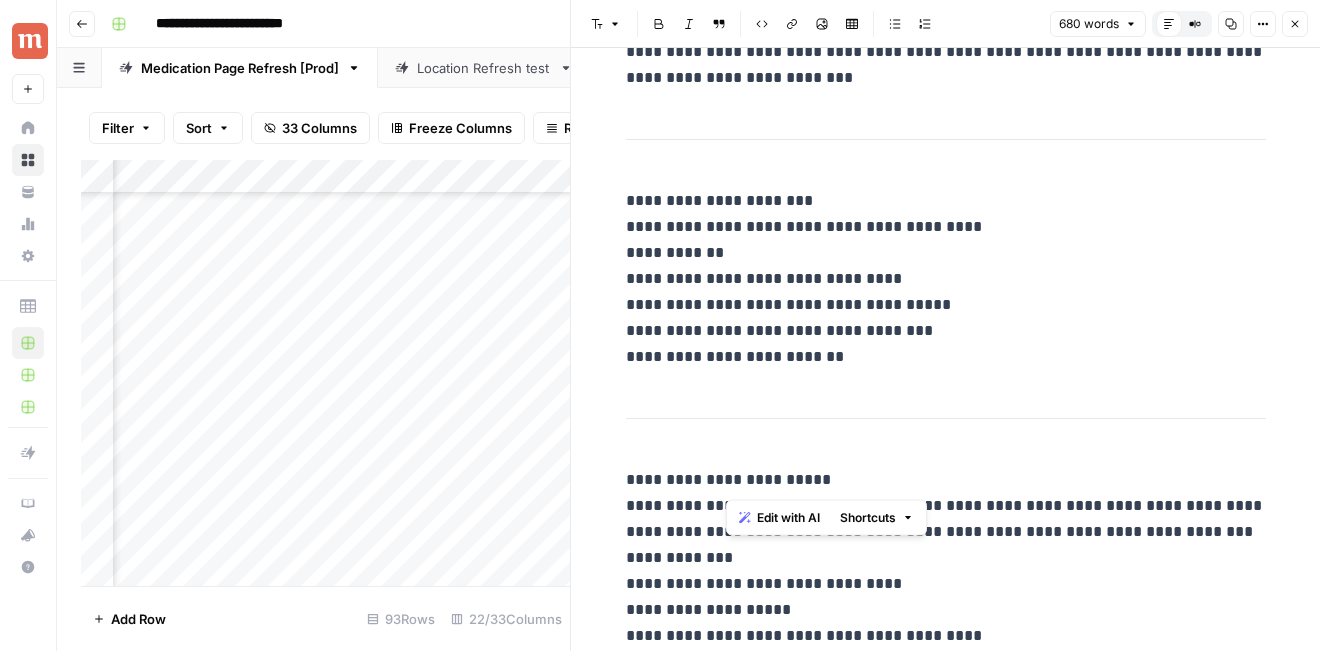 drag, startPoint x: 840, startPoint y: 482, endPoint x: 725, endPoint y: 486, distance: 115.06954 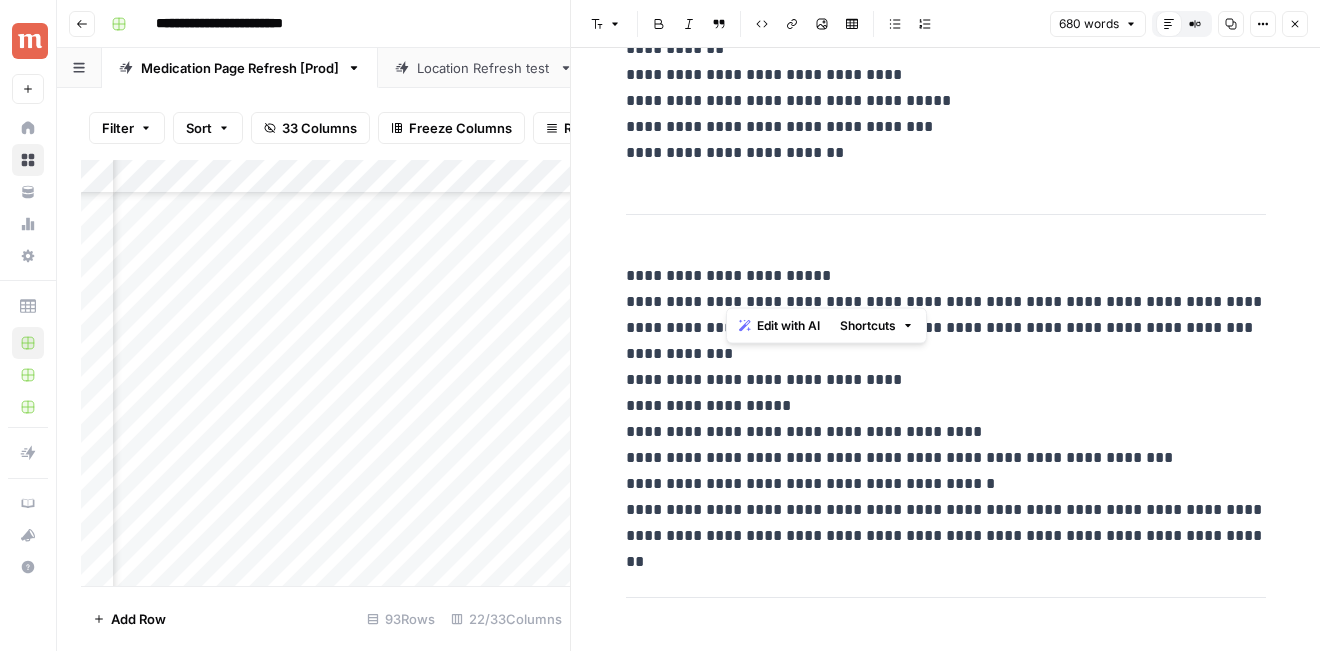scroll, scrollTop: 2989, scrollLeft: 0, axis: vertical 